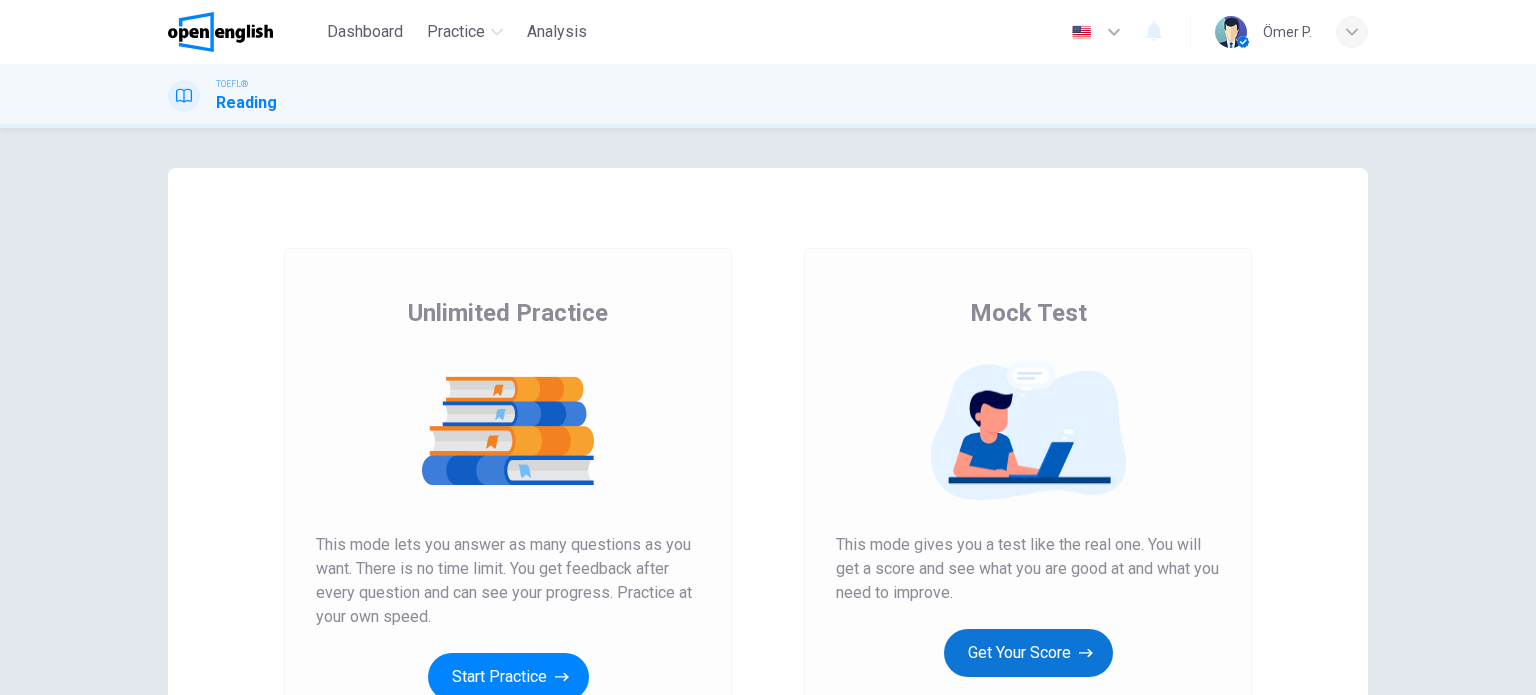 scroll, scrollTop: 0, scrollLeft: 0, axis: both 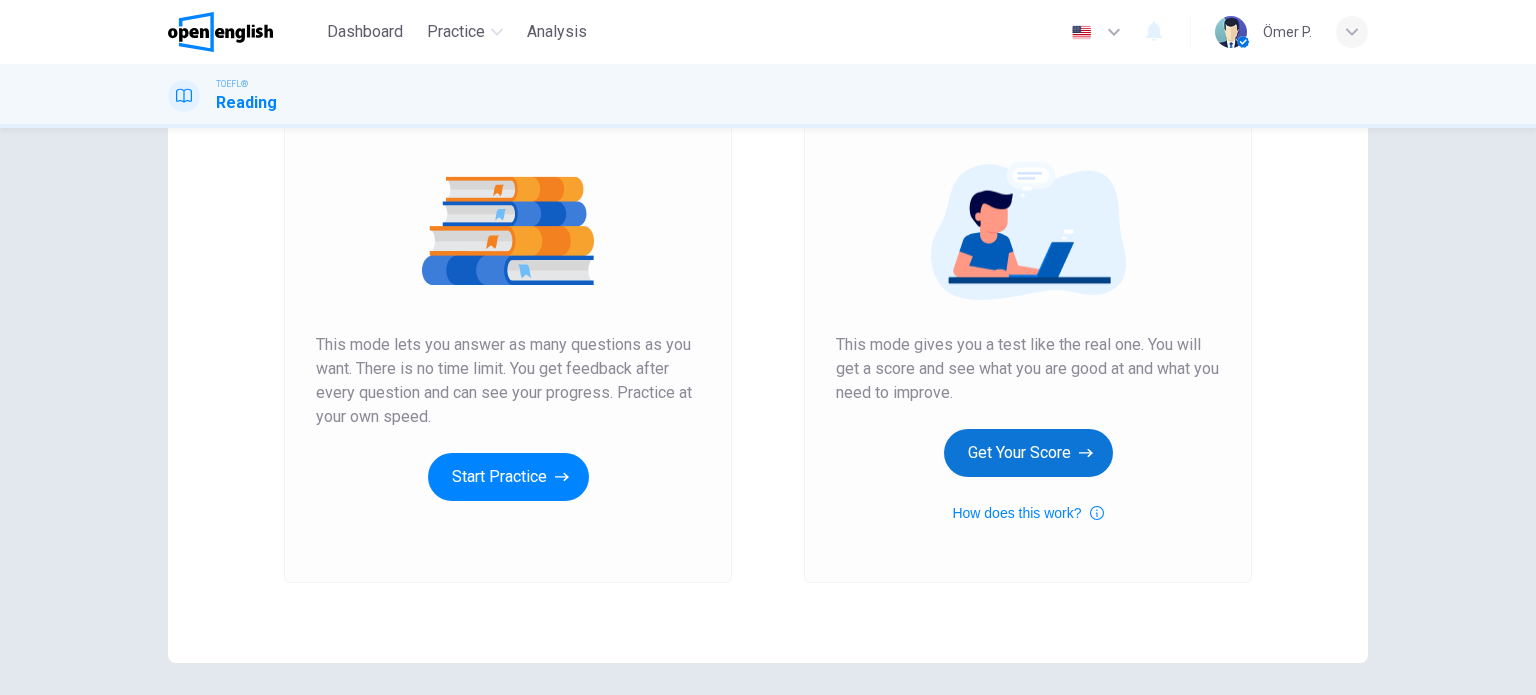 click on "Get Your Score" at bounding box center (1028, 453) 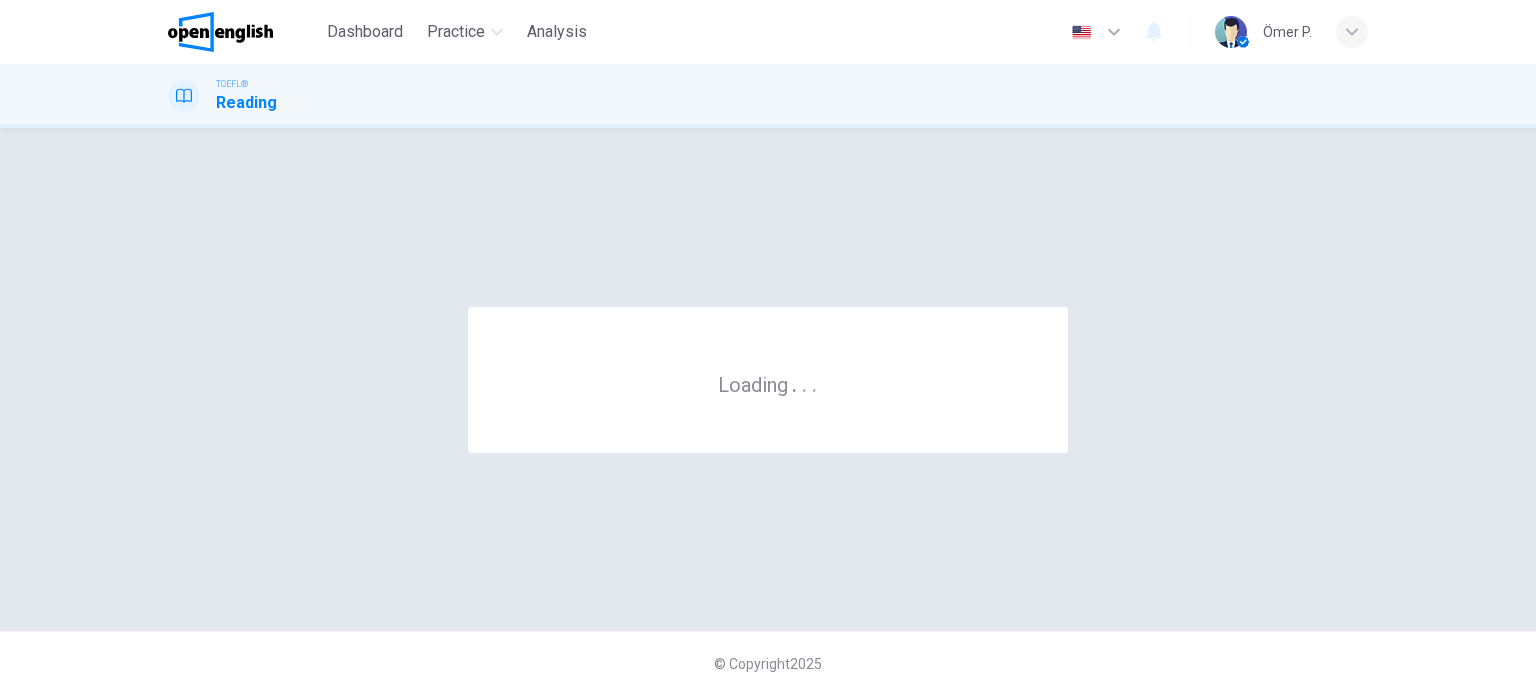 scroll, scrollTop: 0, scrollLeft: 0, axis: both 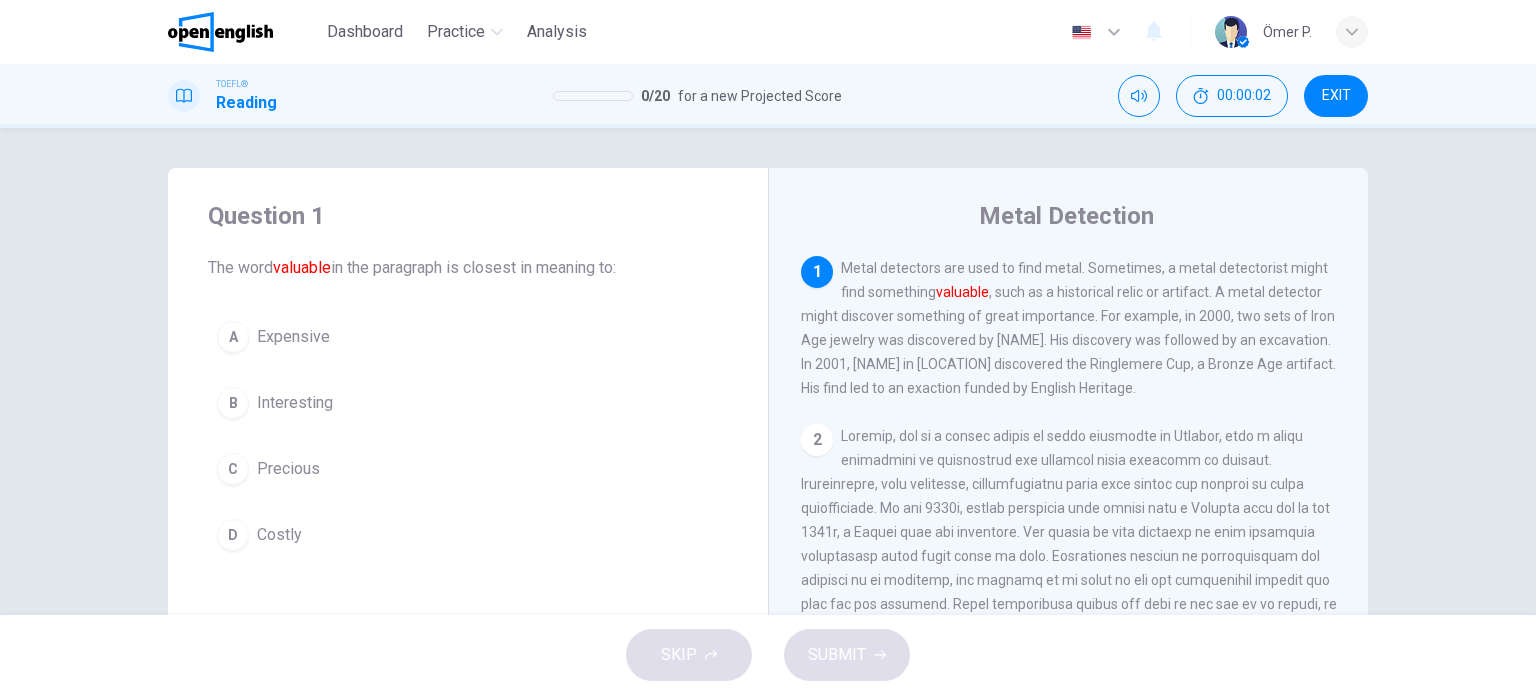 click on "C Precious" at bounding box center (468, 469) 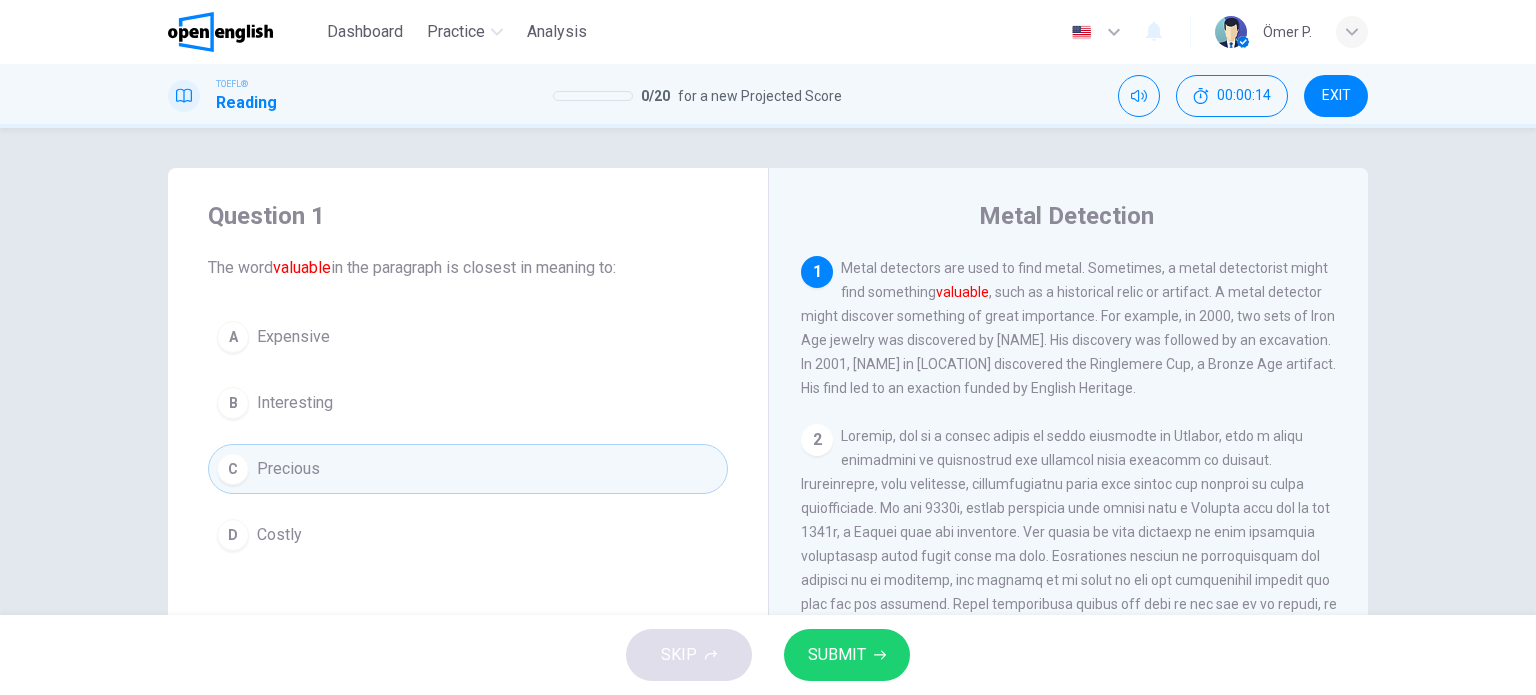 drag, startPoint x: 859, startPoint y: 648, endPoint x: 791, endPoint y: 635, distance: 69.2315 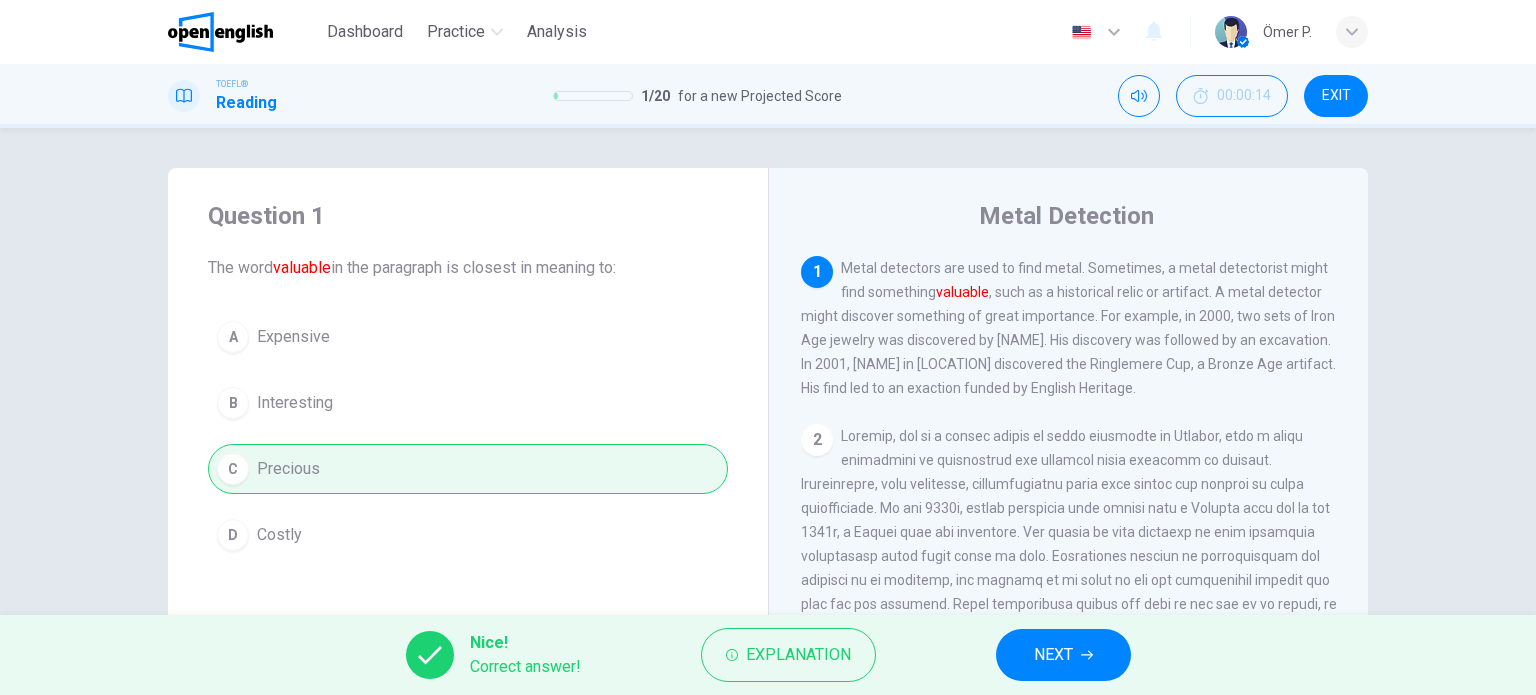 click on "NEXT" at bounding box center (1063, 655) 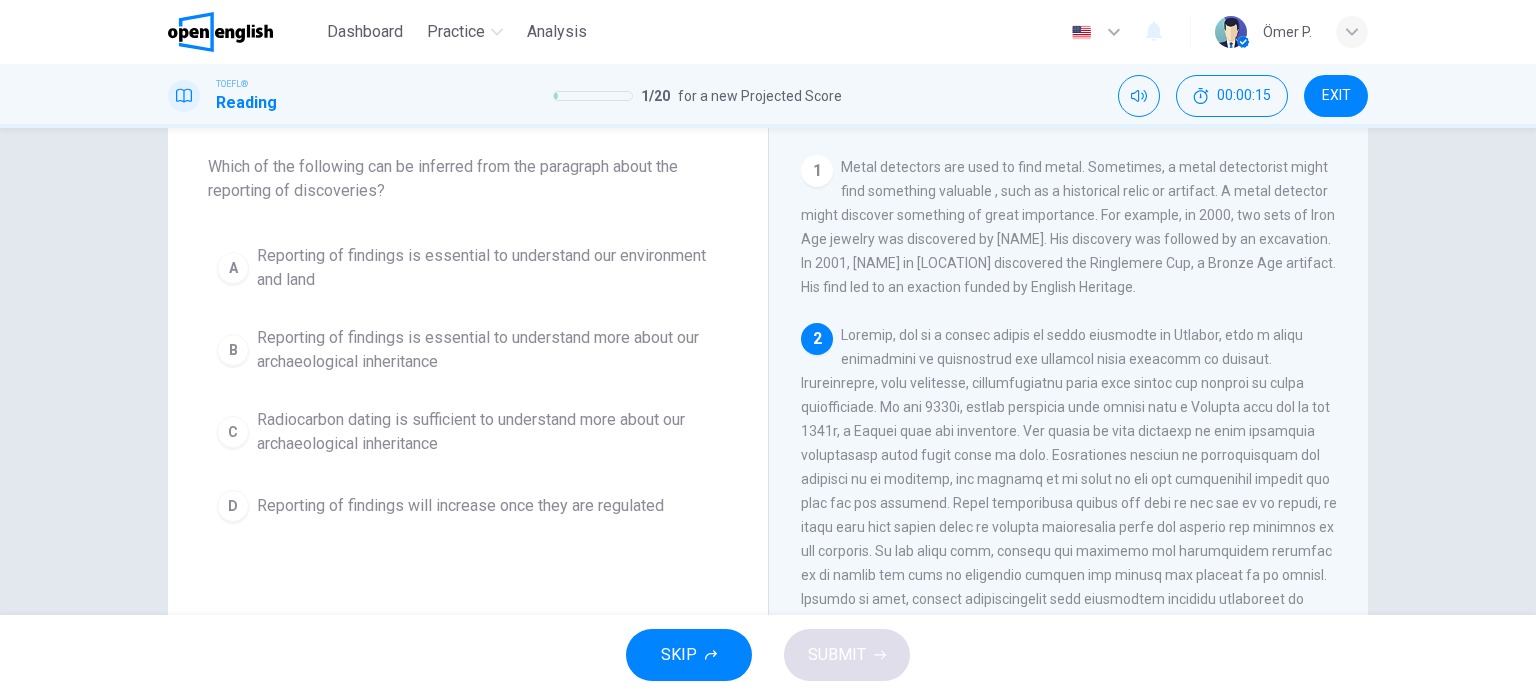 scroll, scrollTop: 100, scrollLeft: 0, axis: vertical 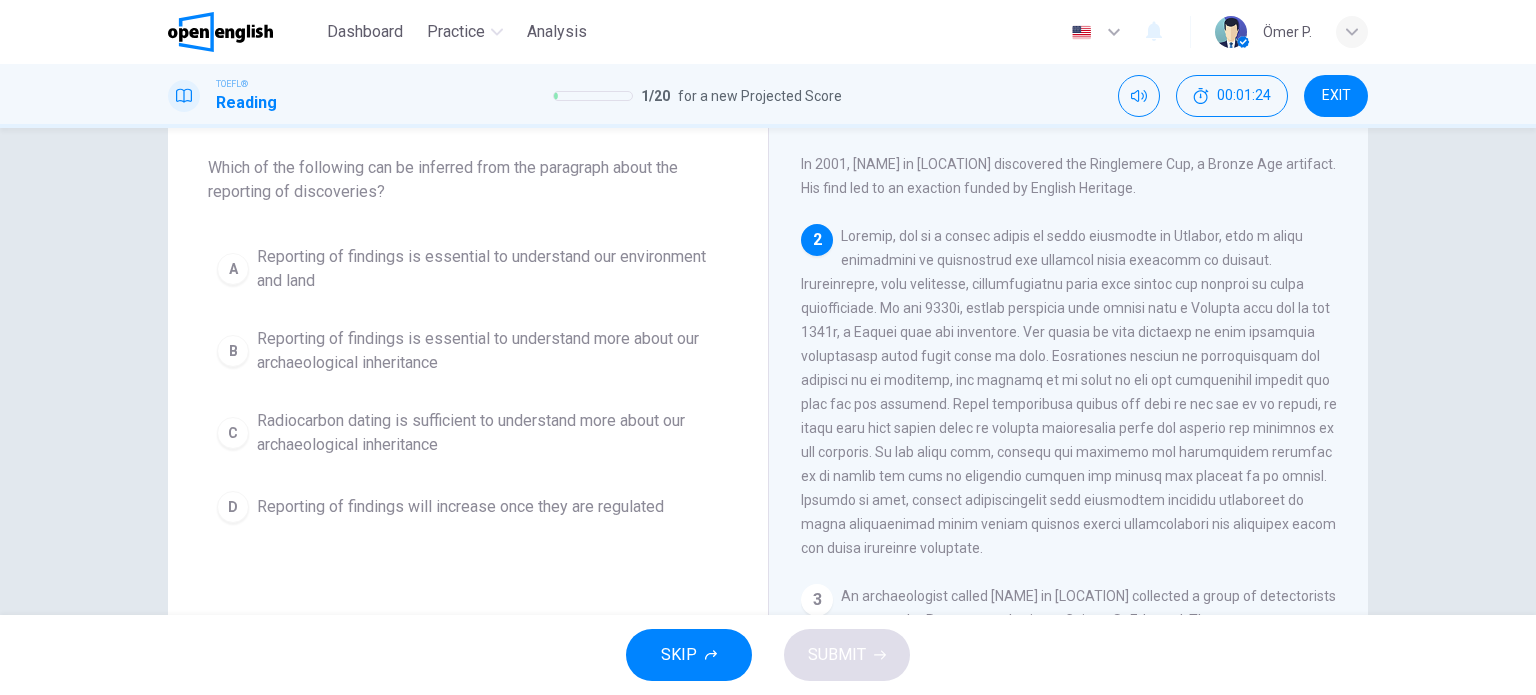 click on "Reporting of findings is essential to understand our environment and land" at bounding box center (488, 269) 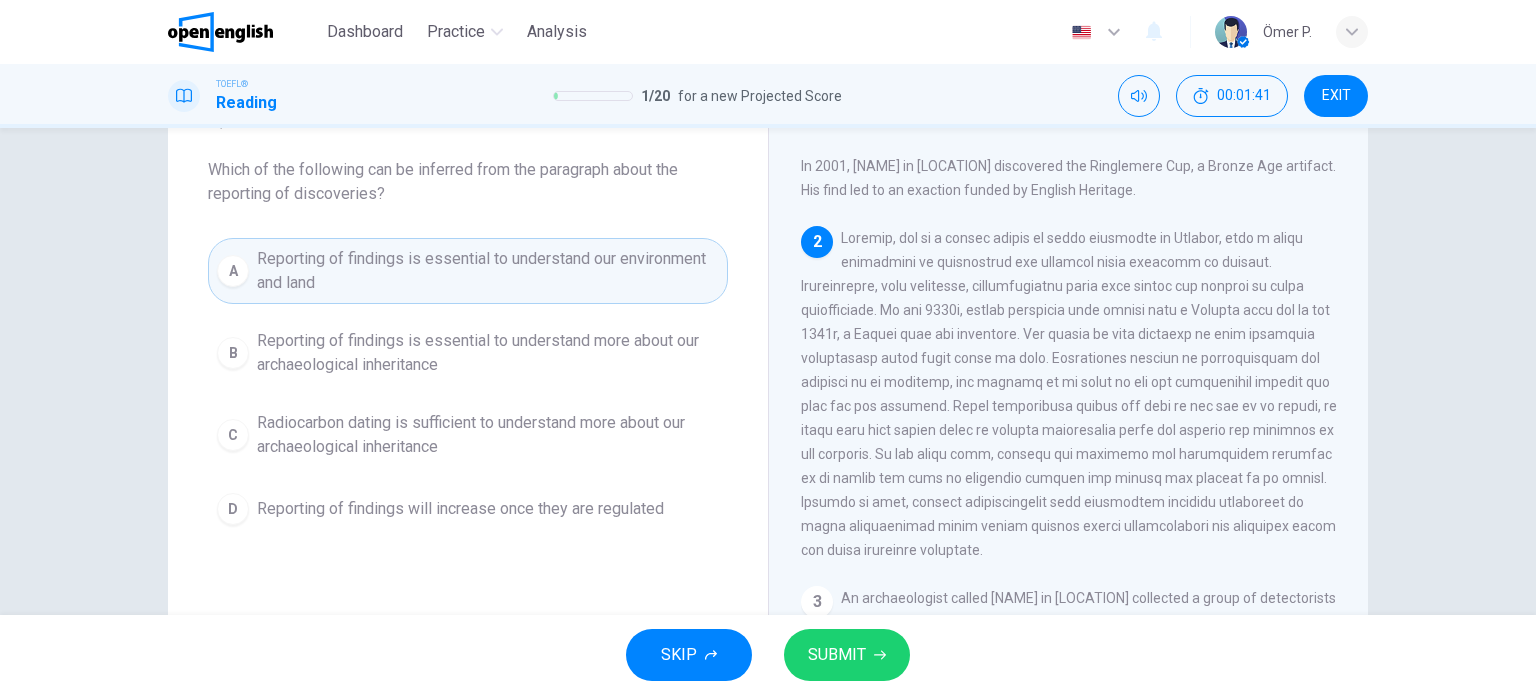 scroll, scrollTop: 100, scrollLeft: 0, axis: vertical 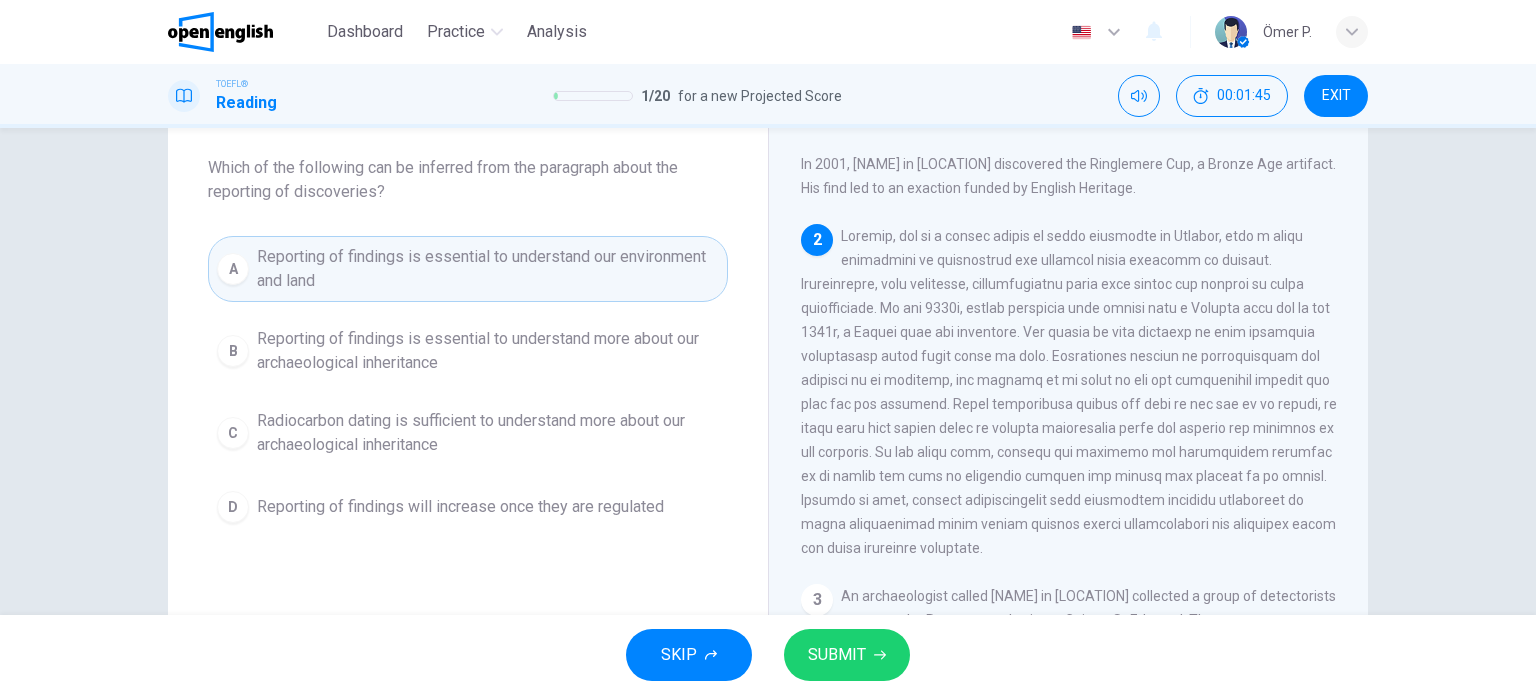 click on "SKIP SUBMIT" at bounding box center [768, 655] 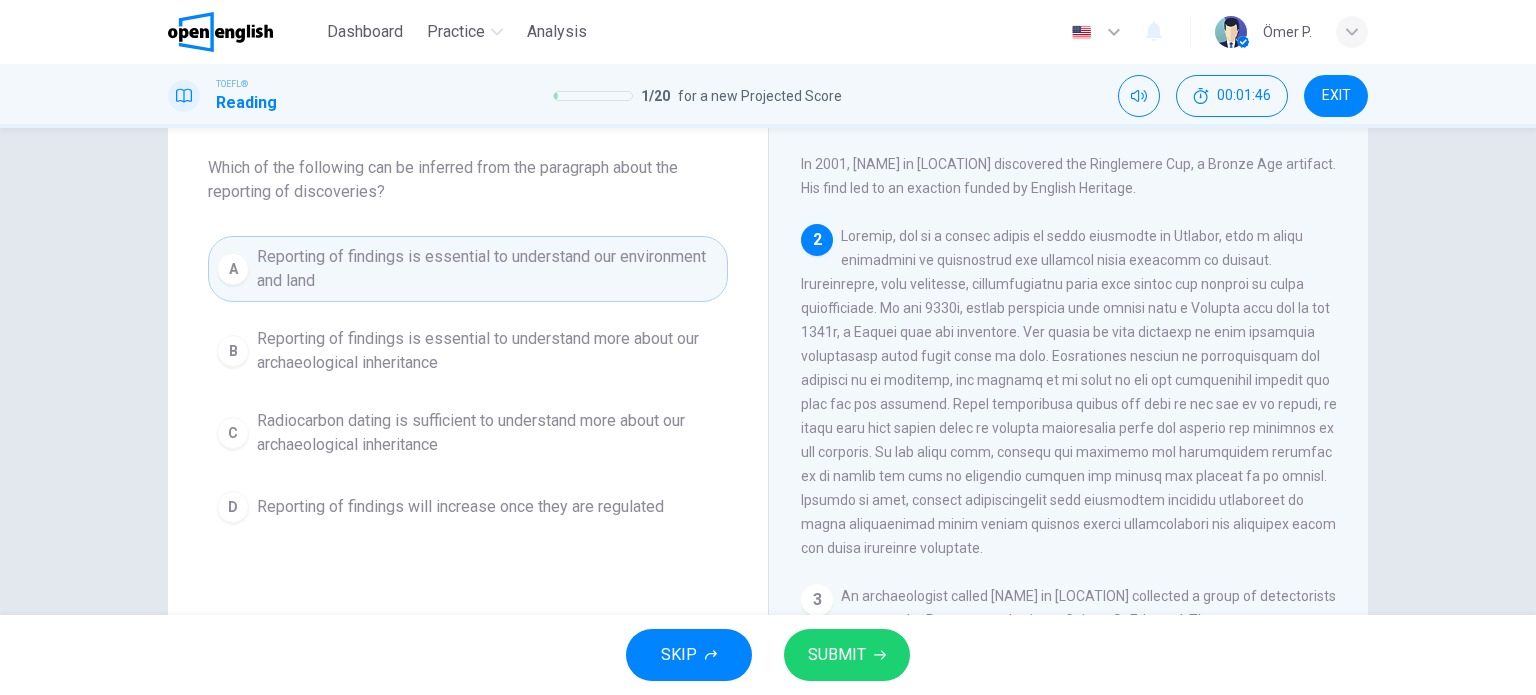 click on "SUBMIT" at bounding box center [837, 655] 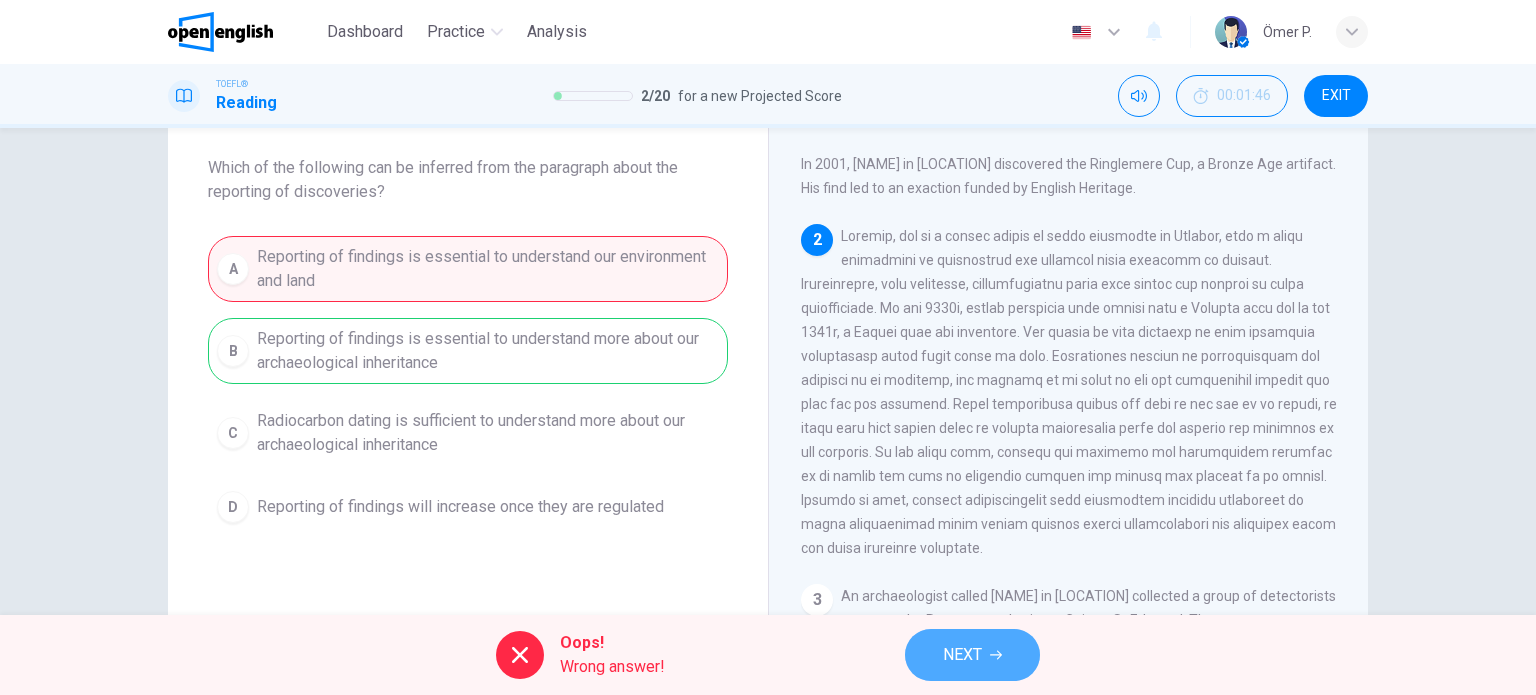 click on "NEXT" at bounding box center (962, 655) 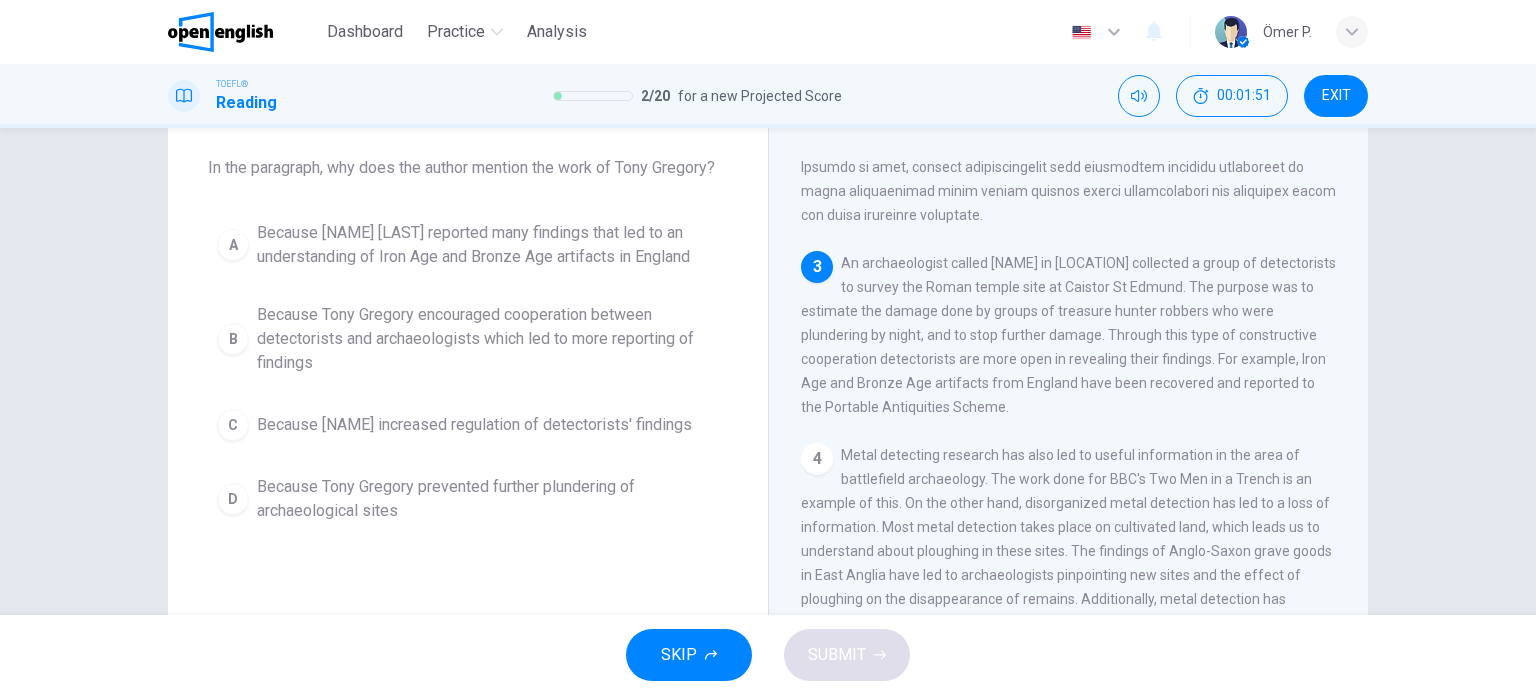 scroll, scrollTop: 442, scrollLeft: 0, axis: vertical 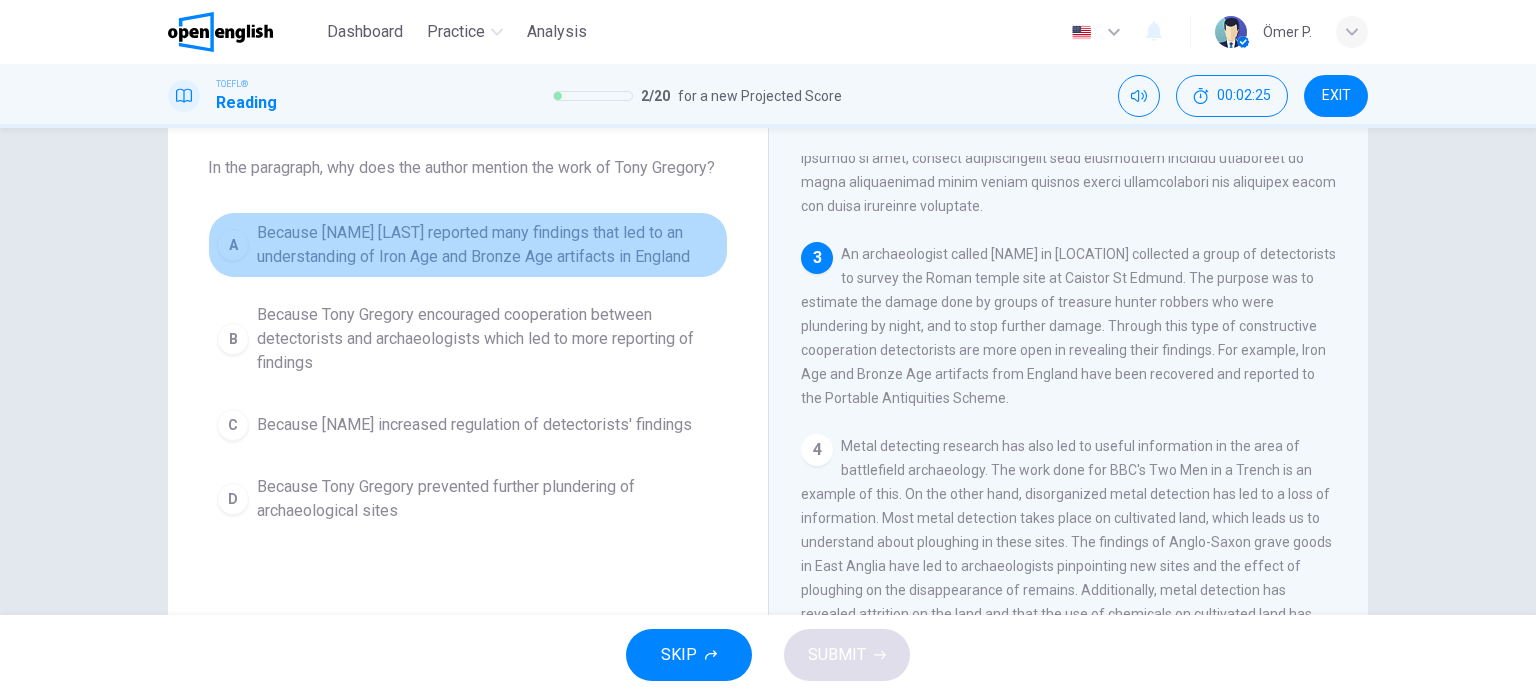 click on "A Because [NAME] [LAST] reported many findings that led to an understanding of Iron Age and Bronze Age artifacts in England" at bounding box center (468, 245) 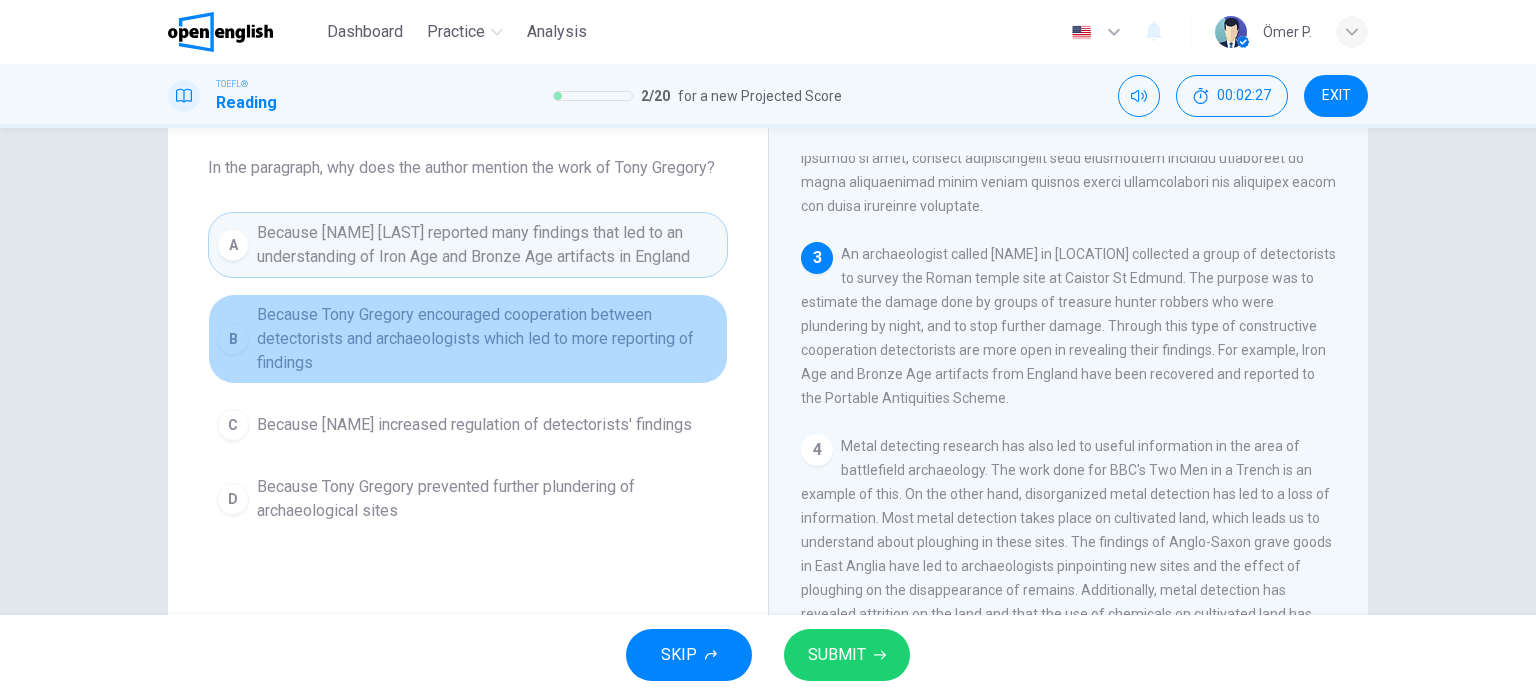 click on "Because Tony Gregory encouraged cooperation between detectorists and archaeologists which led to more reporting of findings" at bounding box center (488, 339) 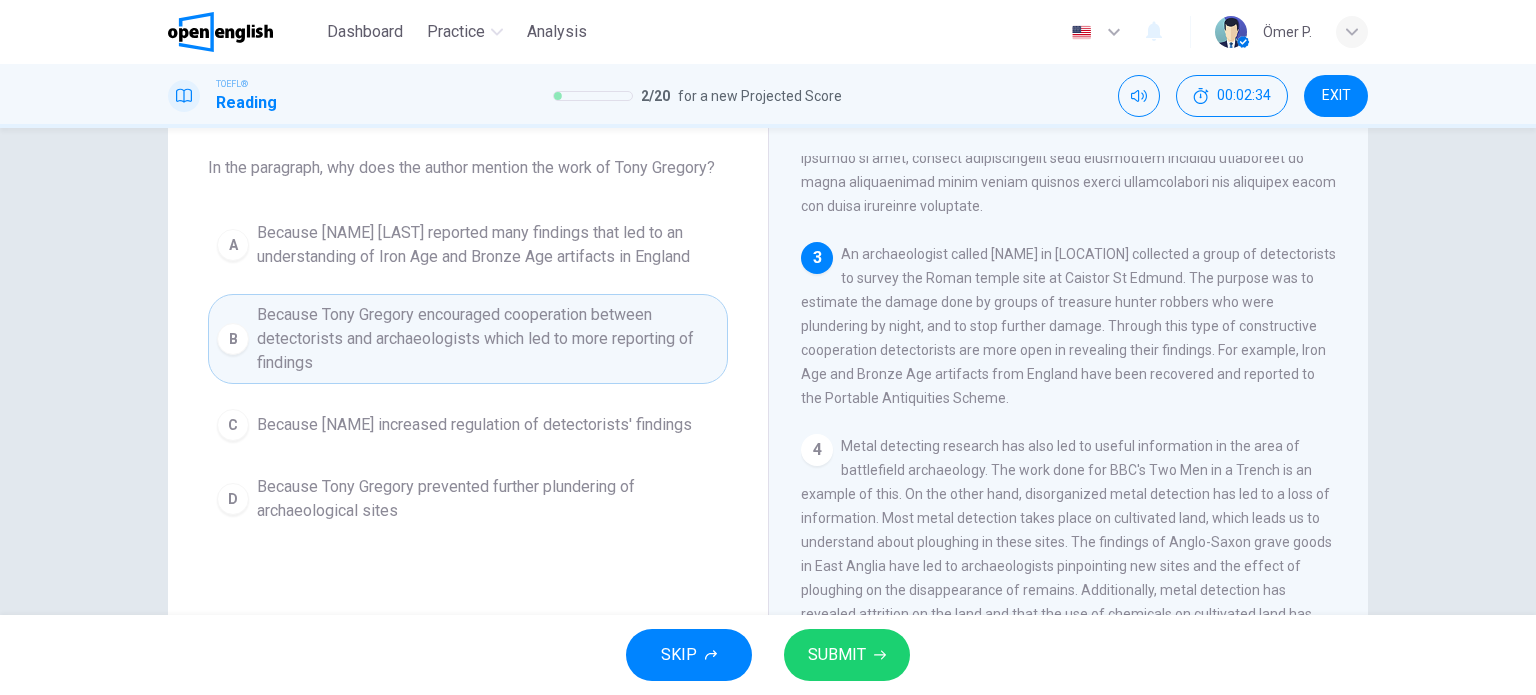 click on "A Because [NAME] [LAST] reported many findings that led to an understanding of Iron Age and Bronze Age artifacts in England" at bounding box center (468, 245) 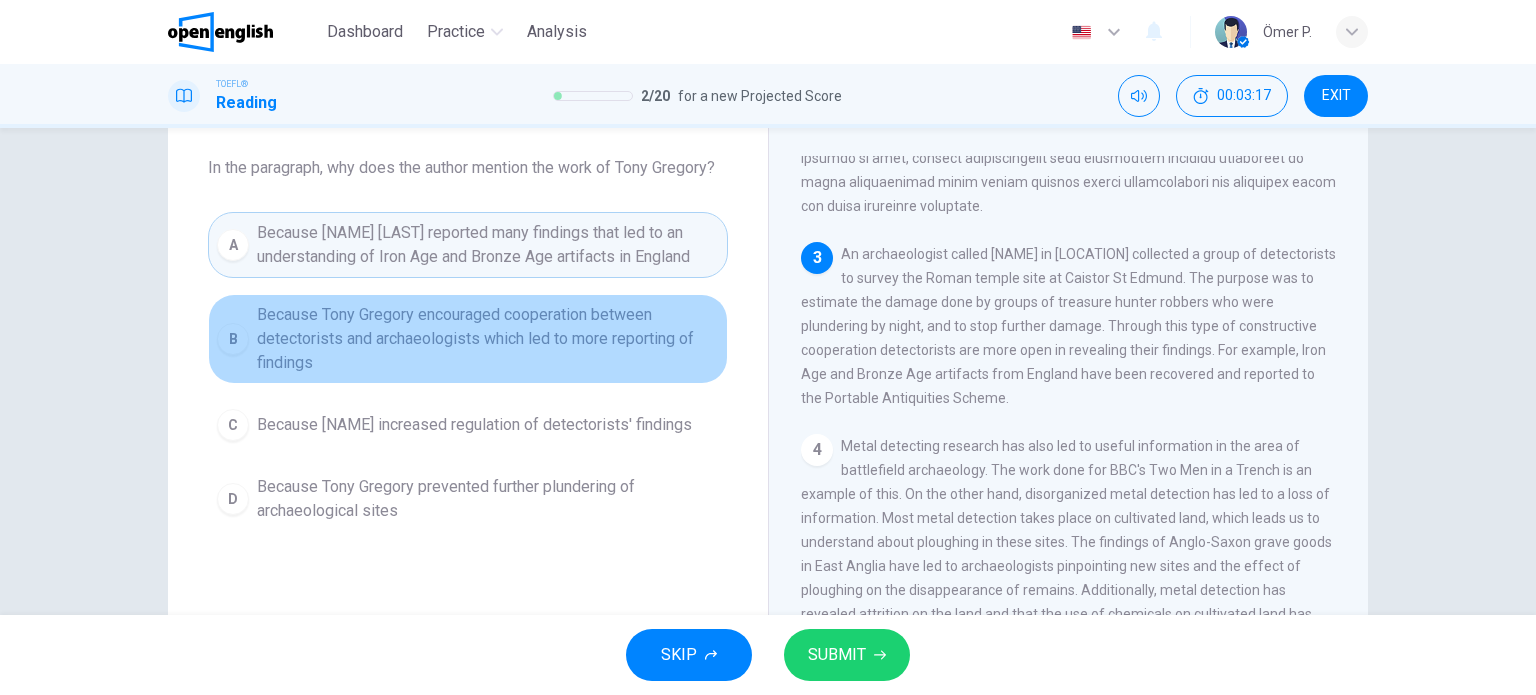 click on "Because Tony Gregory encouraged cooperation between detectorists and archaeologists which led to more reporting of findings" at bounding box center (488, 339) 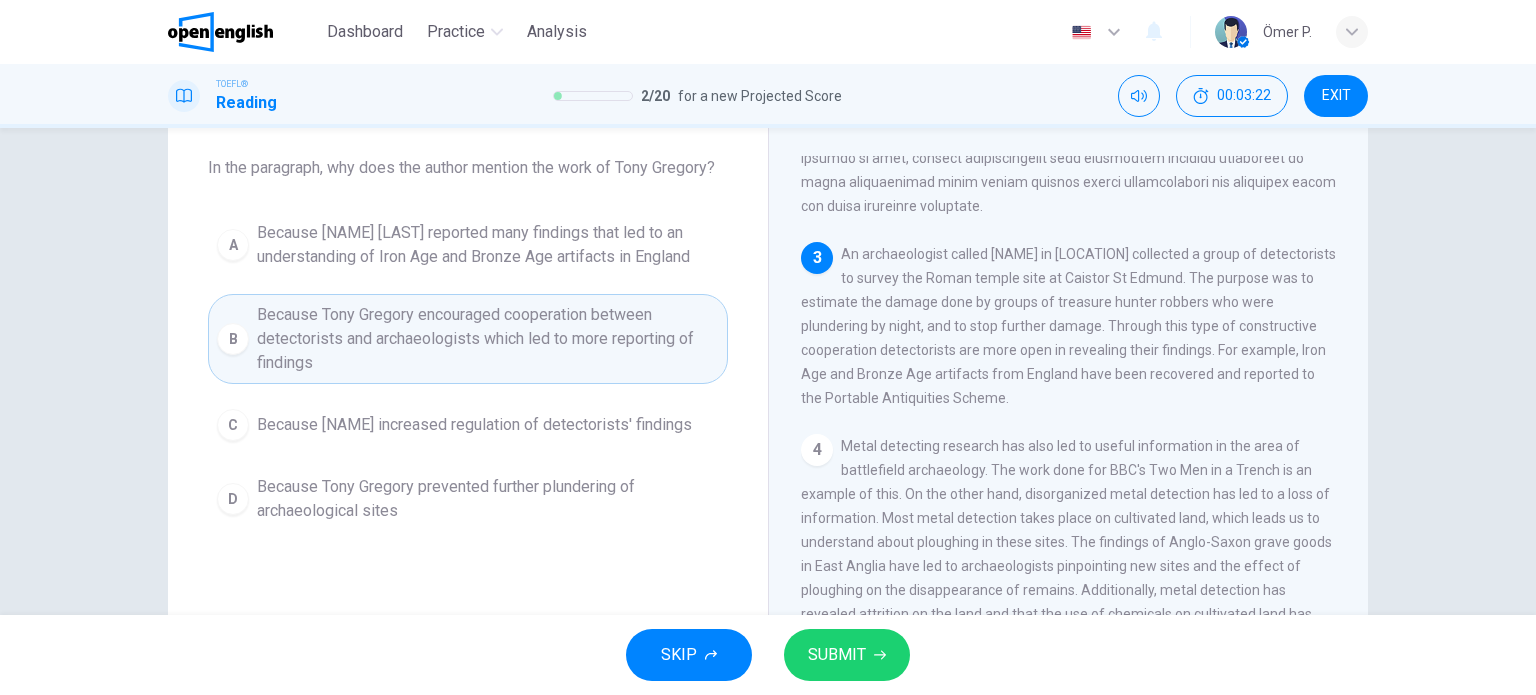 click on "Because Tony Gregory encouraged cooperation between detectorists and archaeologists which led to more reporting of findings" at bounding box center [488, 339] 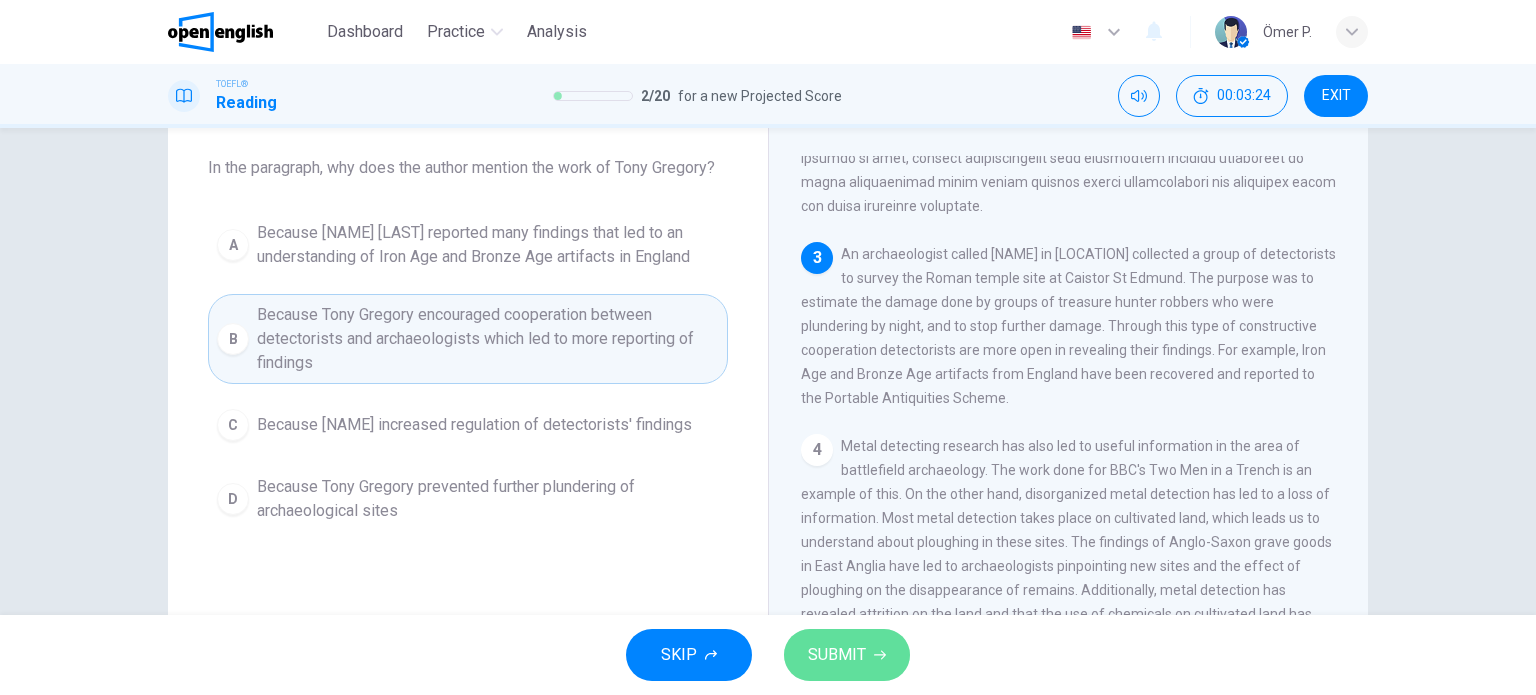 click on "SUBMIT" at bounding box center (847, 655) 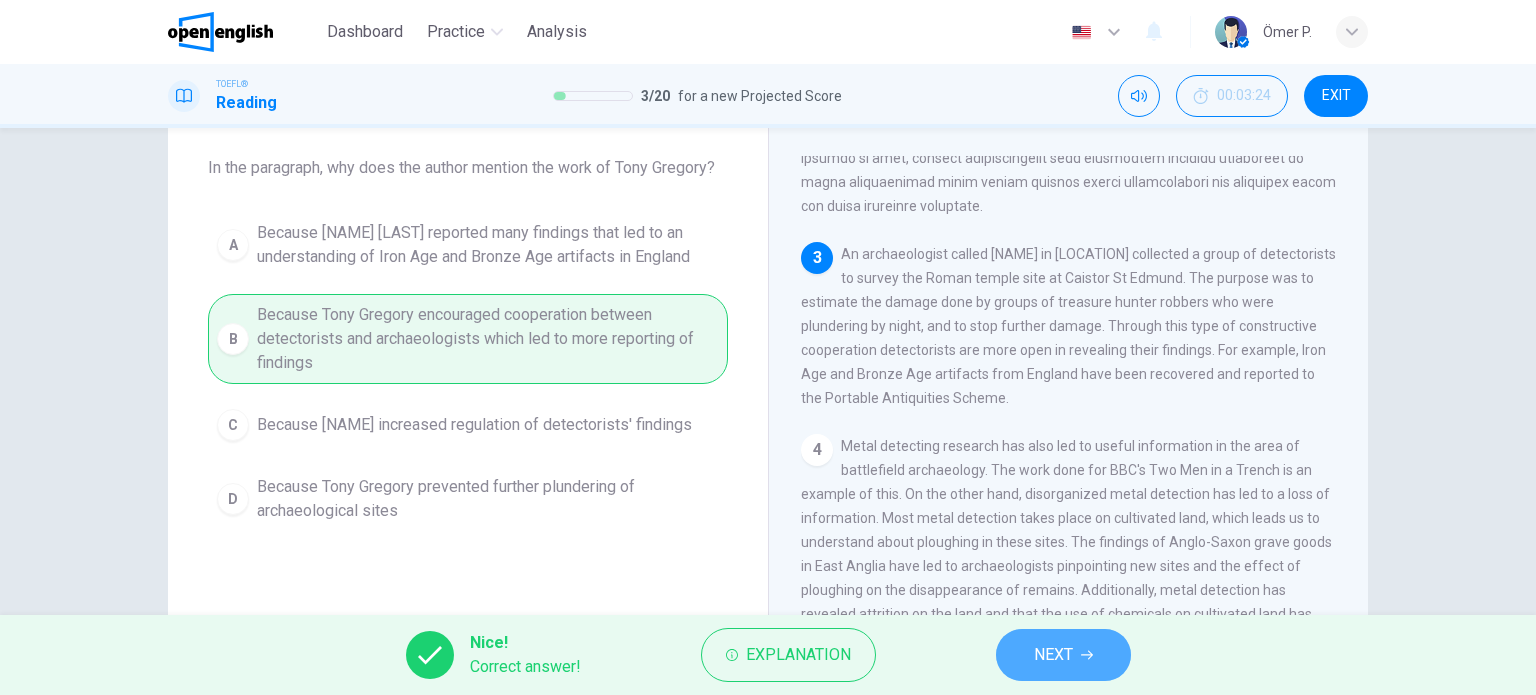 click on "NEXT" at bounding box center (1063, 655) 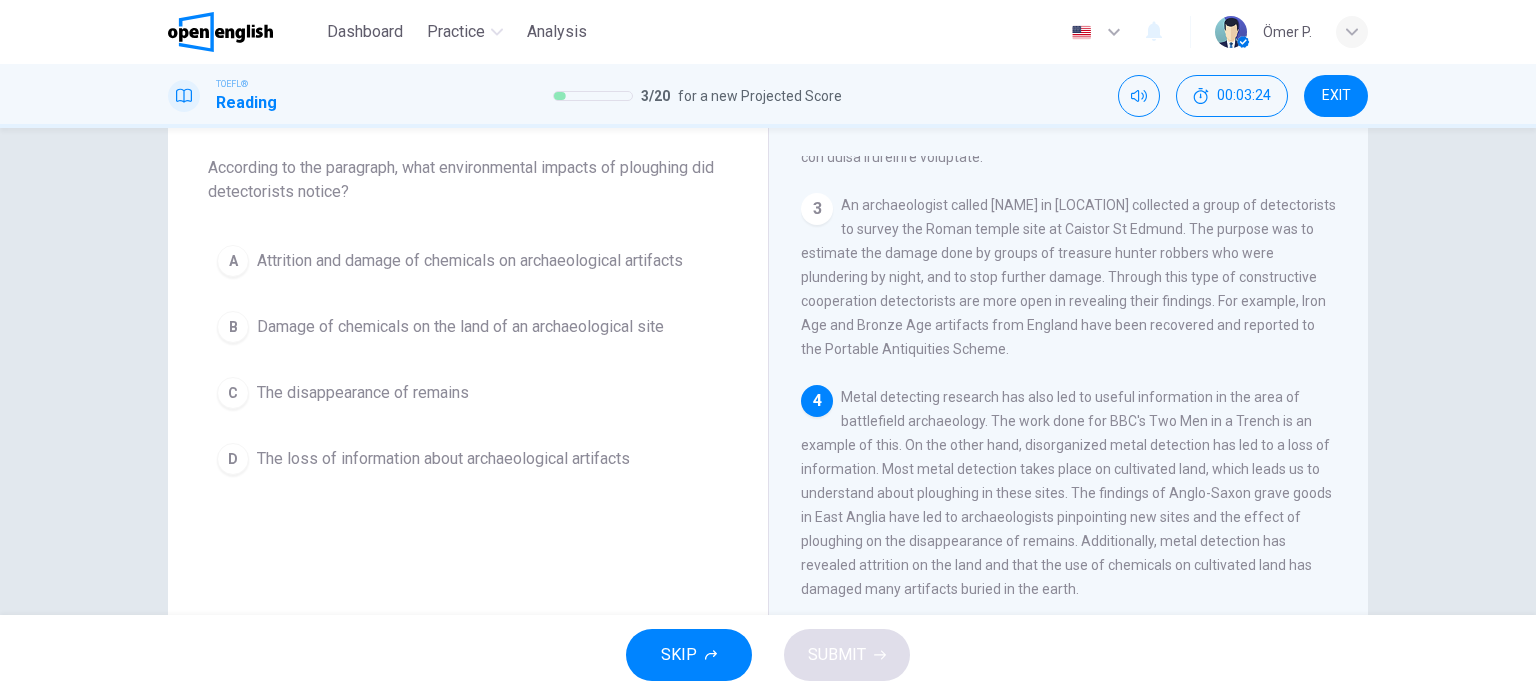 scroll, scrollTop: 589, scrollLeft: 0, axis: vertical 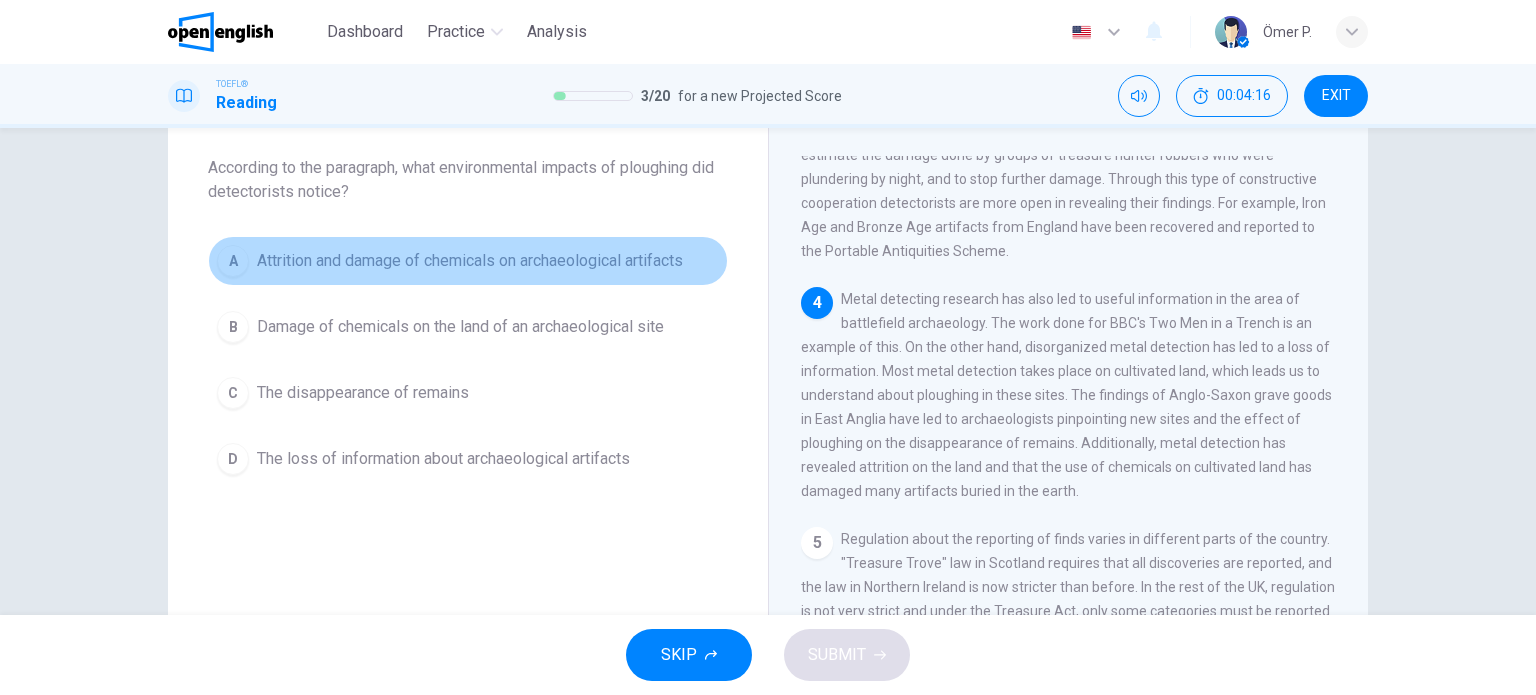 click on "A Attrition and damage of chemicals on archaeological artifacts" at bounding box center [468, 261] 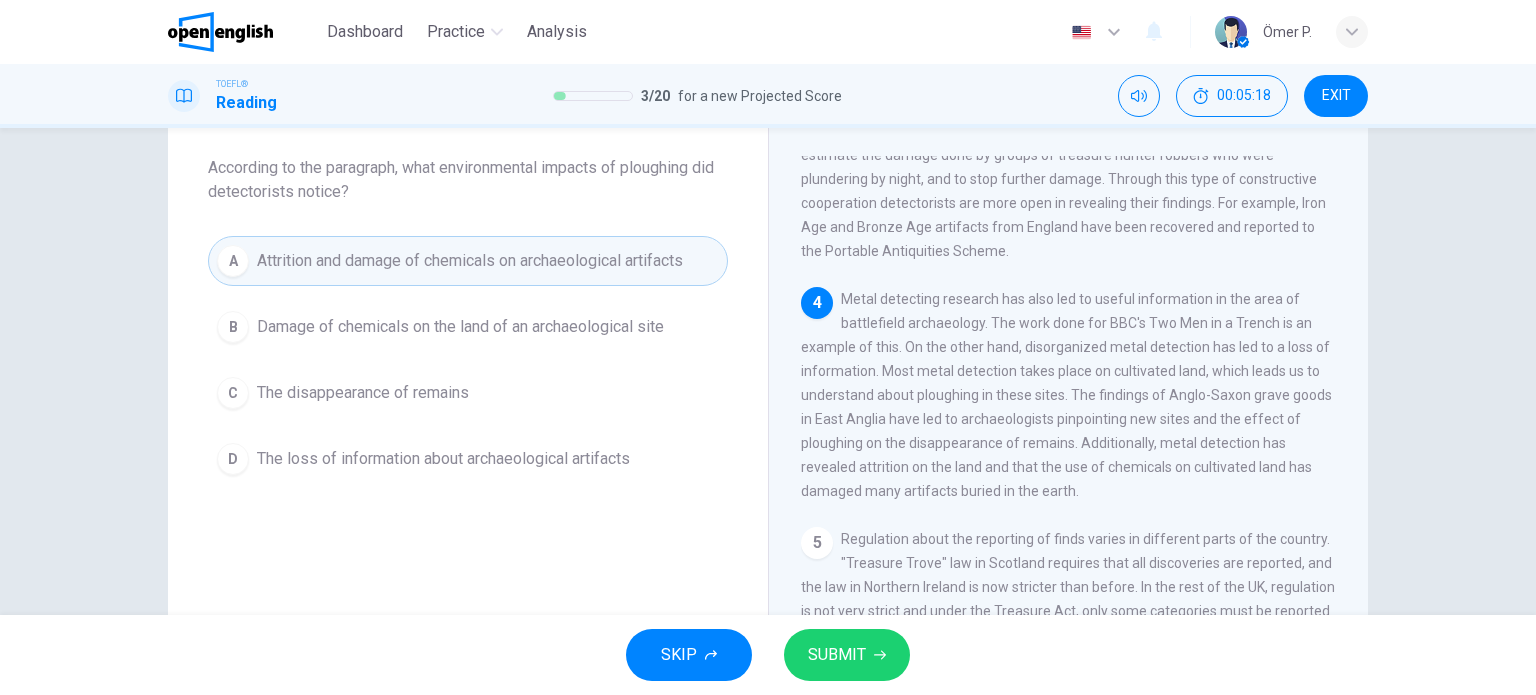 click on "The loss of information about archaeological artifacts" at bounding box center (443, 459) 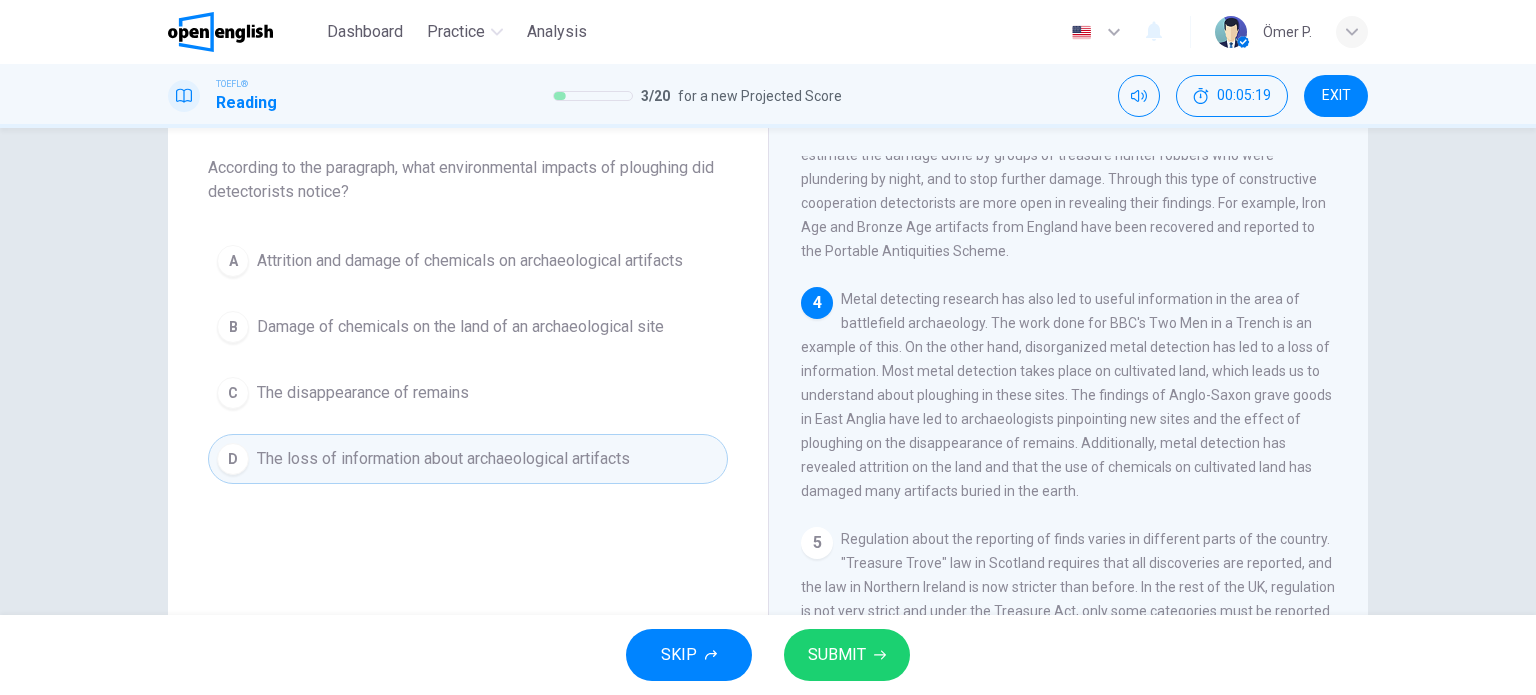 click on "Attrition and damage of chemicals on archaeological artifacts" at bounding box center (470, 261) 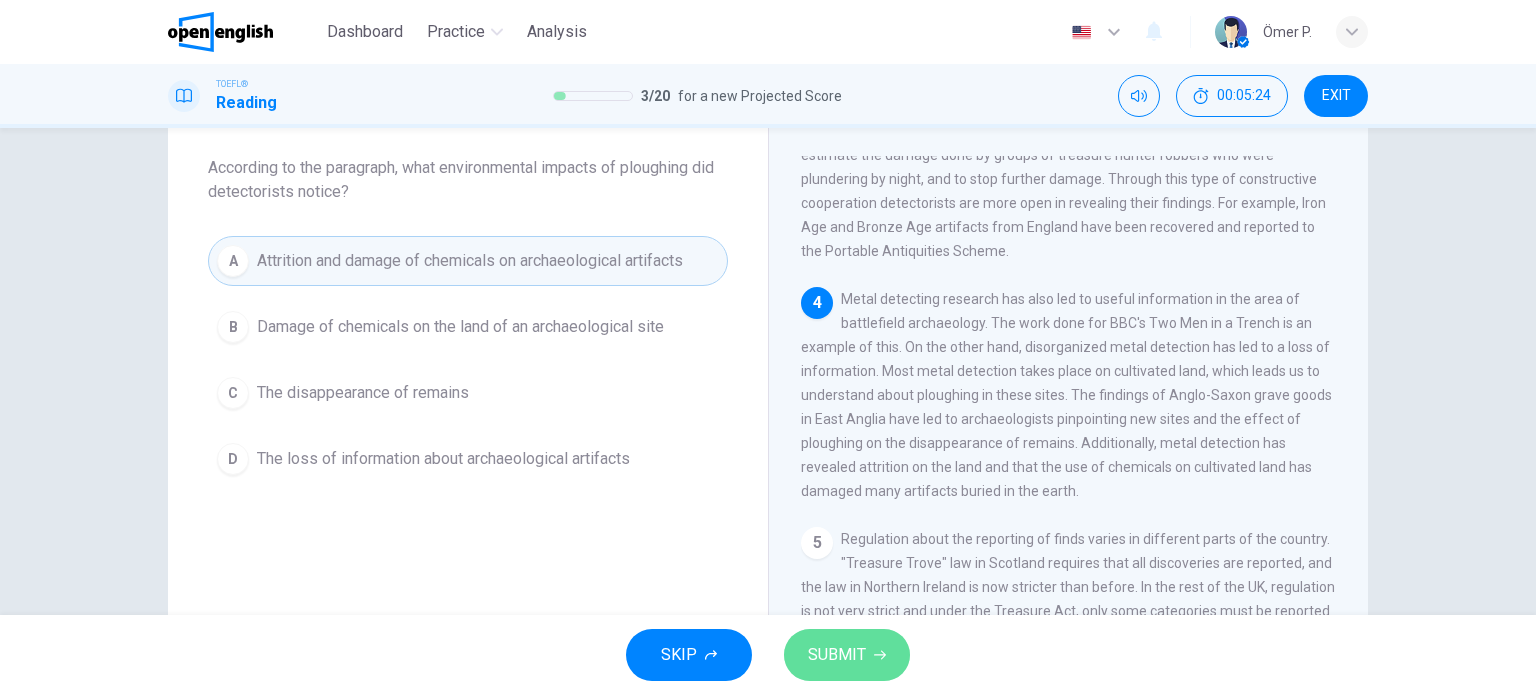 click on "SUBMIT" at bounding box center (837, 655) 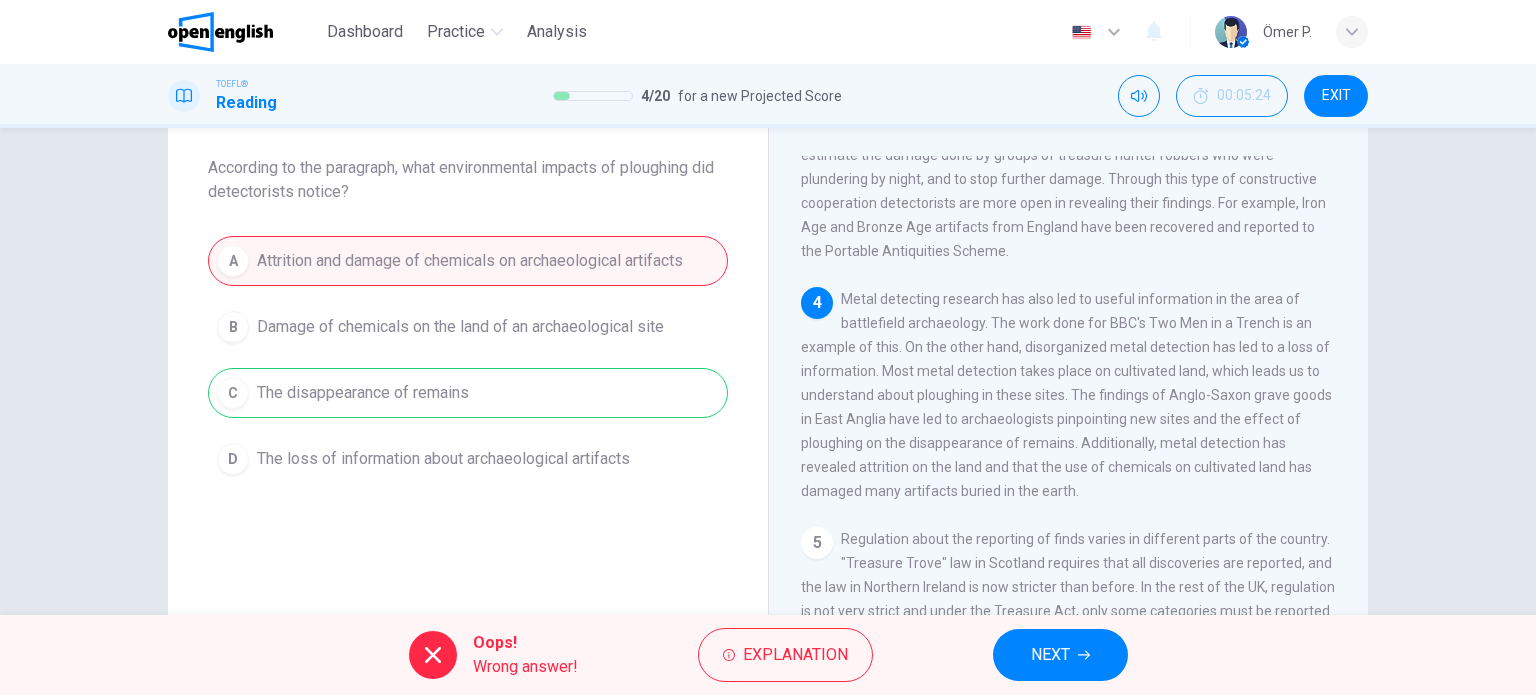 click on "NEXT" at bounding box center [1060, 655] 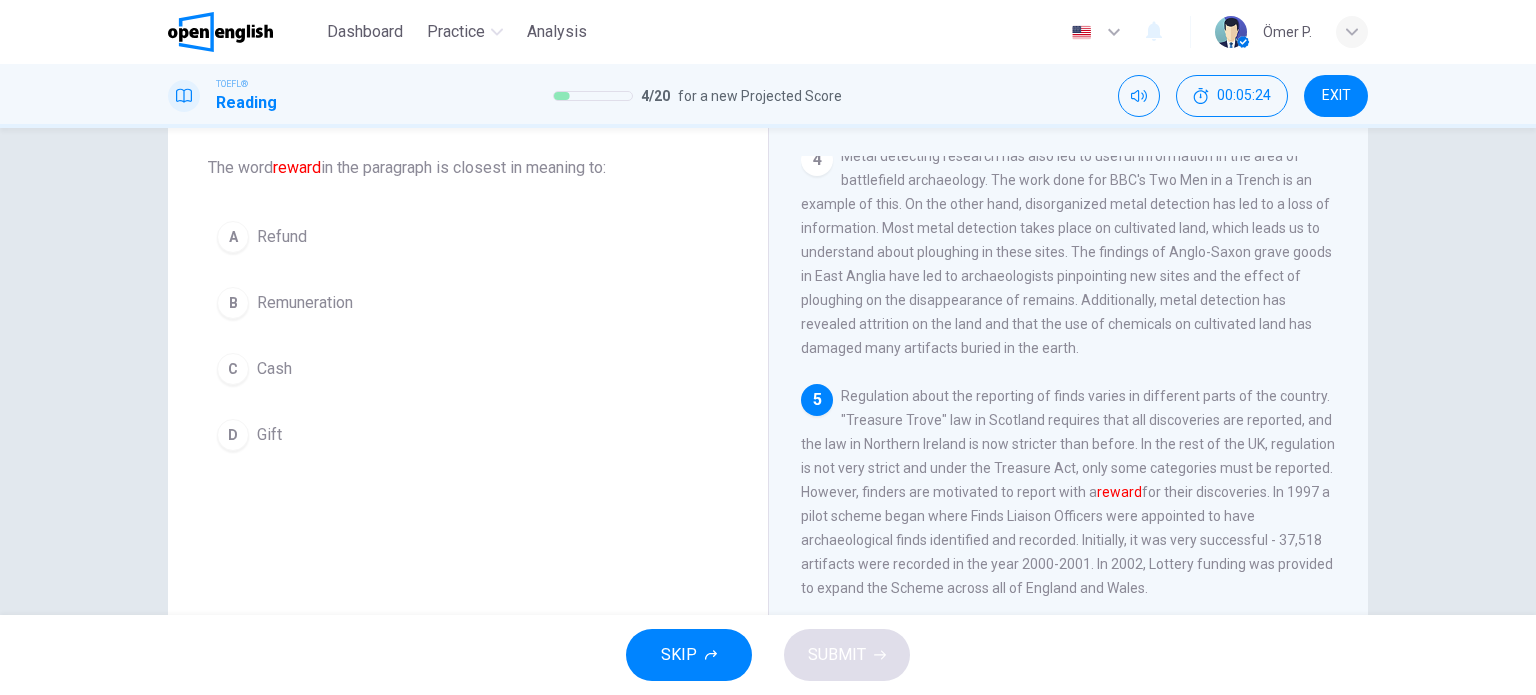 scroll, scrollTop: 836, scrollLeft: 0, axis: vertical 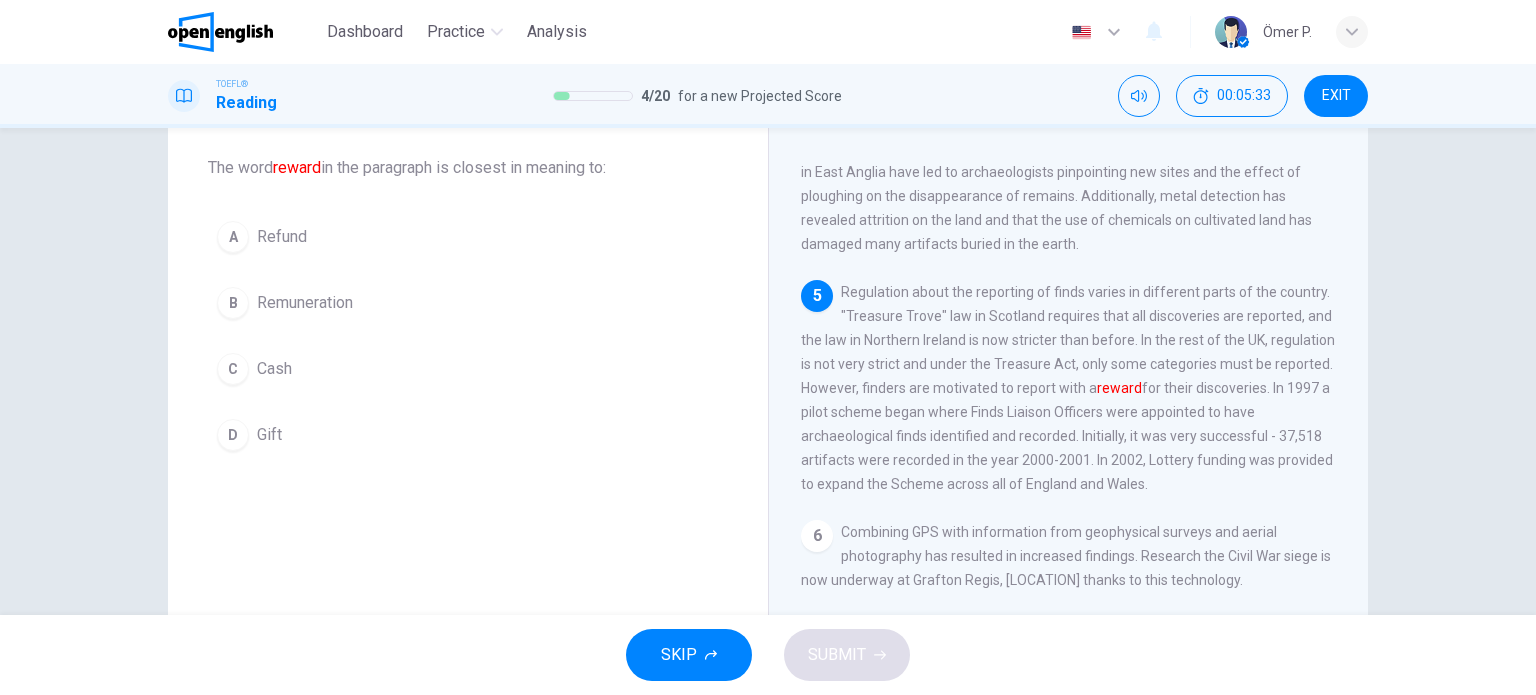 click on "D Gift" at bounding box center (468, 435) 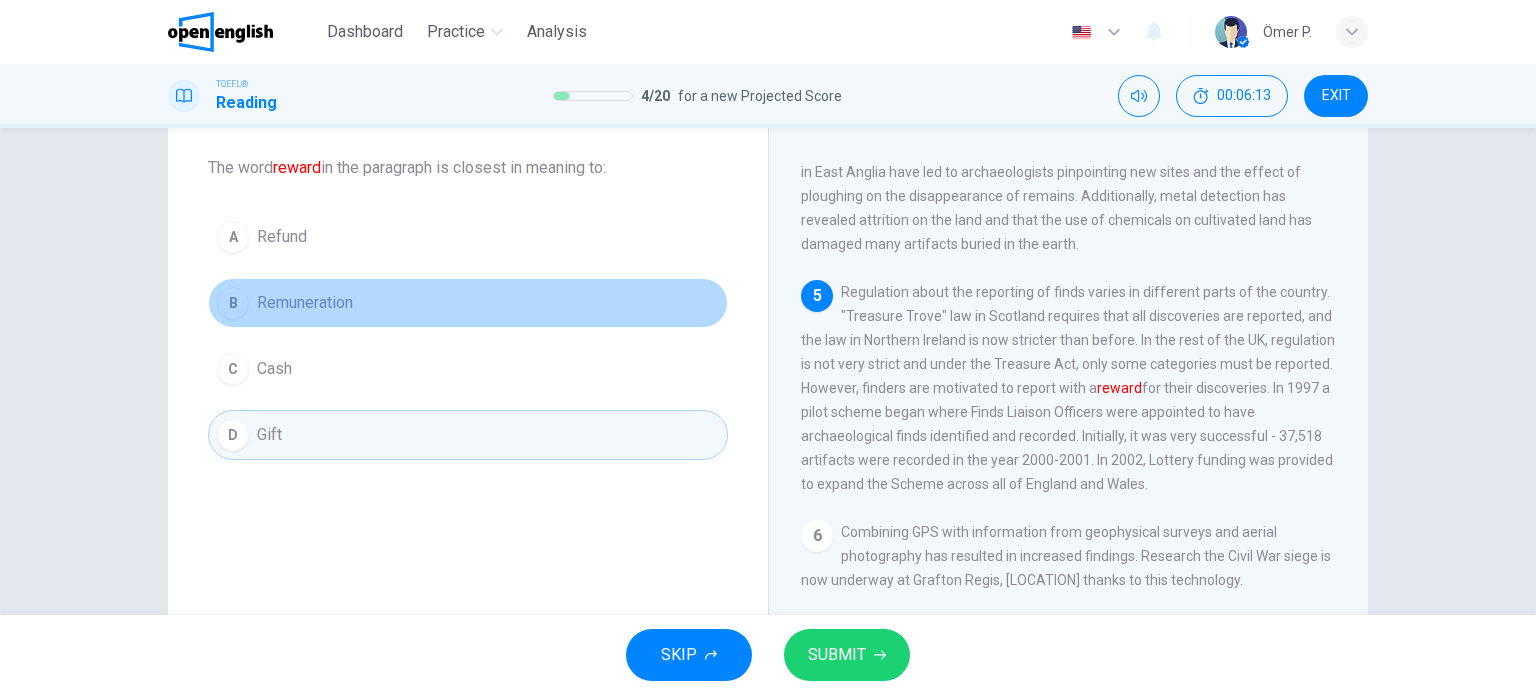 click on "B Remuneration" at bounding box center (468, 303) 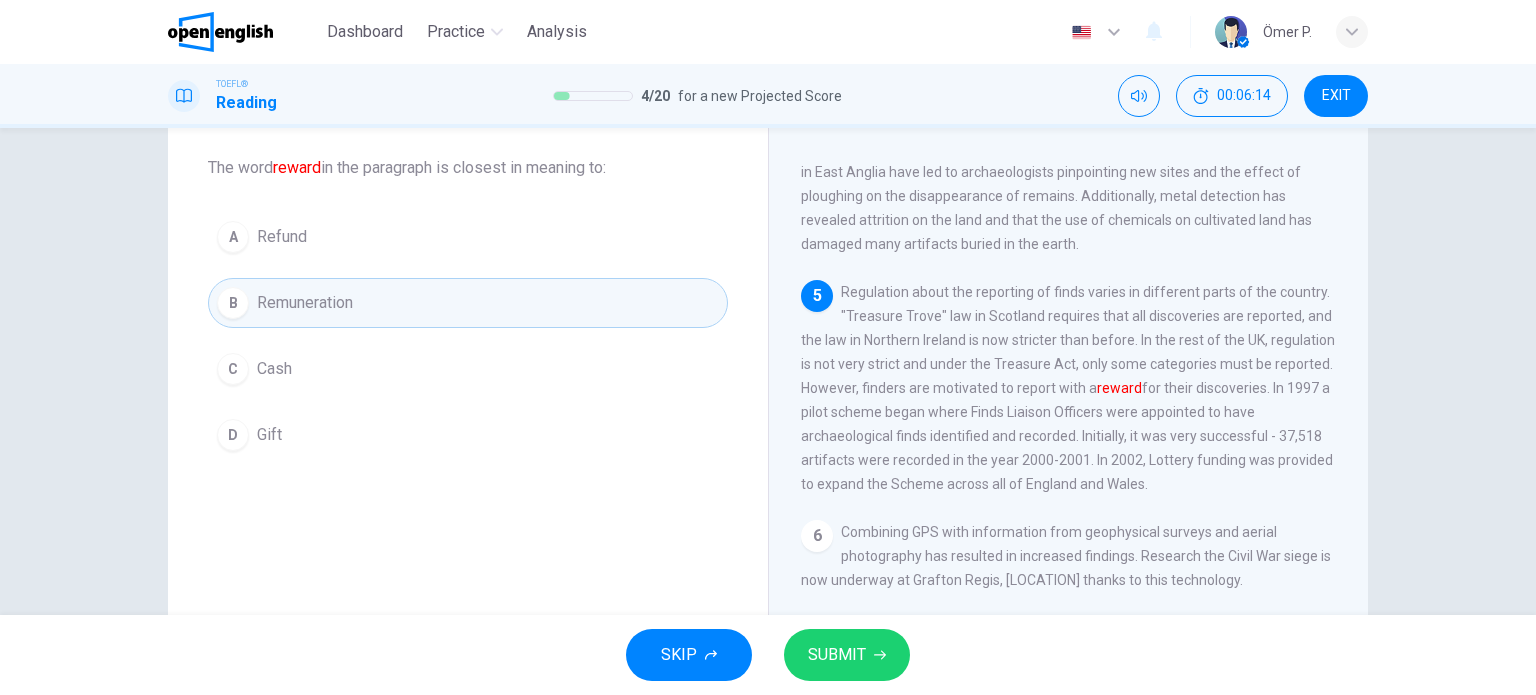 click on "SUBMIT" at bounding box center [837, 655] 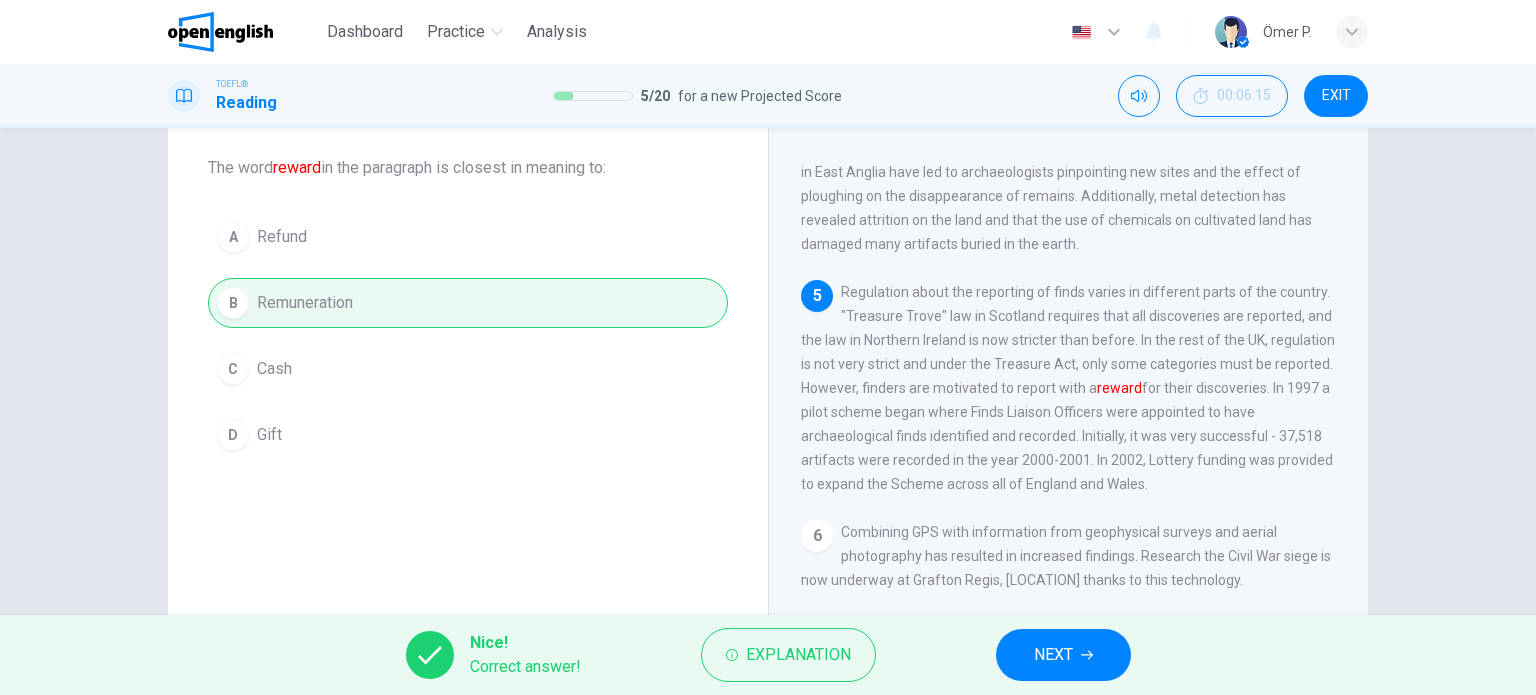 click on "Nice! Correct answer! Explanation NEXT" at bounding box center (768, 655) 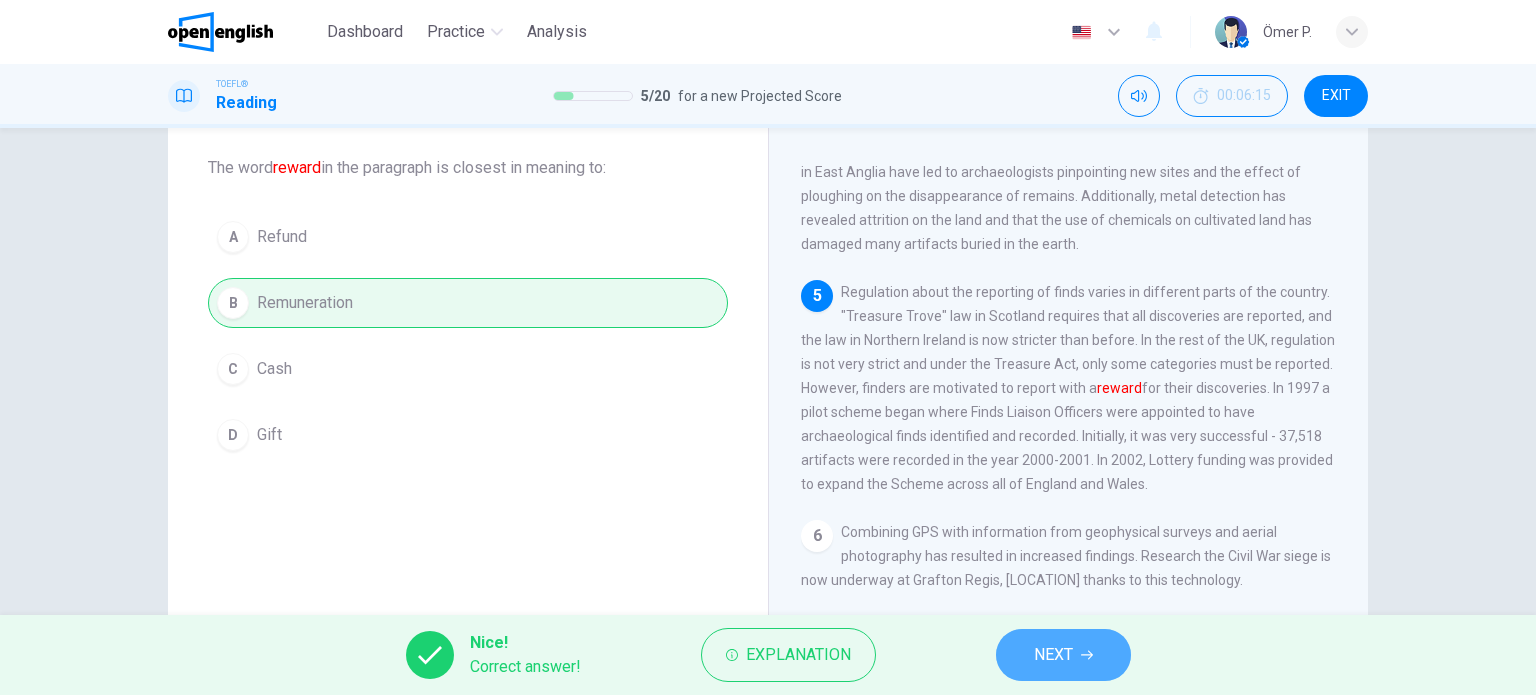 drag, startPoint x: 1092, startPoint y: 655, endPoint x: 1071, endPoint y: 635, distance: 29 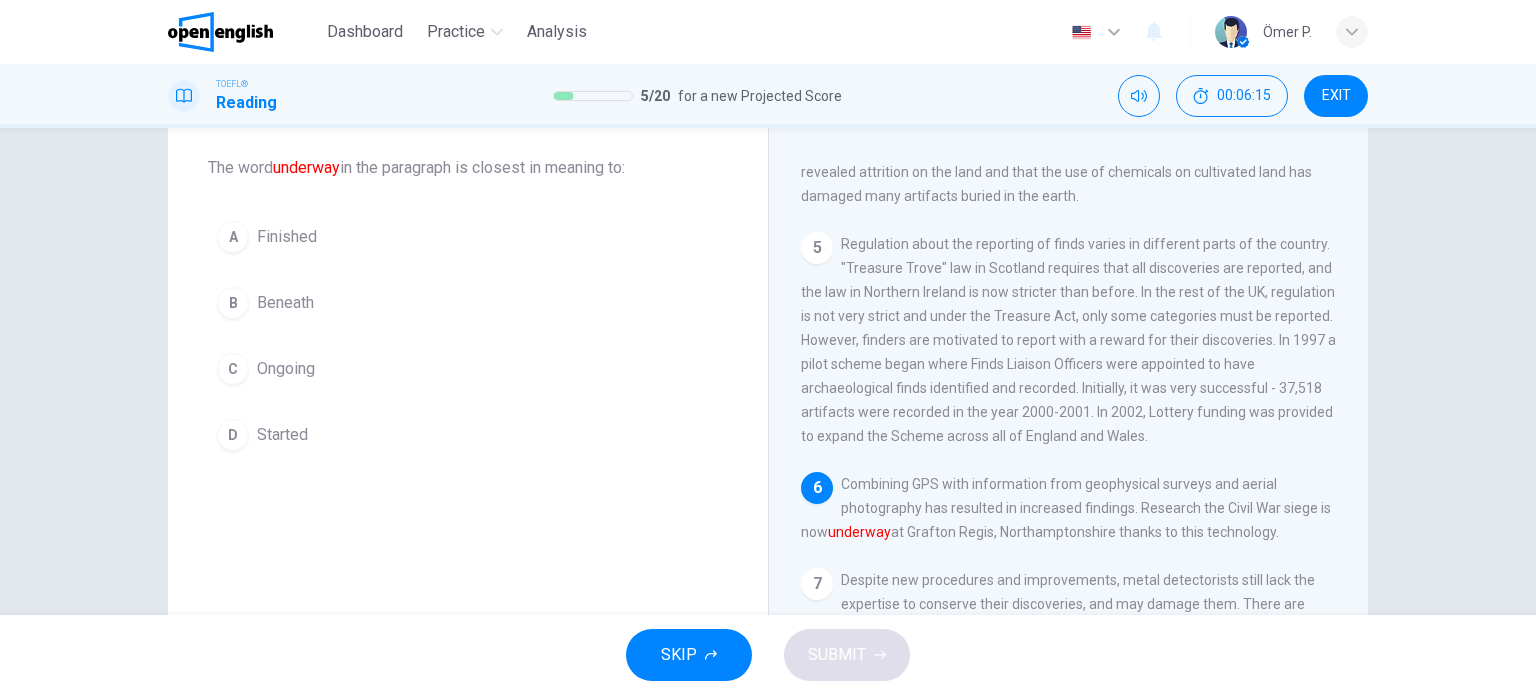 scroll, scrollTop: 932, scrollLeft: 0, axis: vertical 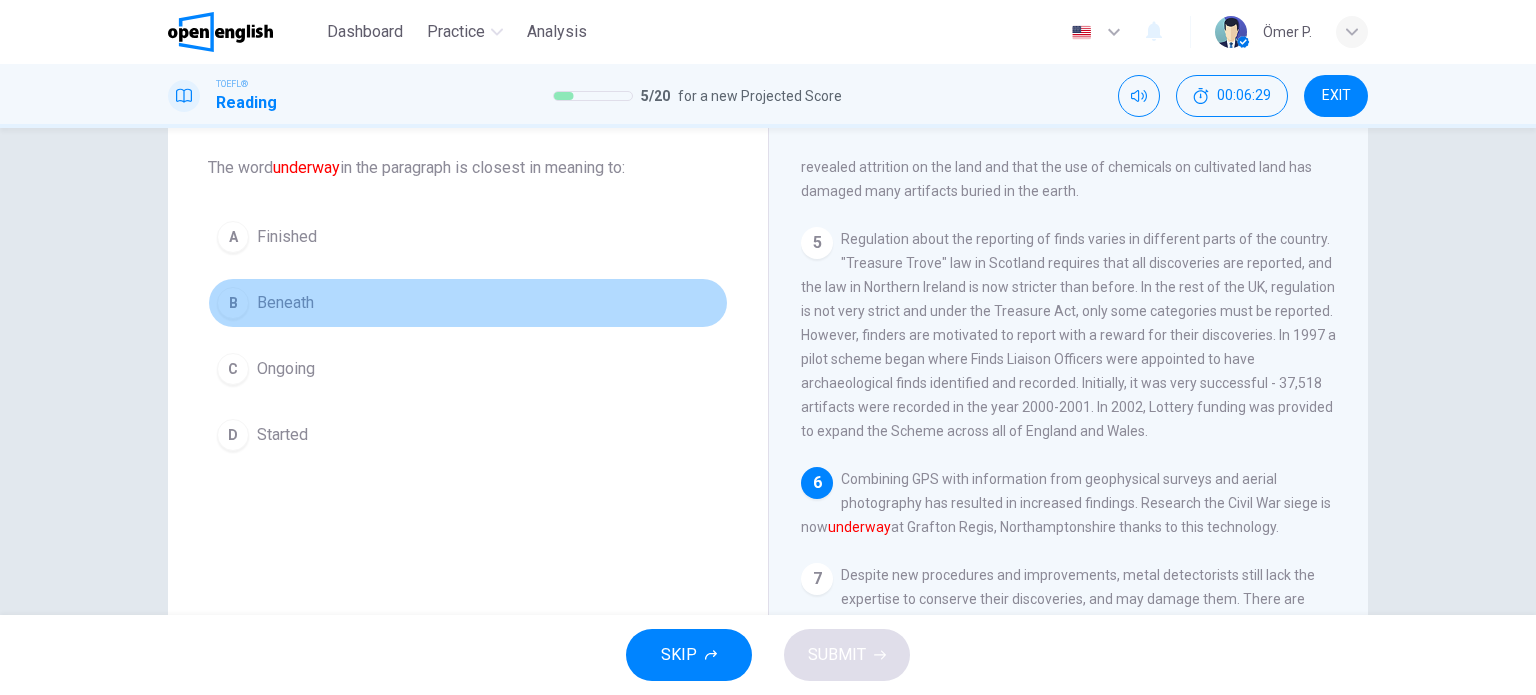 click on "B Beneath" at bounding box center (468, 303) 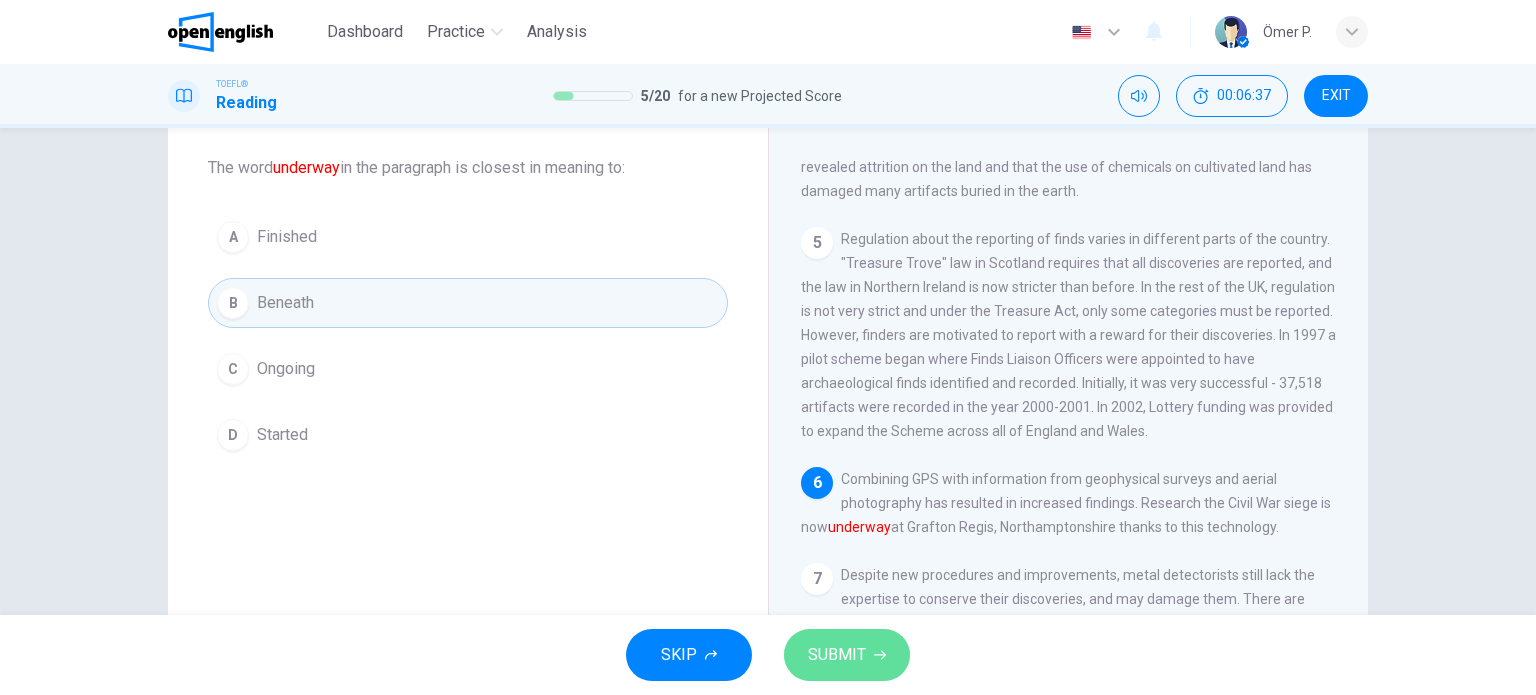 click on "SUBMIT" at bounding box center [837, 655] 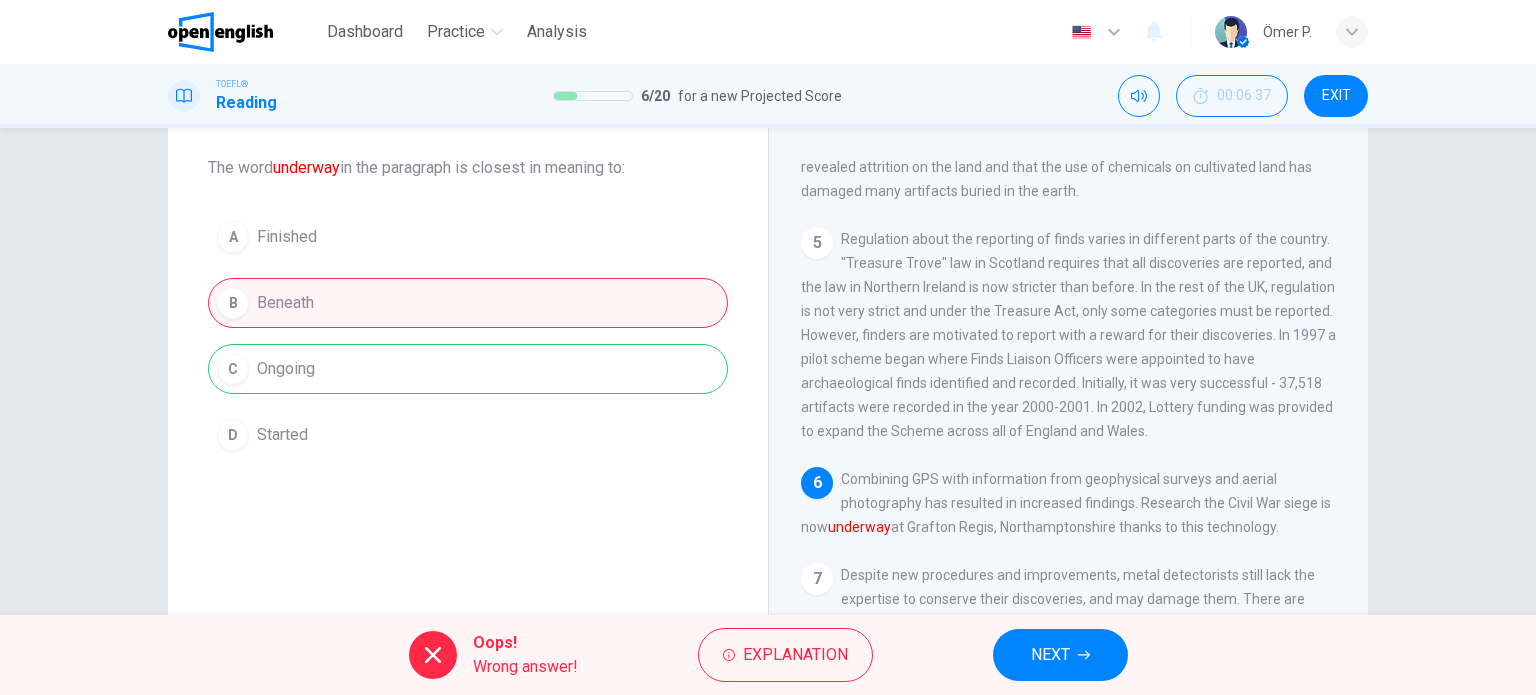 click on "NEXT" at bounding box center [1050, 655] 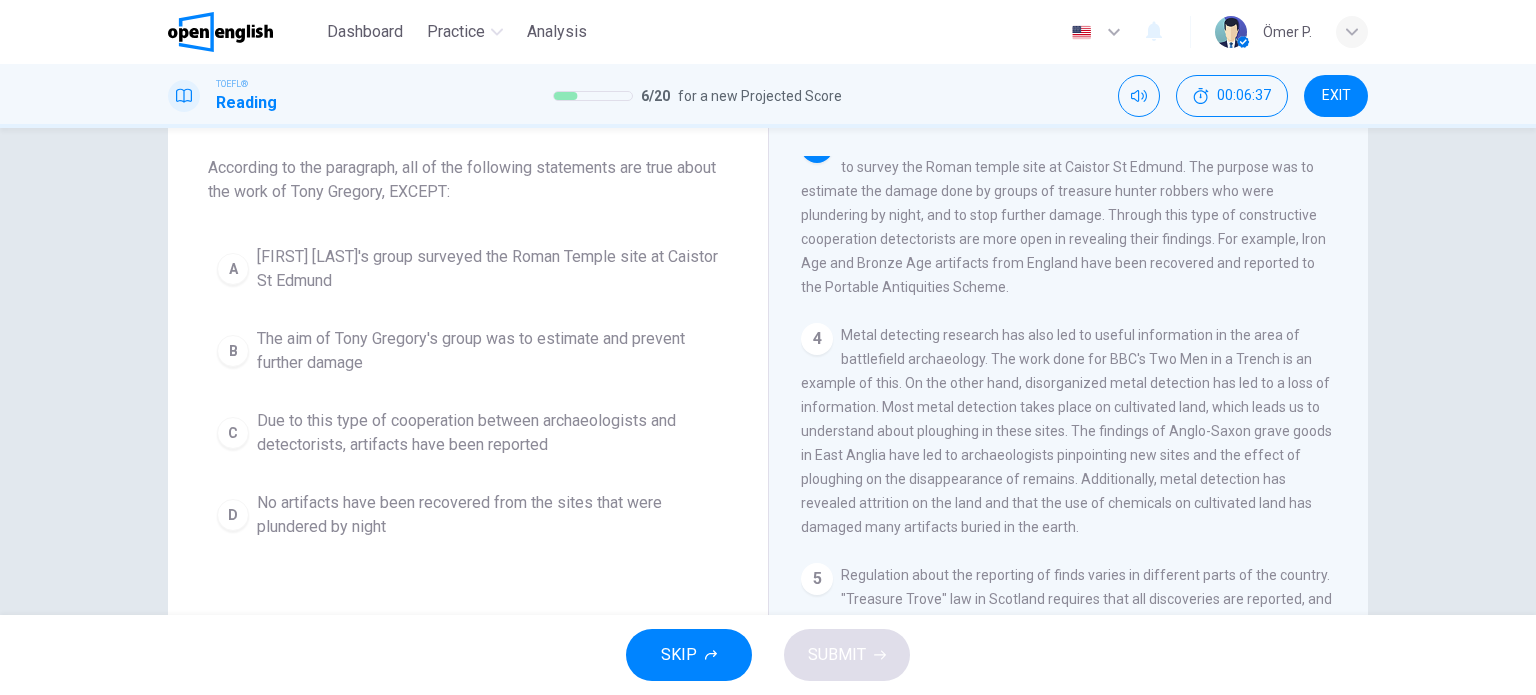 scroll, scrollTop: 544, scrollLeft: 0, axis: vertical 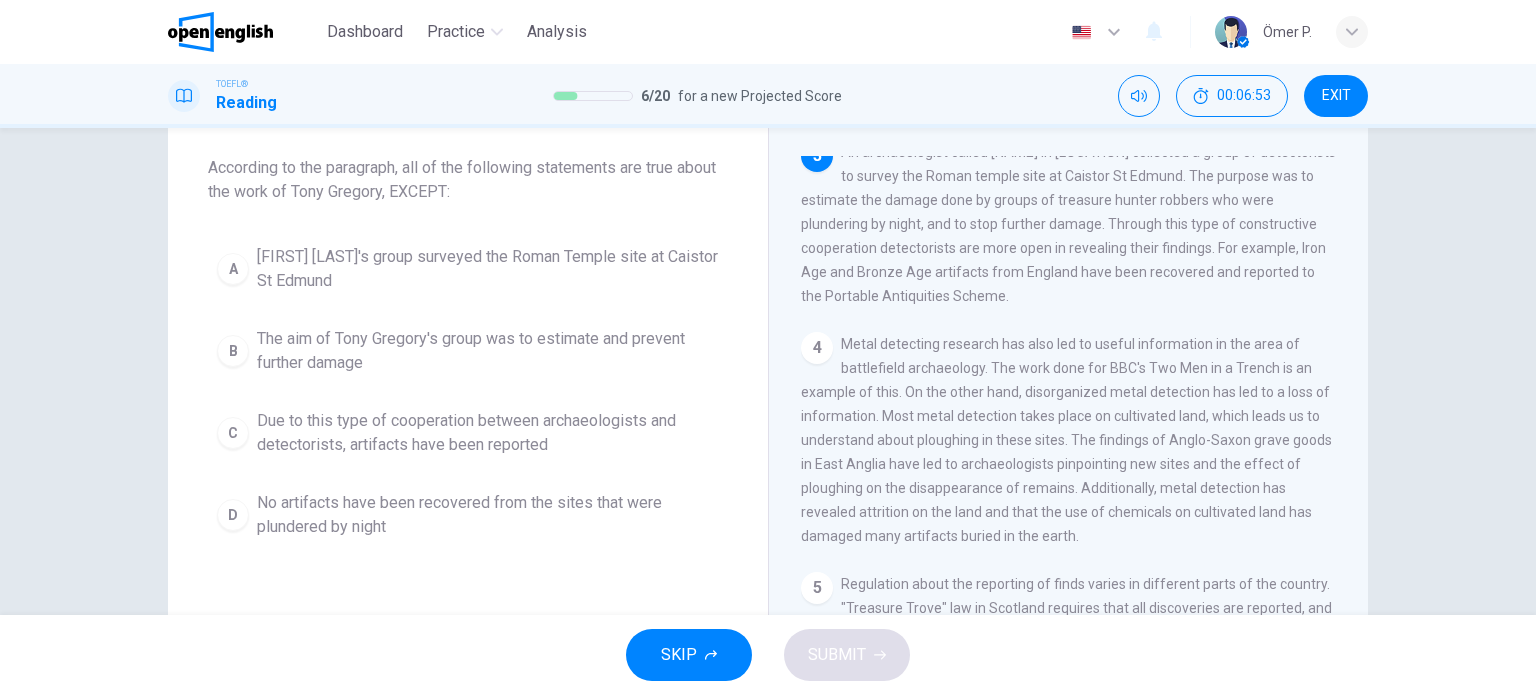click on "No artifacts have been recovered from the sites that were plundered by night" at bounding box center [488, 515] 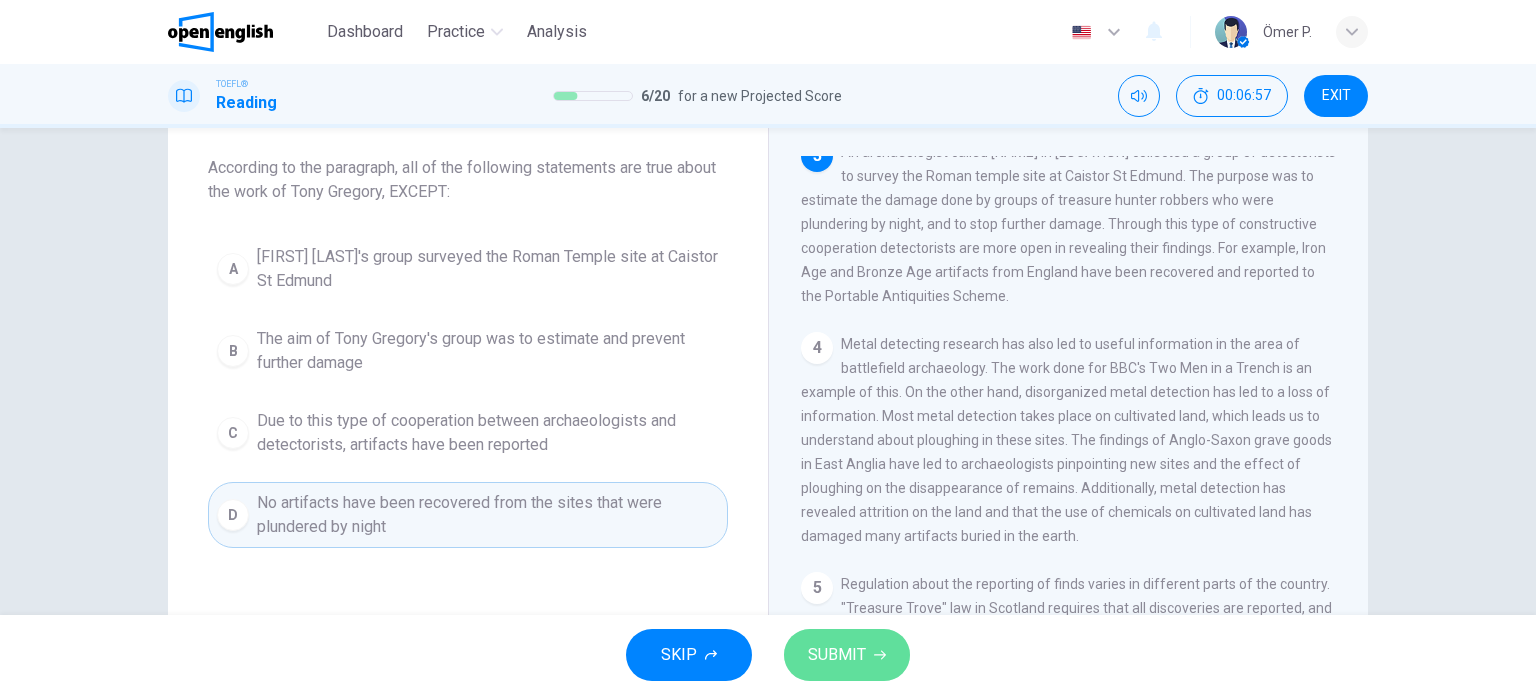 click on "SUBMIT" at bounding box center [847, 655] 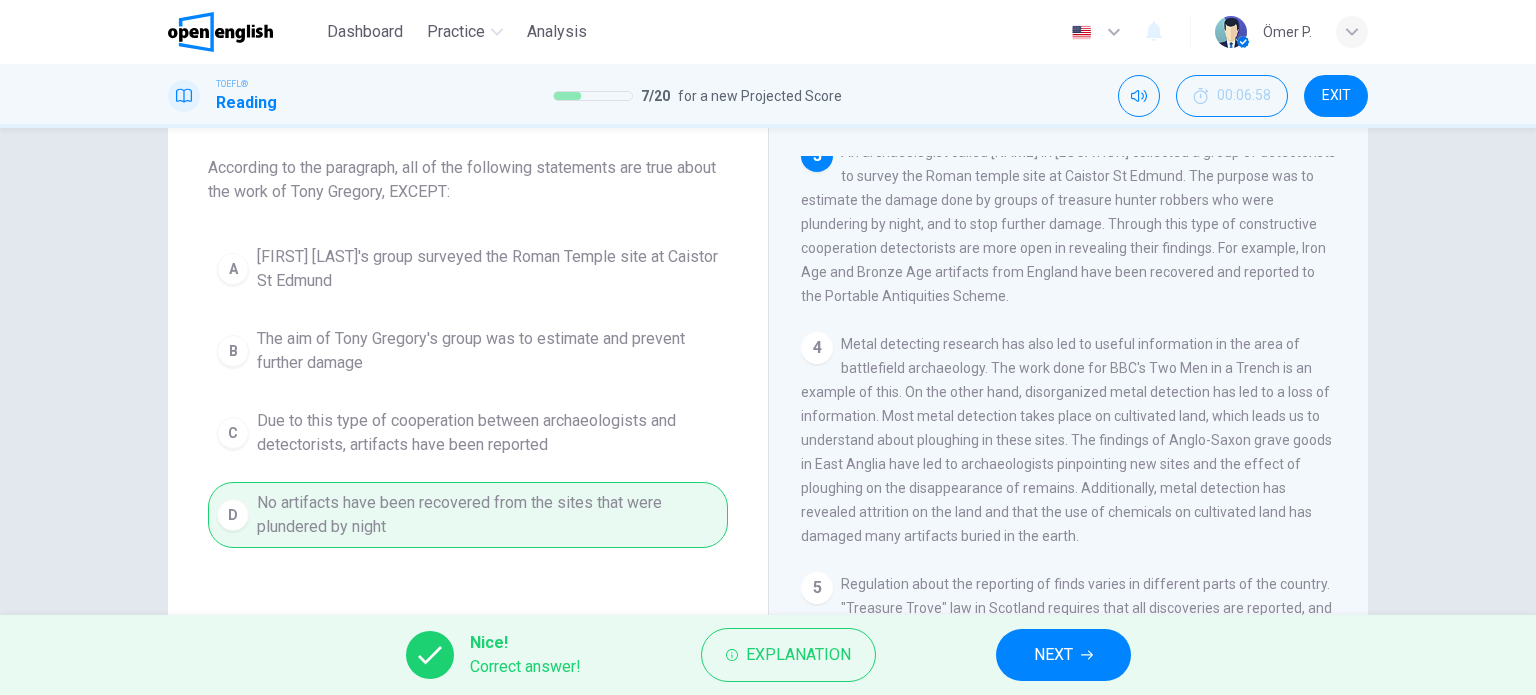 click on "NEXT" at bounding box center [1063, 655] 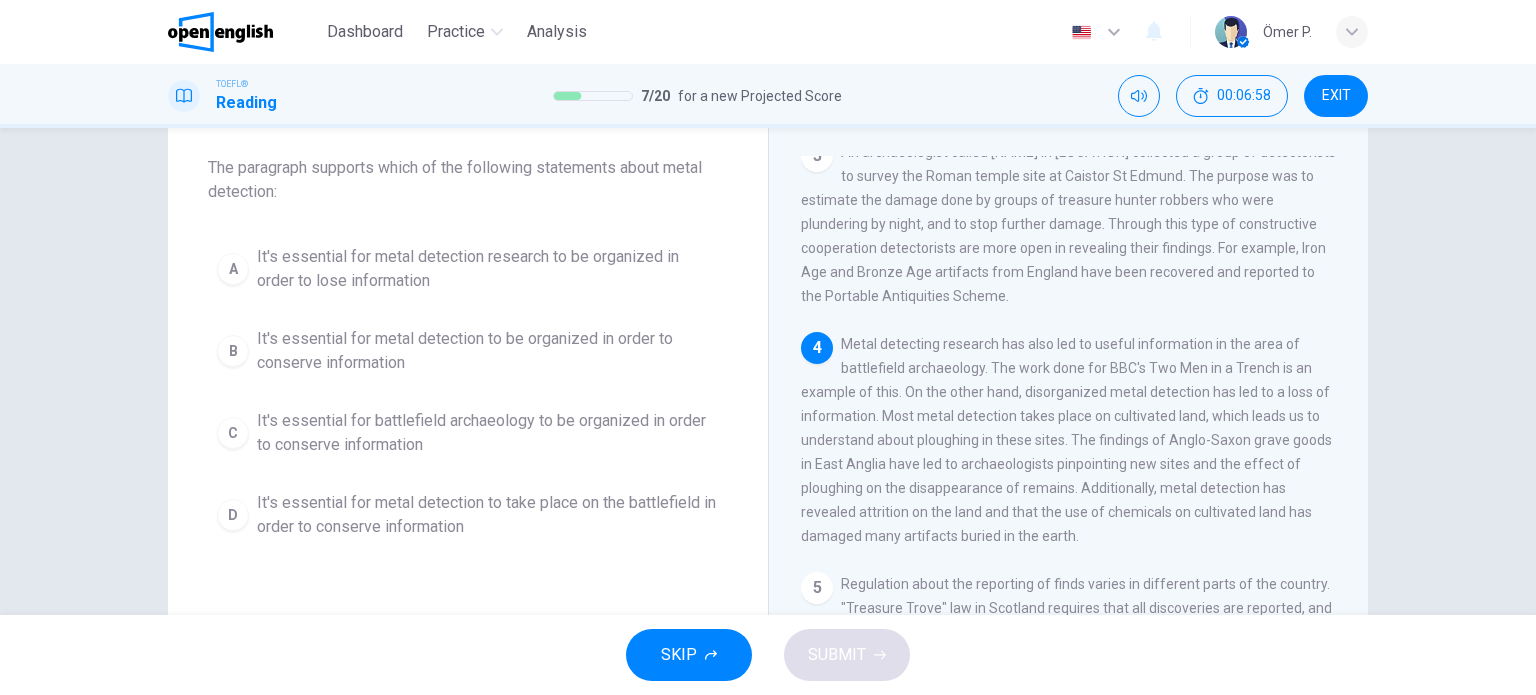 scroll, scrollTop: 589, scrollLeft: 0, axis: vertical 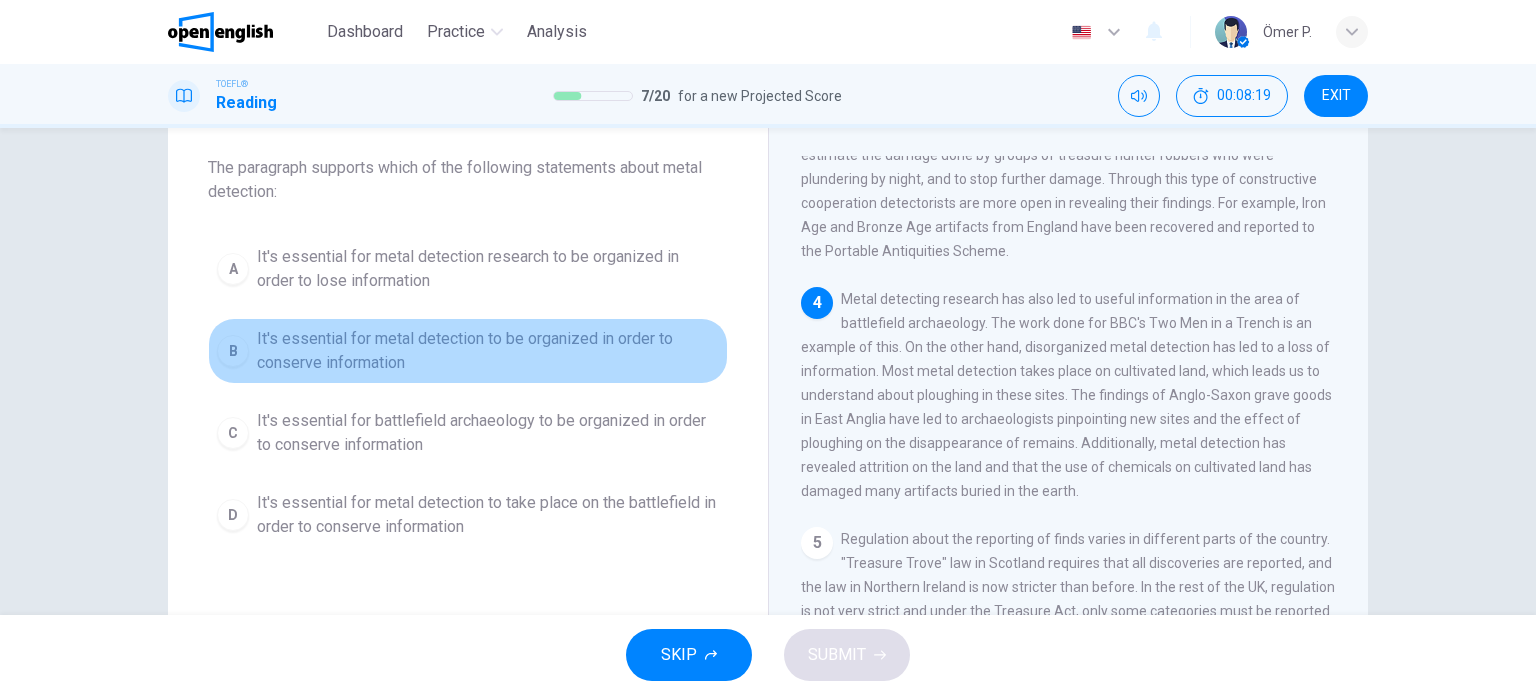 click on "It's essential for metal detection to be organized in order to conserve information" at bounding box center (488, 351) 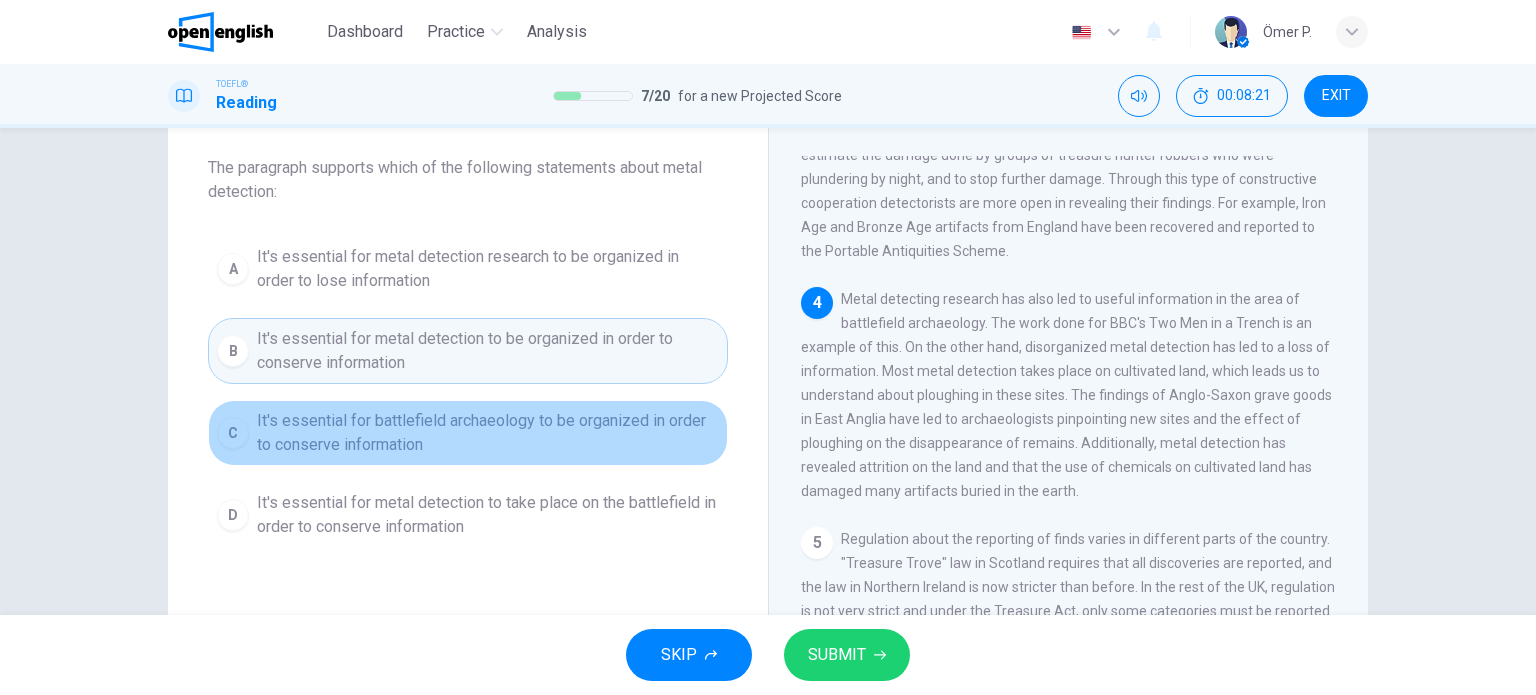 click on "It's essential for battlefield archaeology to be organized in order to conserve information" at bounding box center (488, 433) 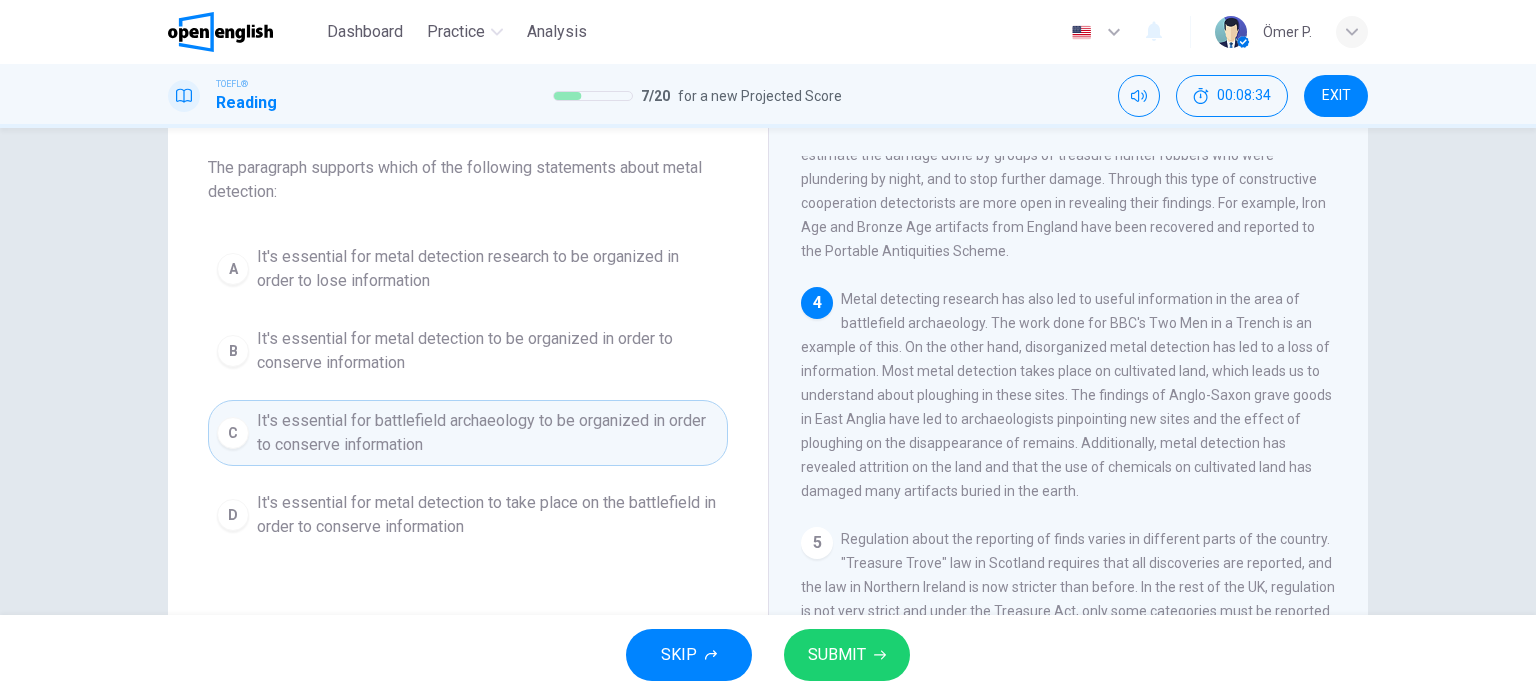 click on "It's essential for metal detection to be organized in order to conserve information" at bounding box center [488, 351] 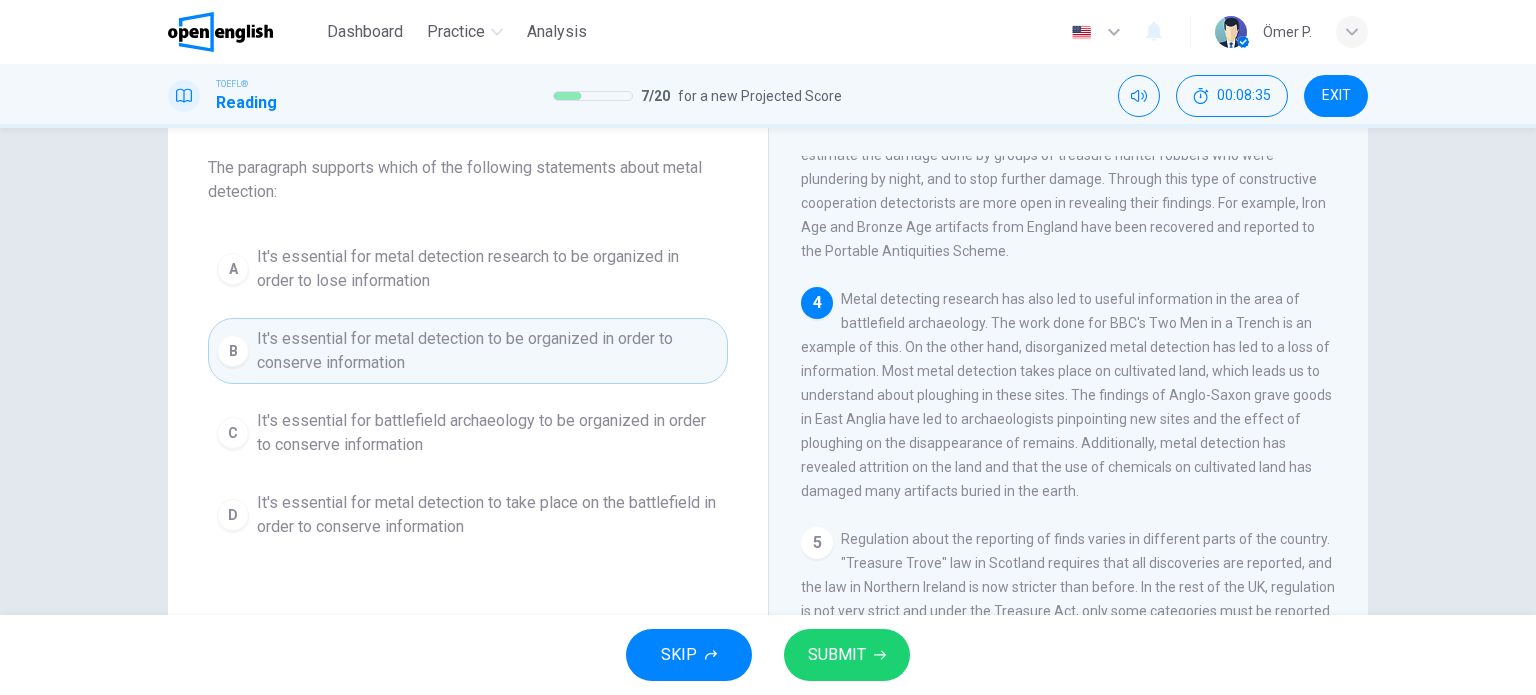click on "SKIP SUBMIT" at bounding box center (768, 655) 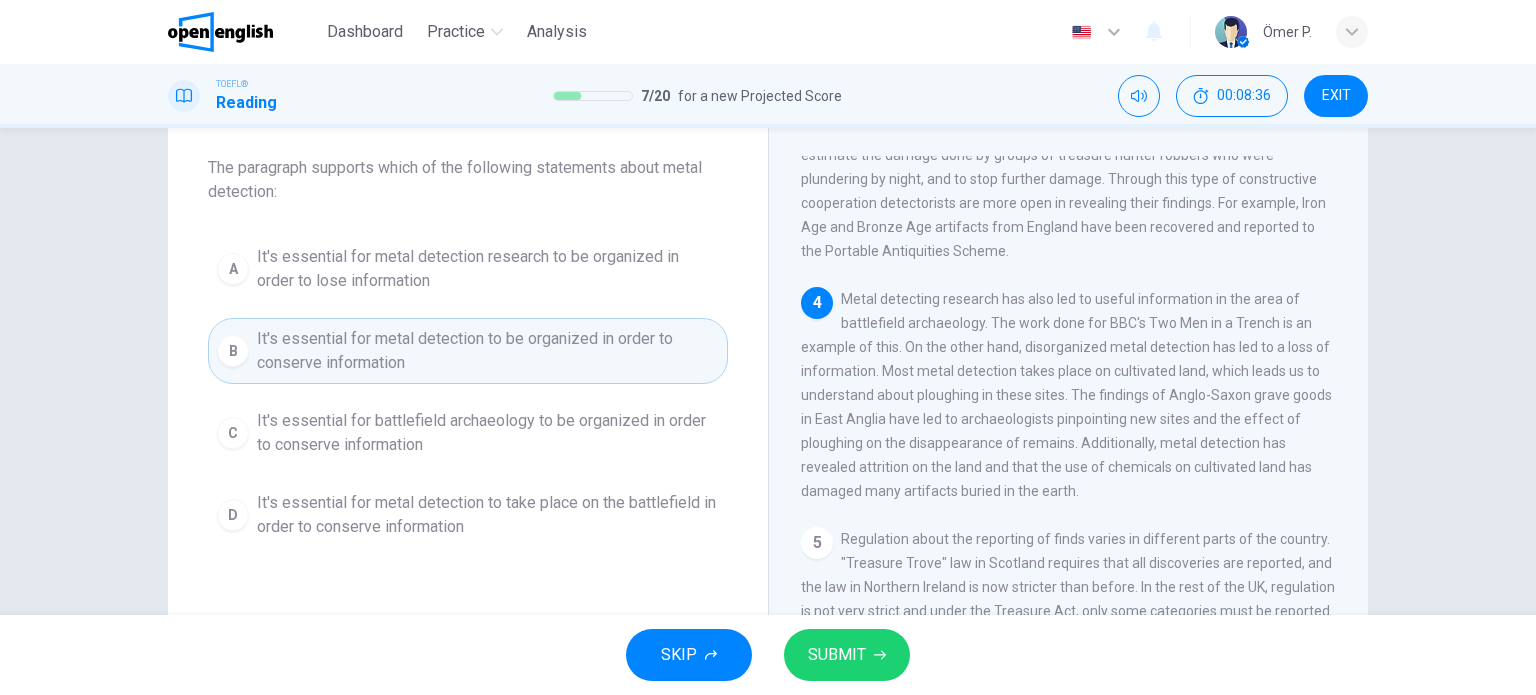 click on "SUBMIT" at bounding box center [837, 655] 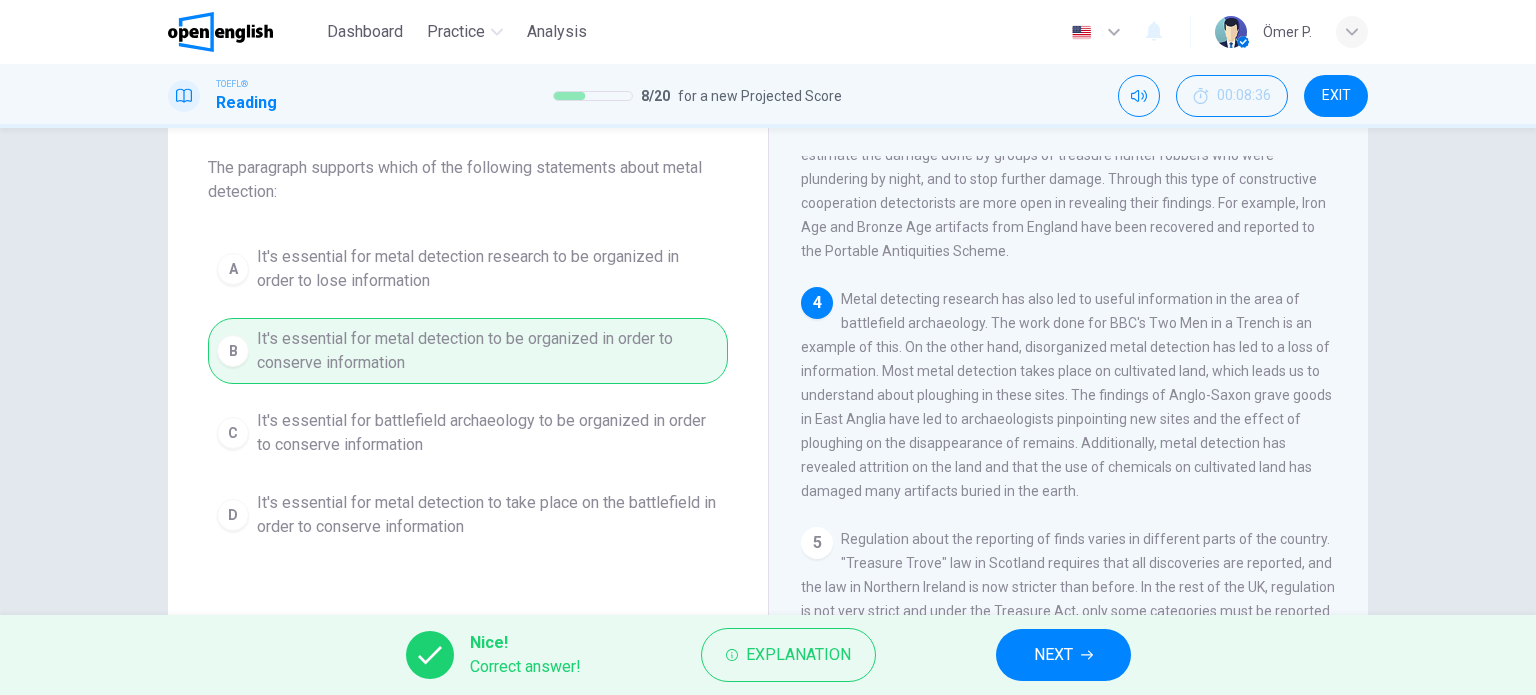 click on "NEXT" at bounding box center (1063, 655) 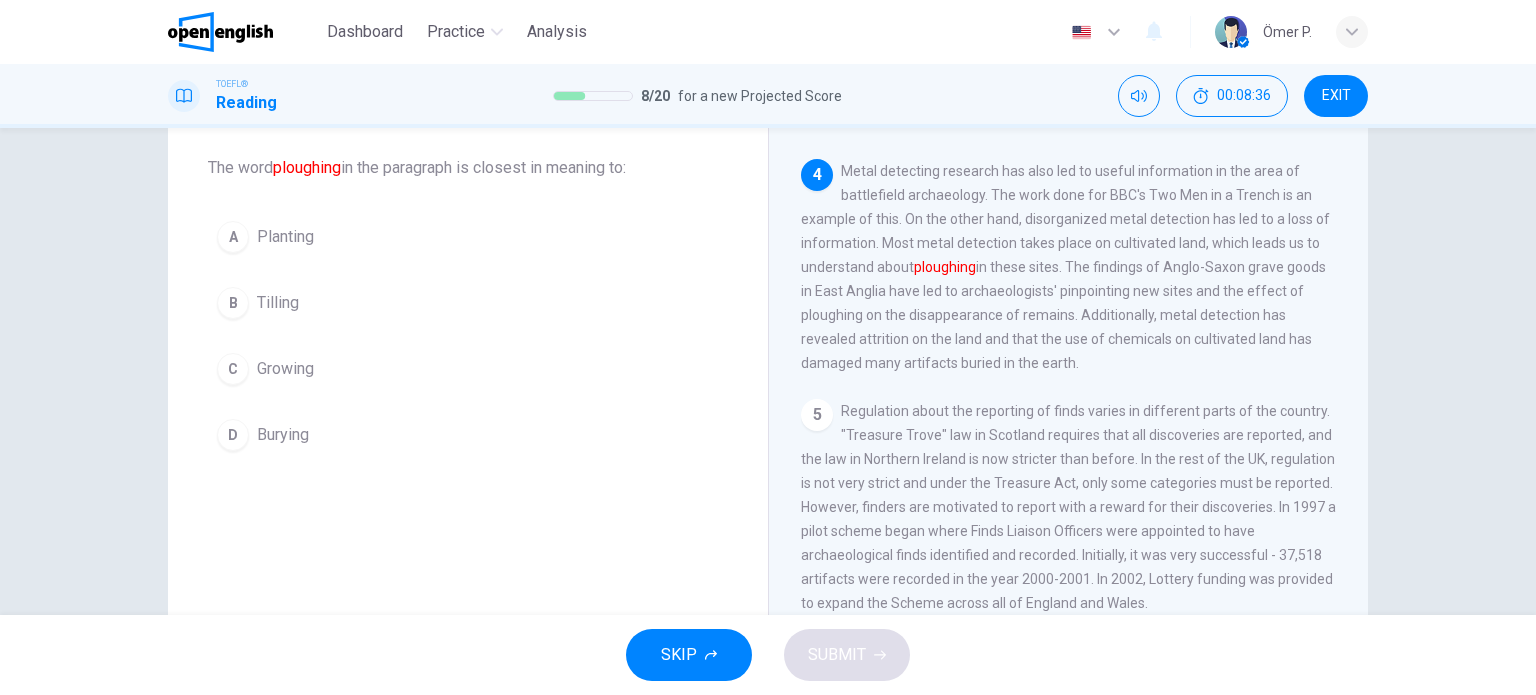 scroll, scrollTop: 741, scrollLeft: 0, axis: vertical 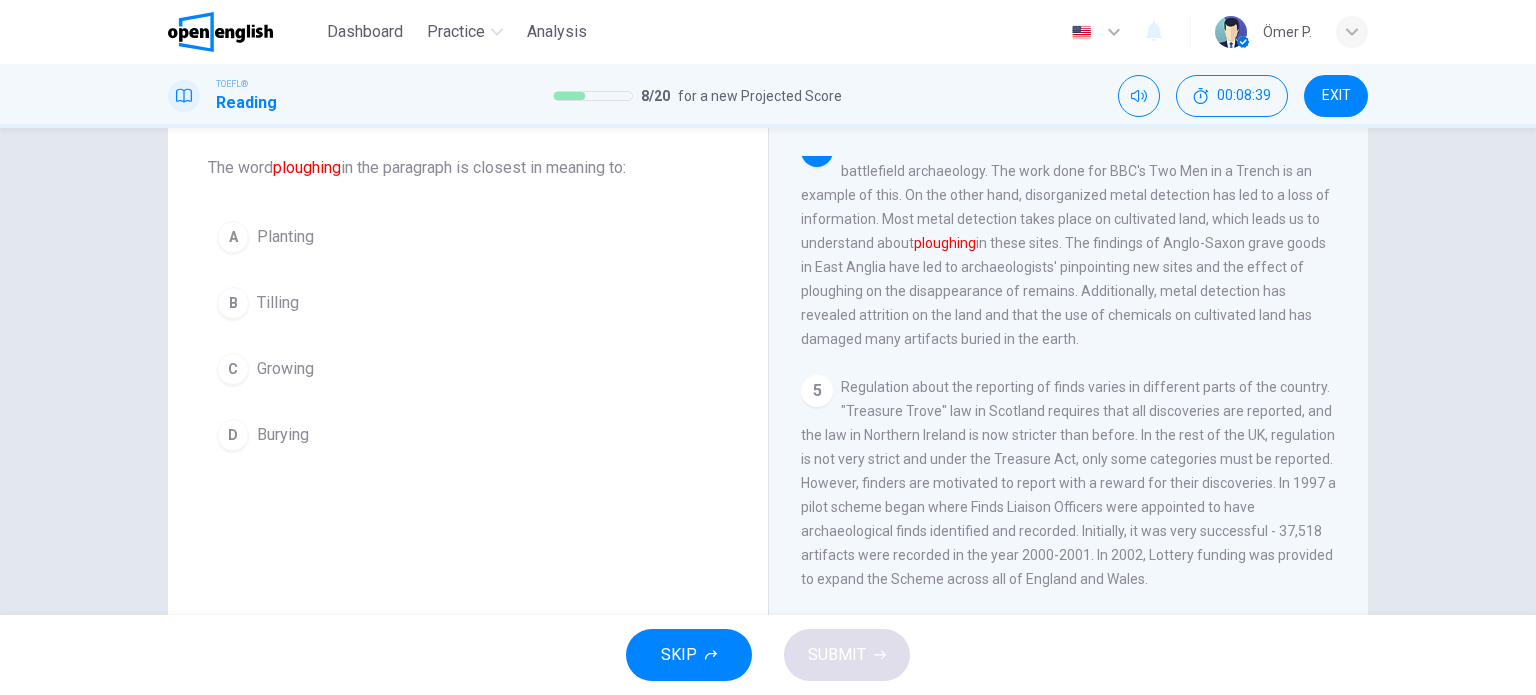 click on "B Tilling" at bounding box center (468, 303) 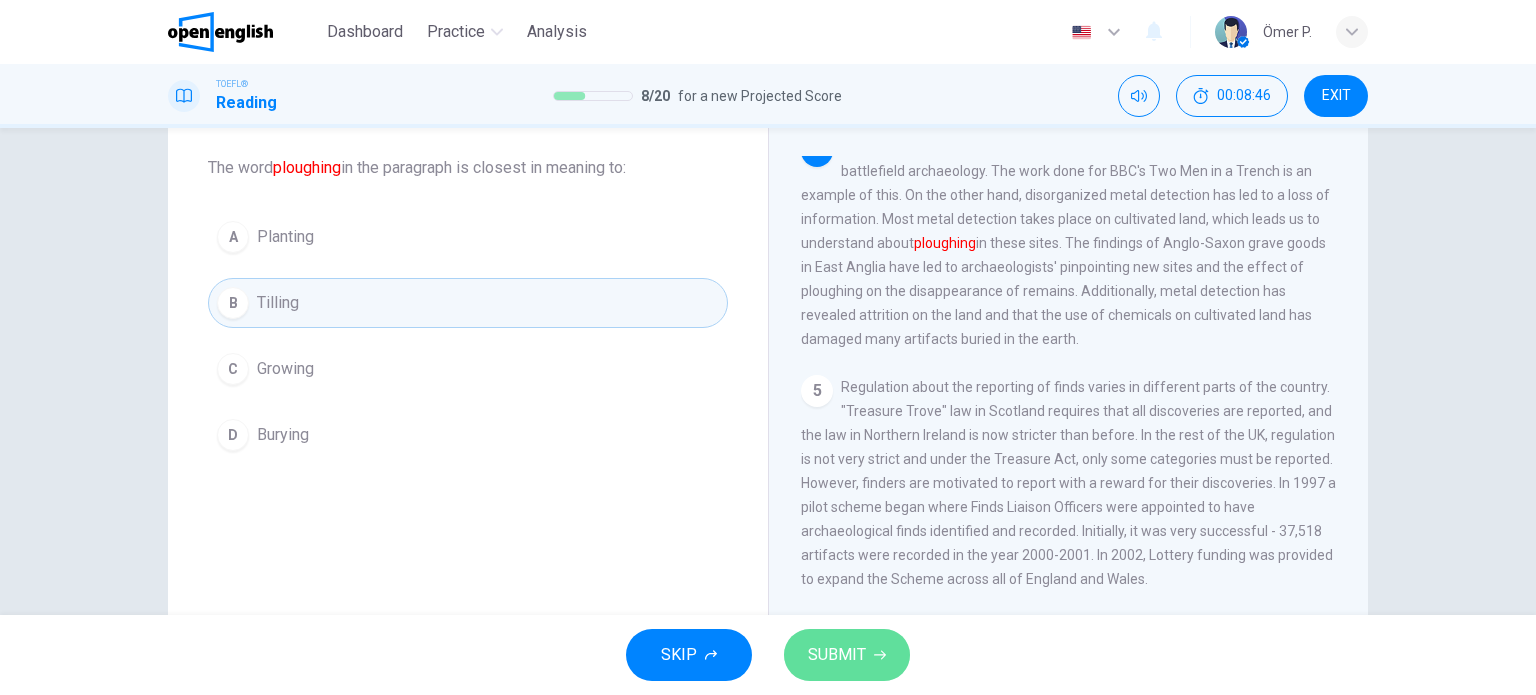 click on "SUBMIT" at bounding box center (837, 655) 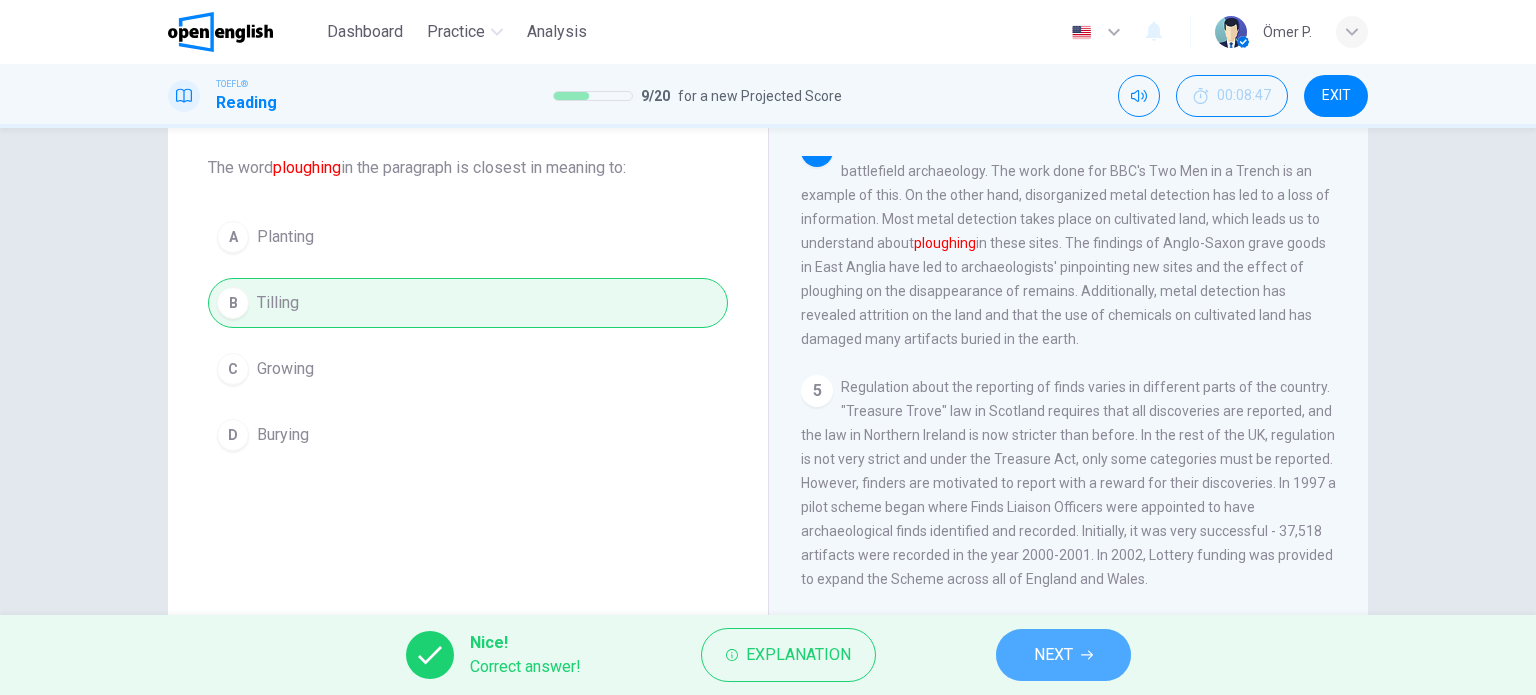 click on "NEXT" at bounding box center [1053, 655] 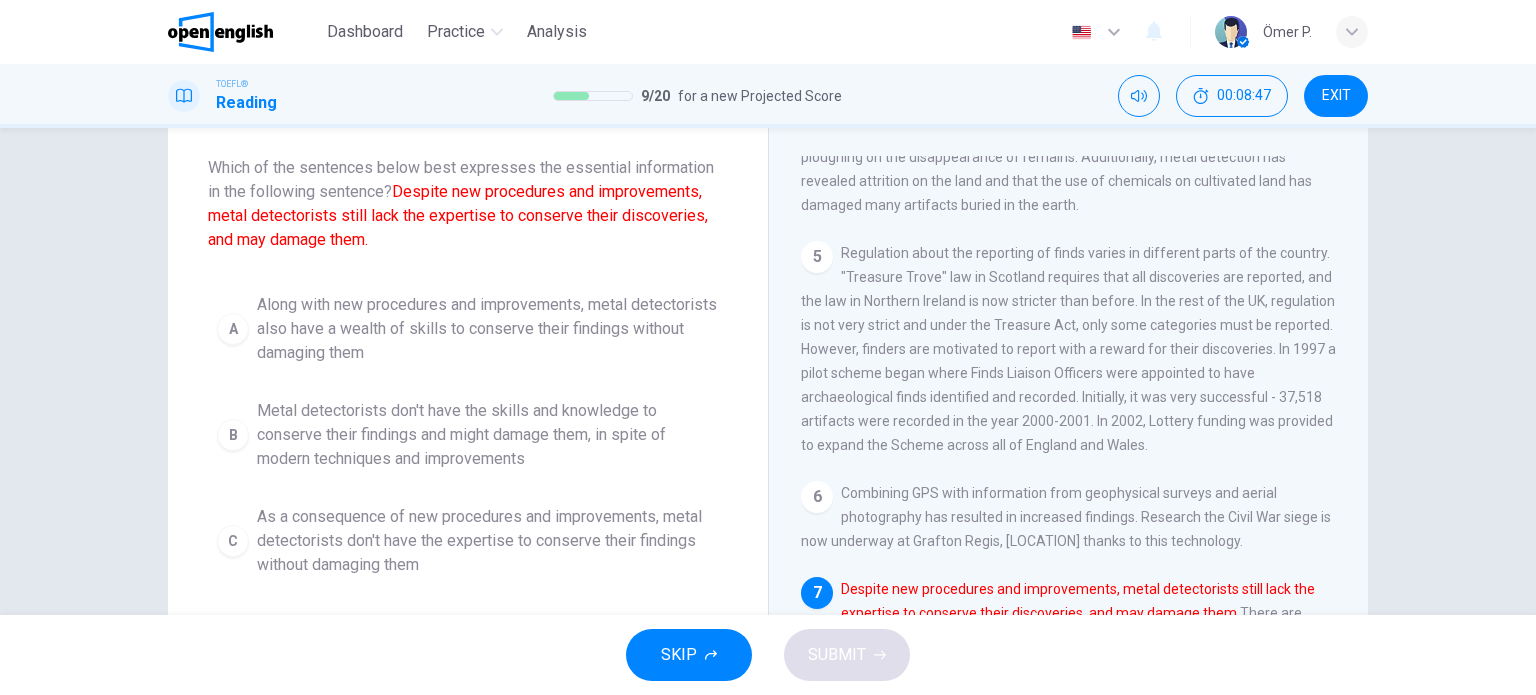 scroll, scrollTop: 932, scrollLeft: 0, axis: vertical 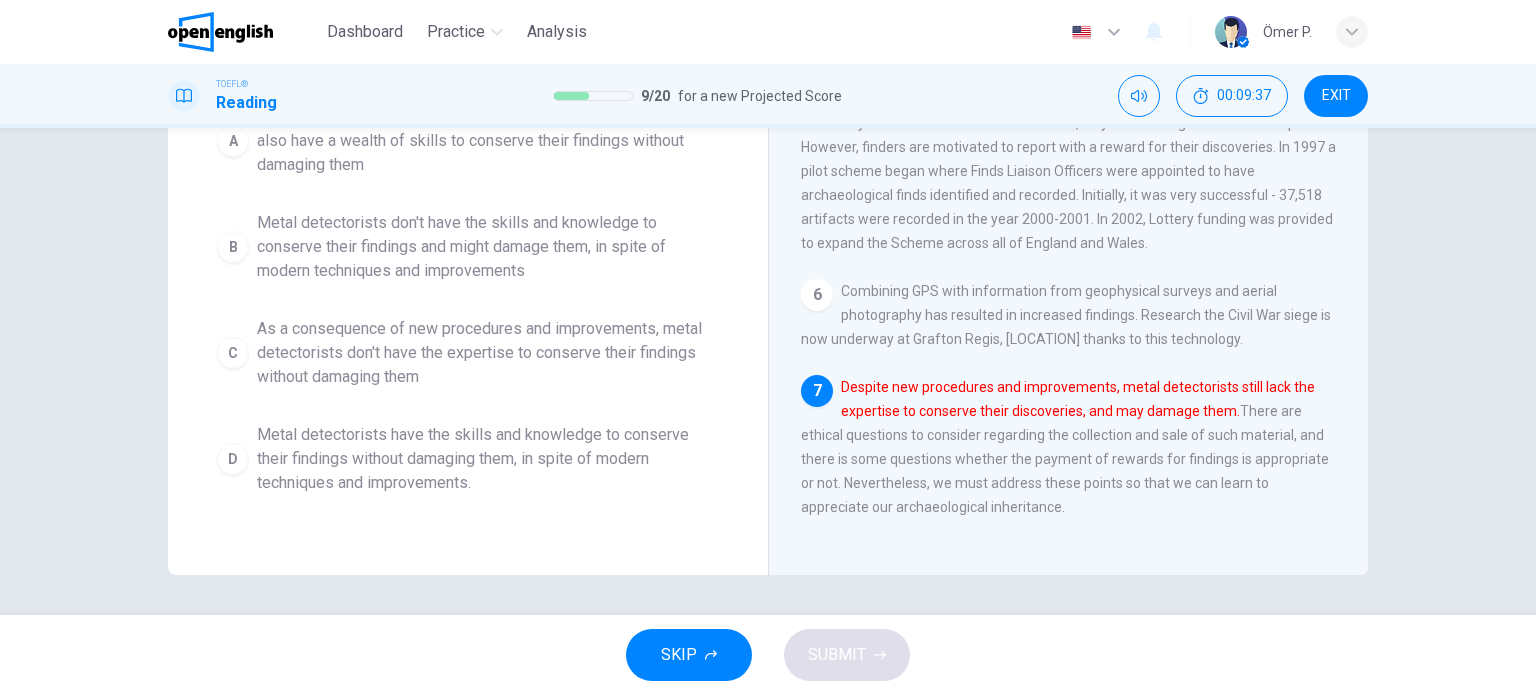 click on "As a consequence of new procedures and improvements, metal detectorists don't have the expertise to conserve their findings without damaging them" at bounding box center [488, 353] 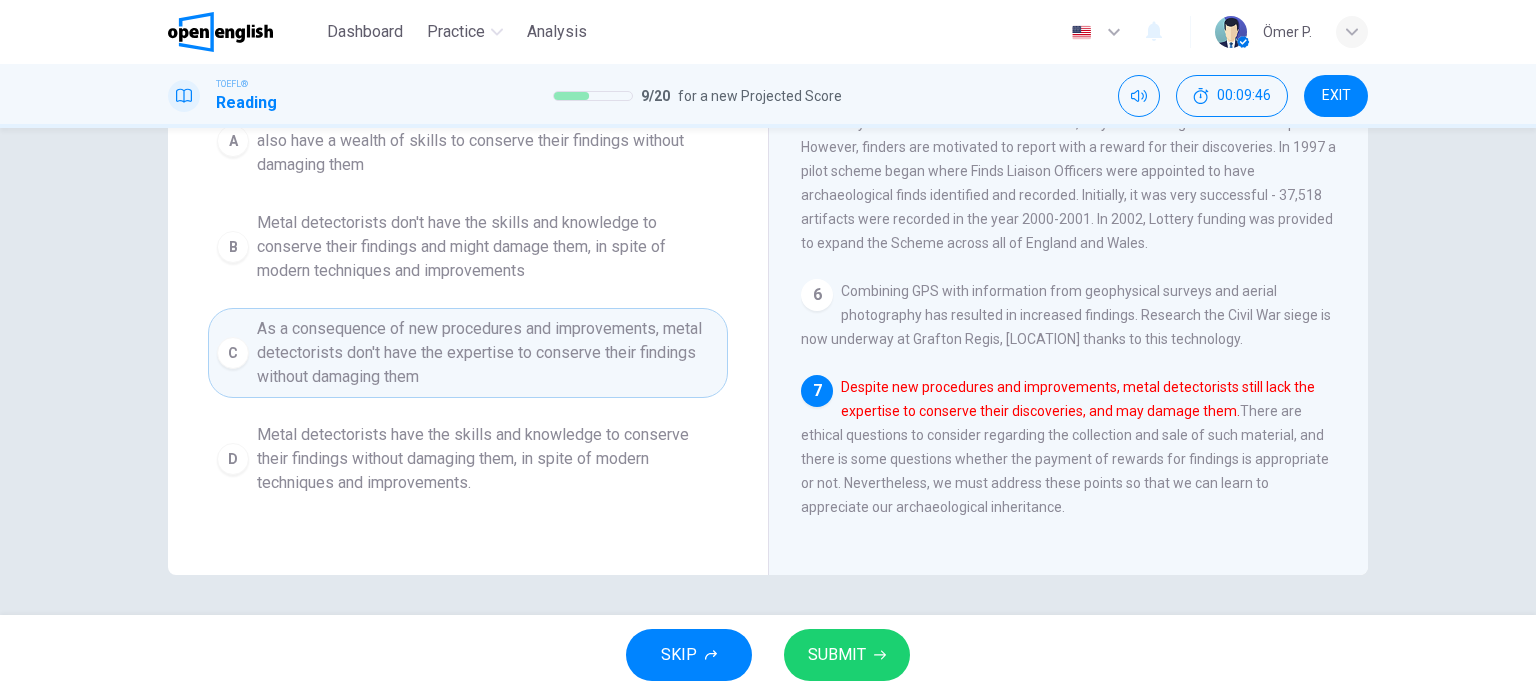 click on "SUBMIT" at bounding box center [837, 655] 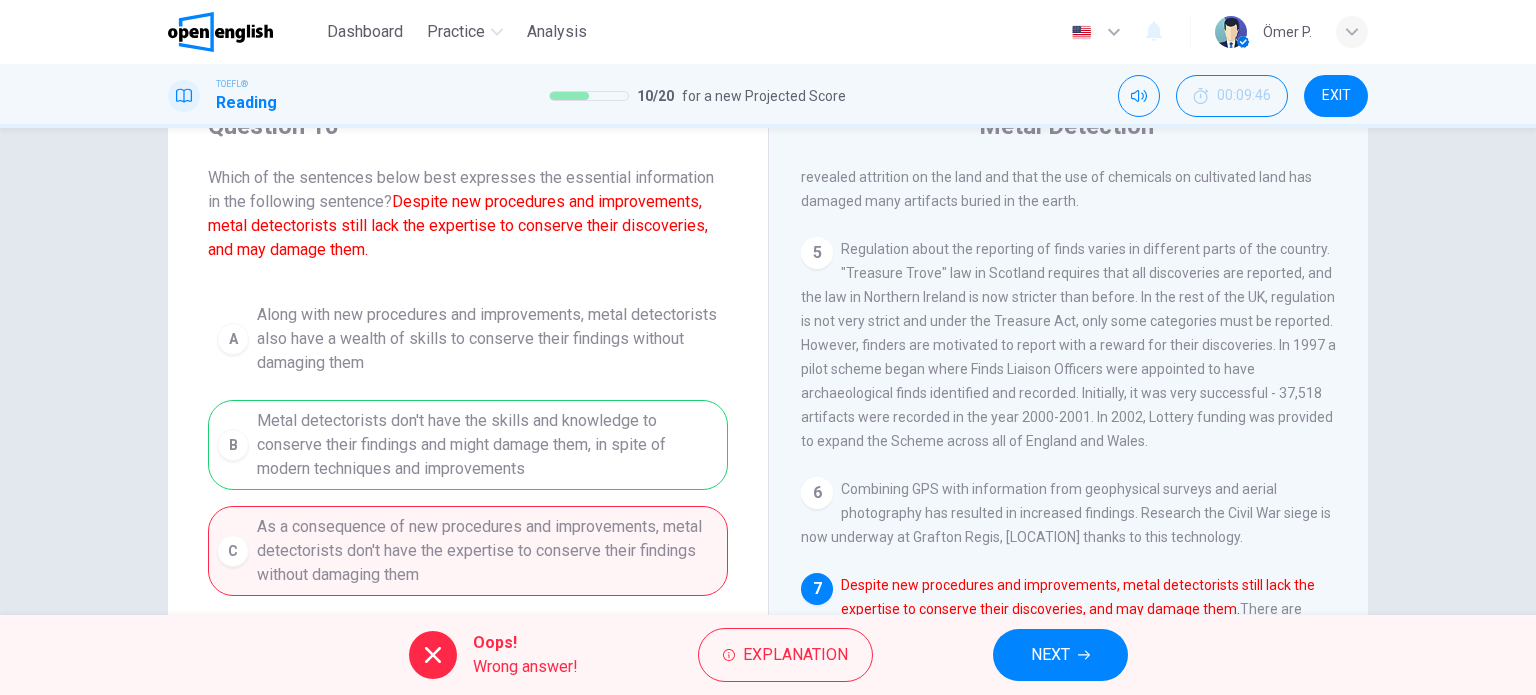 scroll, scrollTop: 88, scrollLeft: 0, axis: vertical 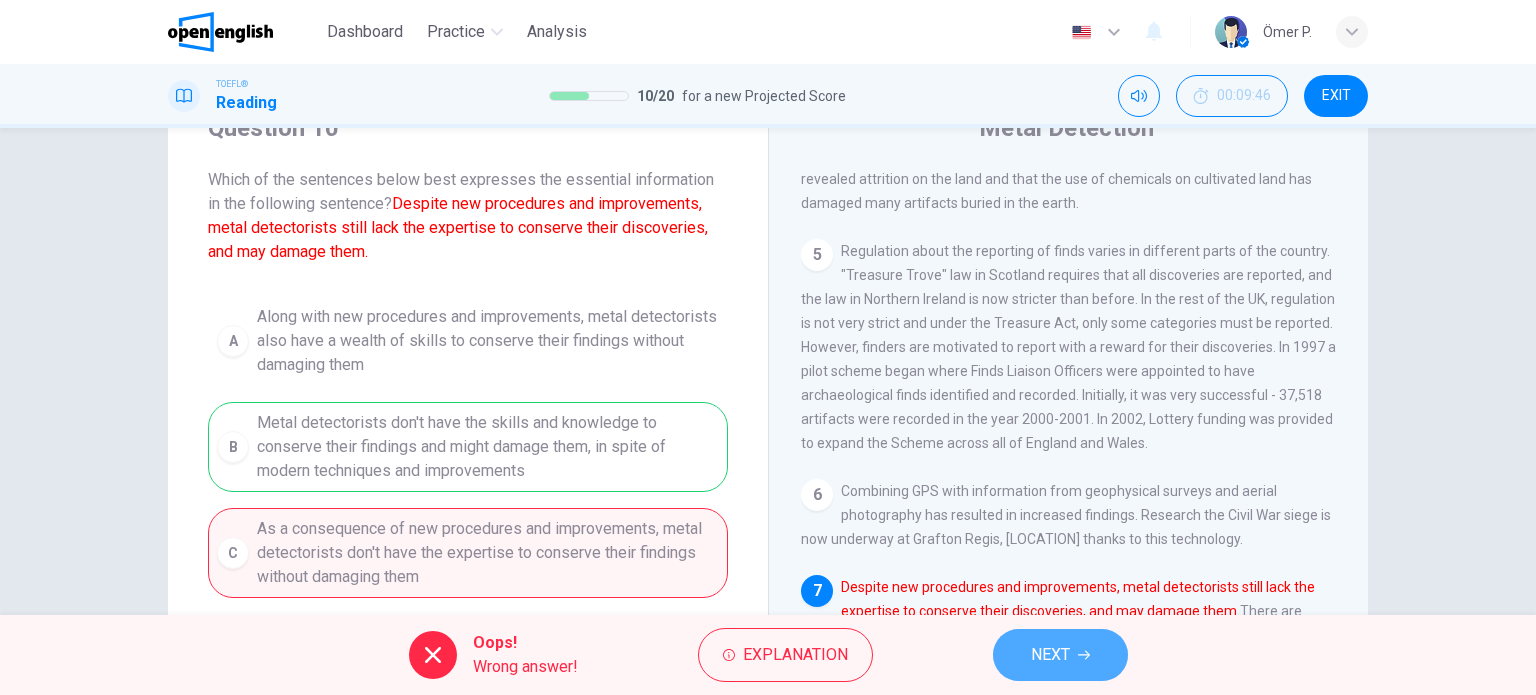 click on "NEXT" at bounding box center (1060, 655) 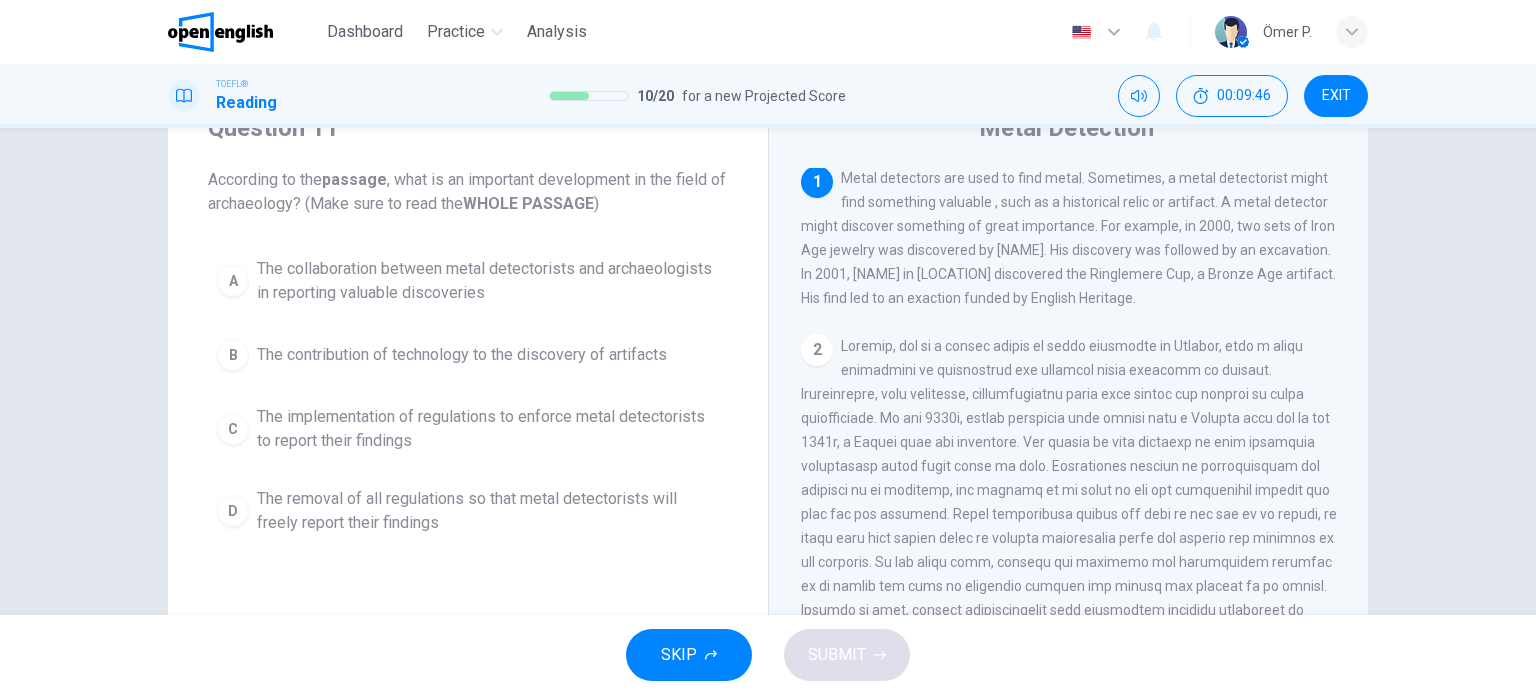 scroll, scrollTop: 0, scrollLeft: 0, axis: both 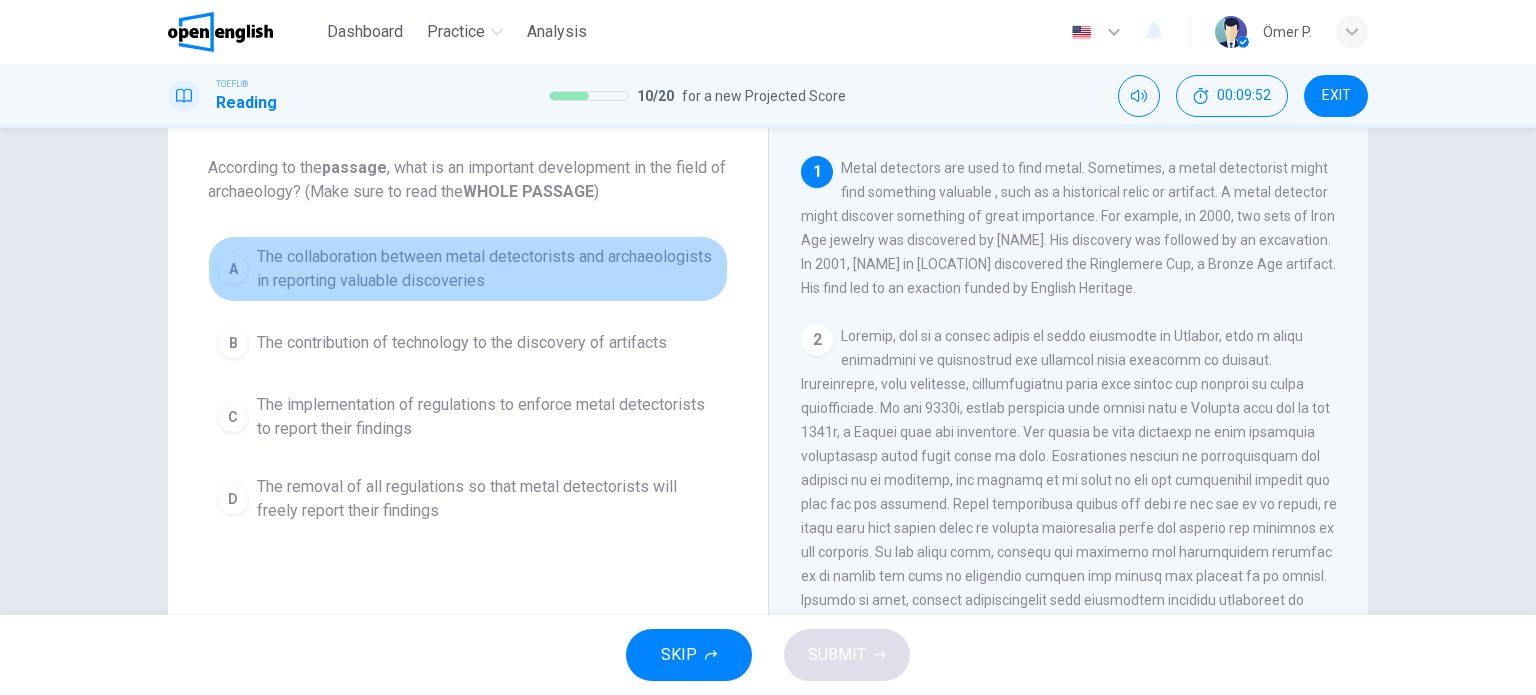 click on "The collaboration between metal detectorists and archaeologists in reporting valuable discoveries" at bounding box center [488, 269] 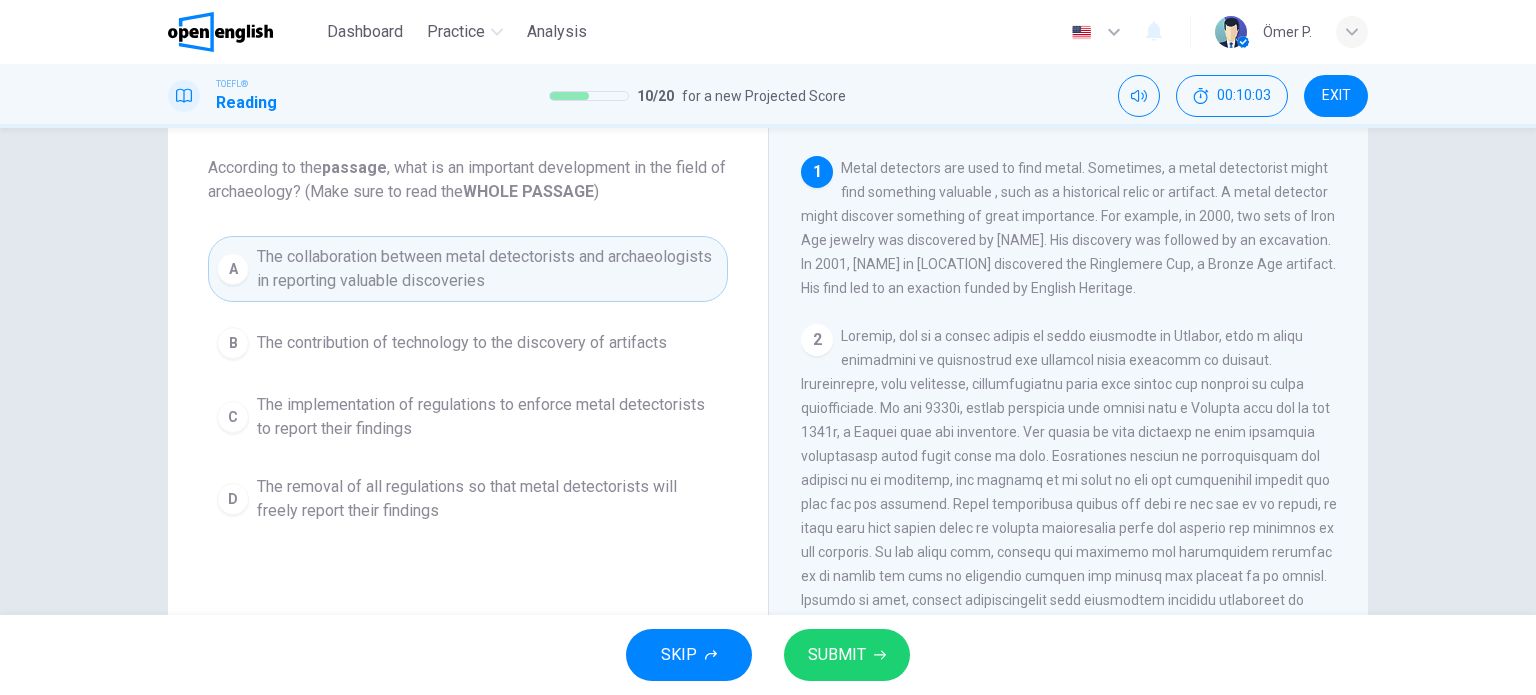 click on "SKIP SUBMIT" at bounding box center (768, 655) 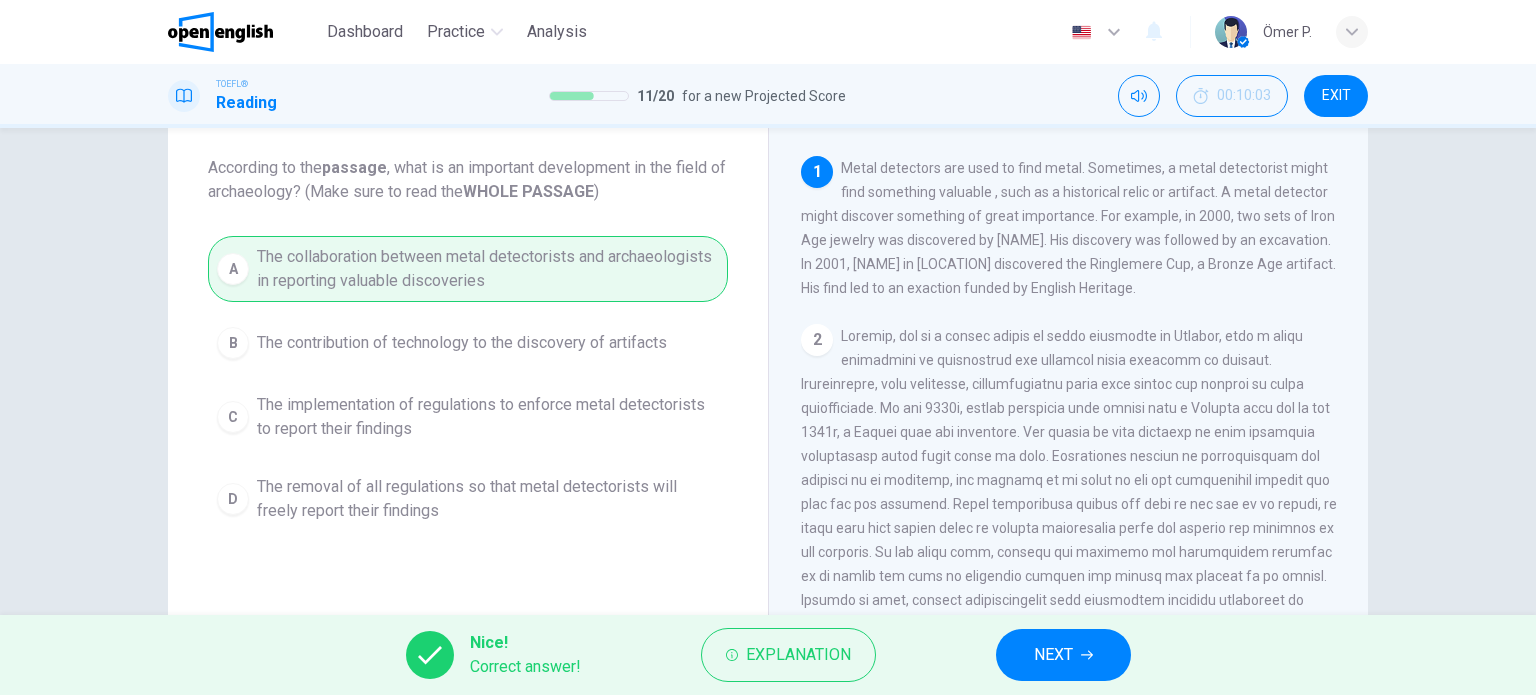 click on "NEXT" at bounding box center (1063, 655) 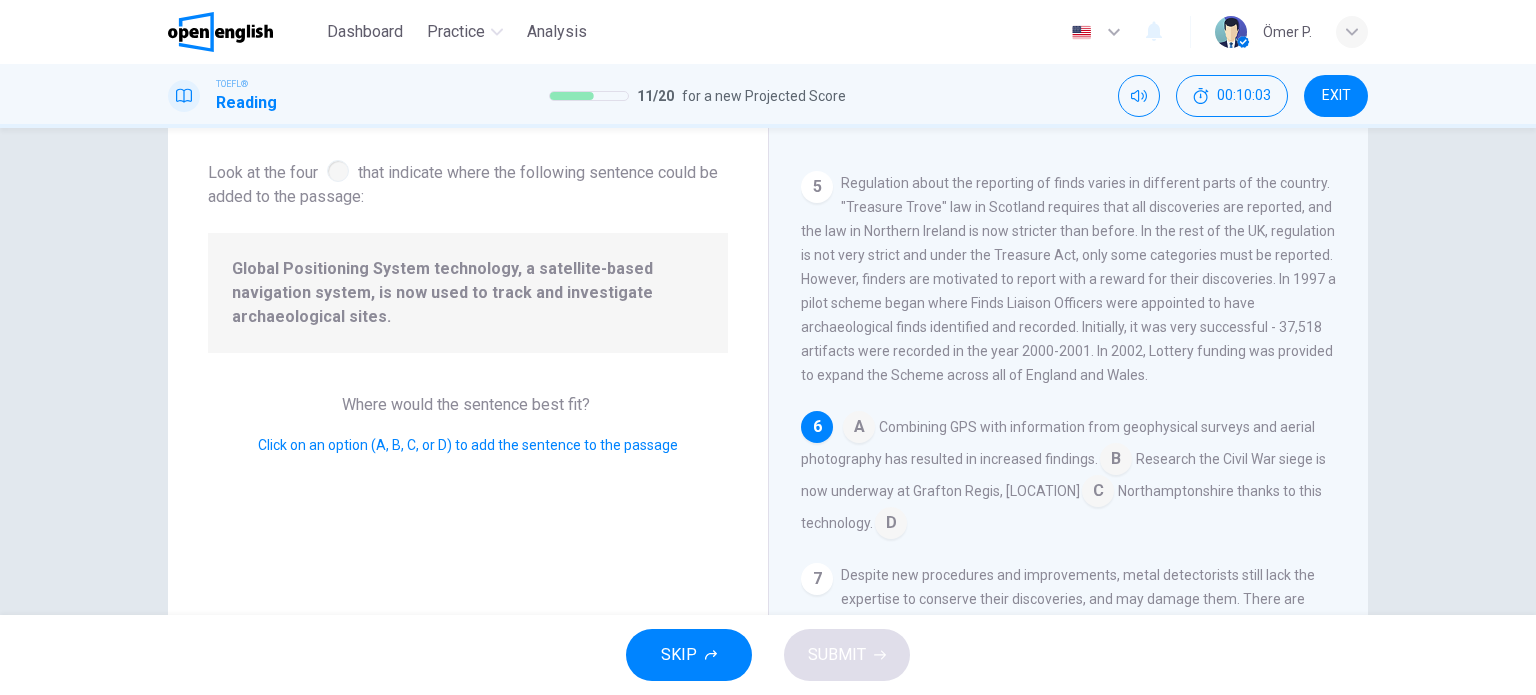 scroll, scrollTop: 985, scrollLeft: 0, axis: vertical 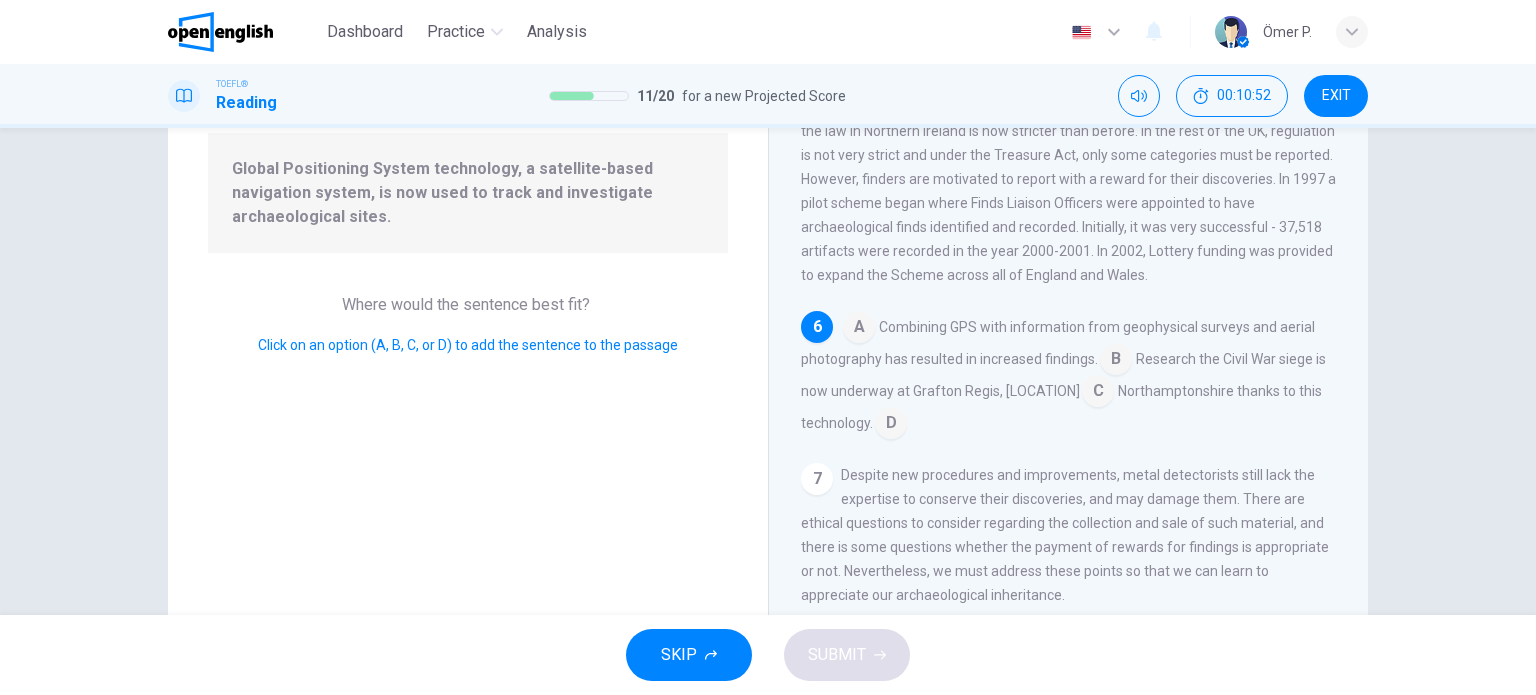 click at bounding box center (1116, 361) 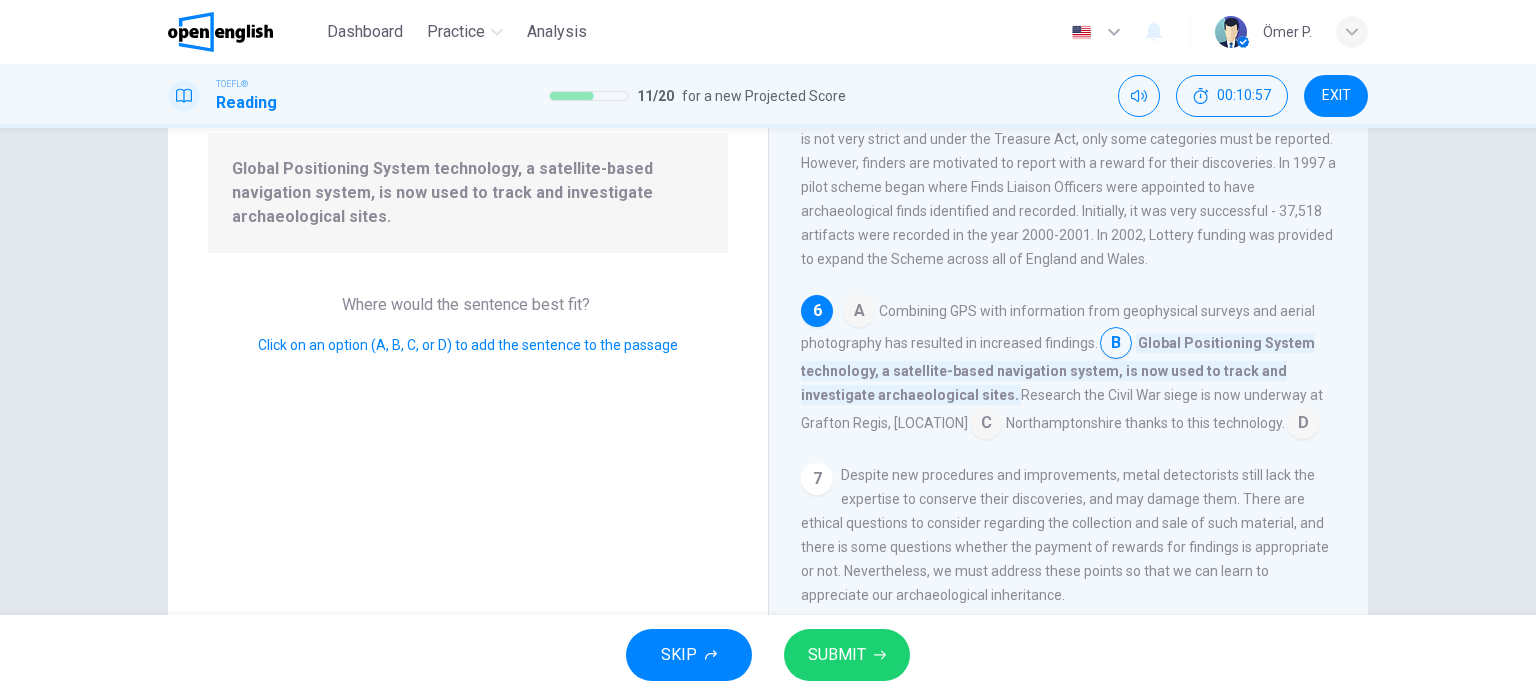 click on "SUBMIT" at bounding box center (837, 655) 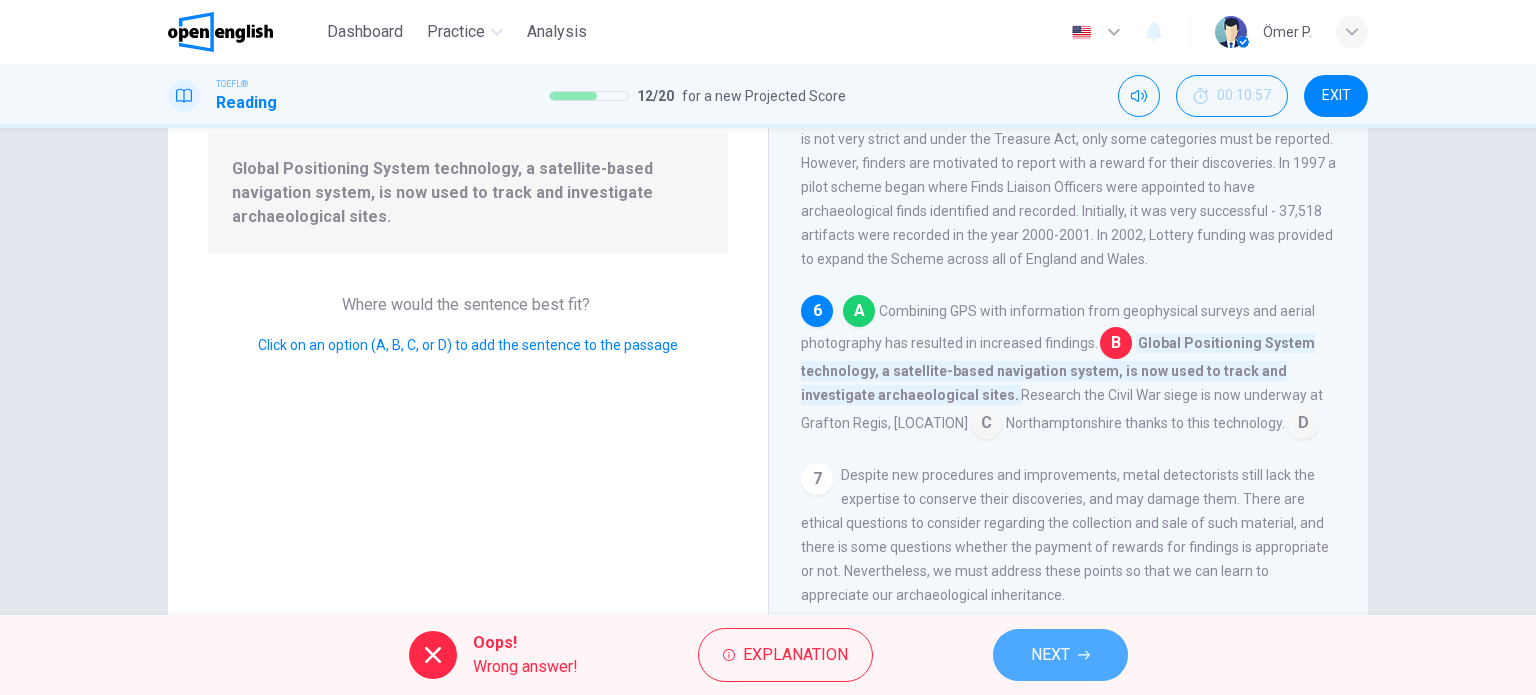 click on "NEXT" at bounding box center [1060, 655] 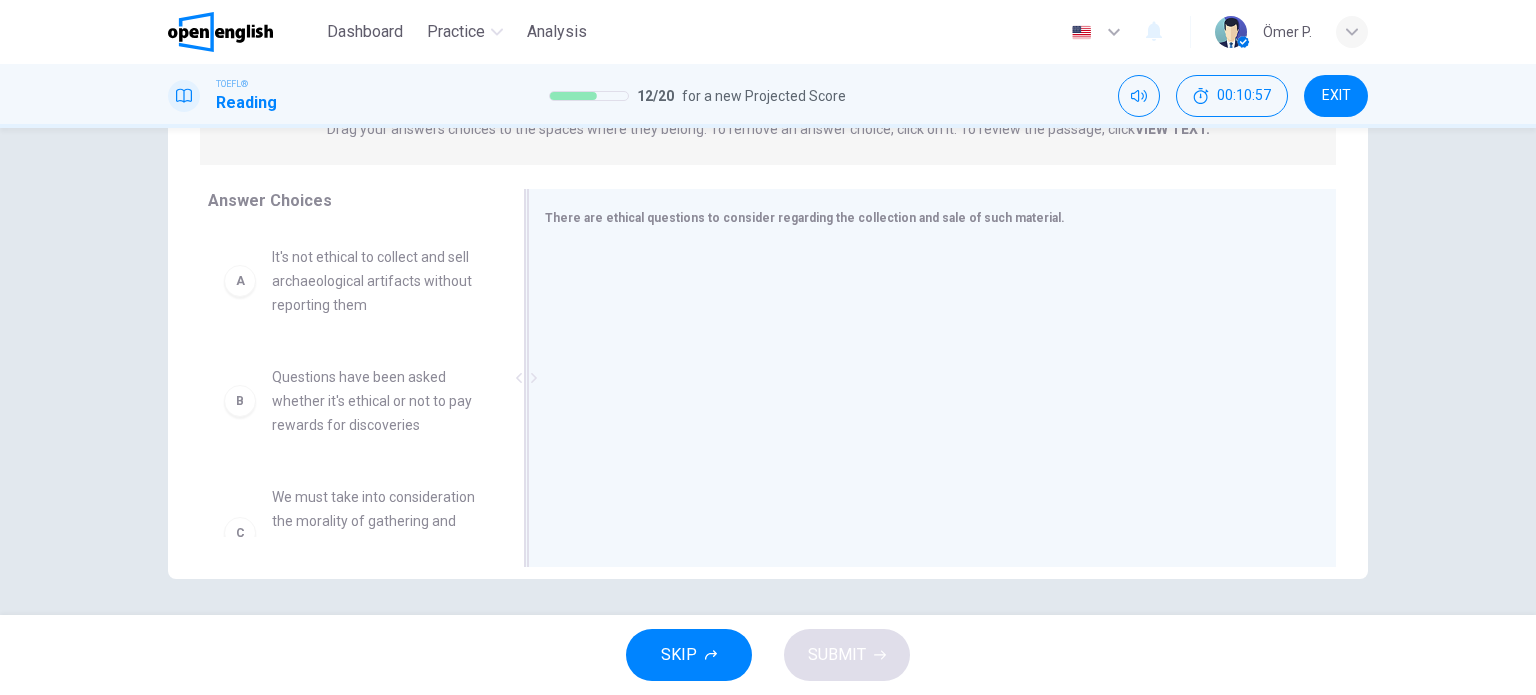 scroll, scrollTop: 288, scrollLeft: 0, axis: vertical 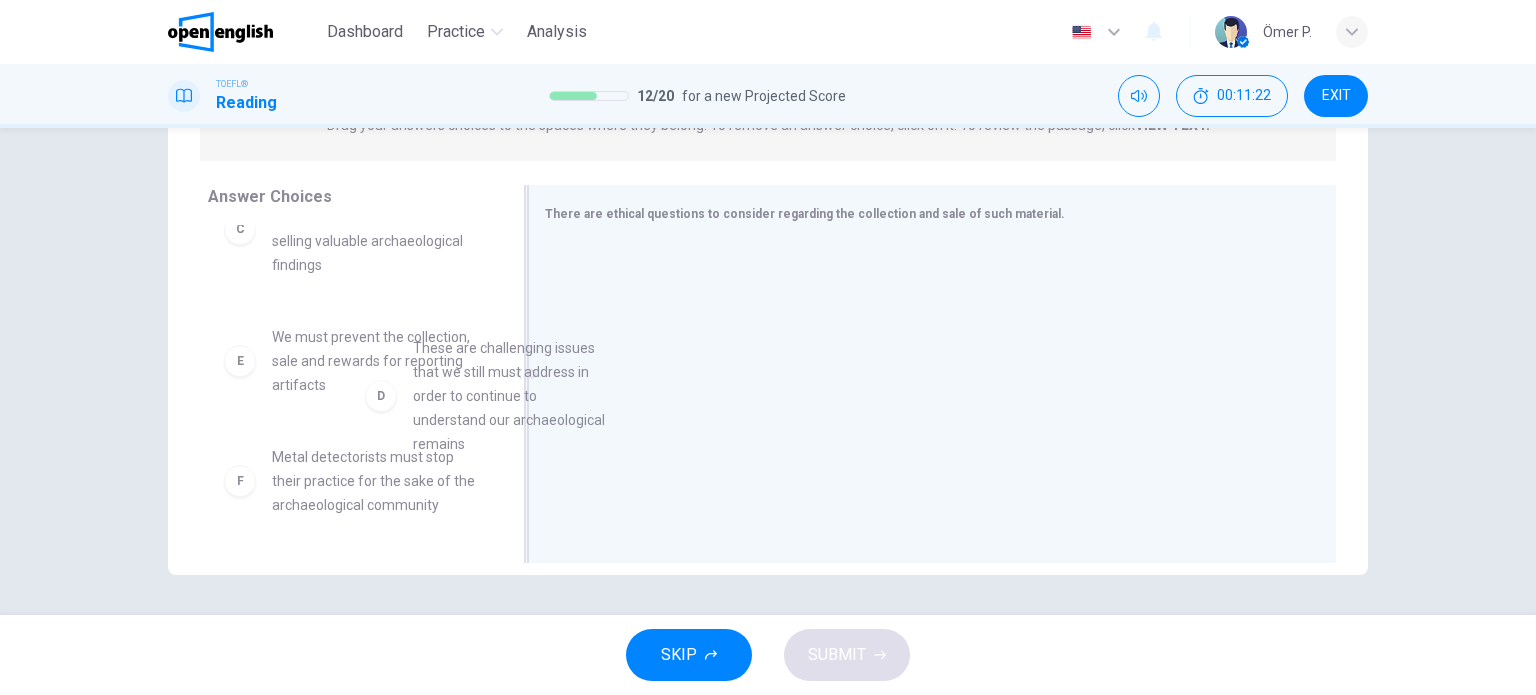 drag, startPoint x: 399, startPoint y: 370, endPoint x: 624, endPoint y: 383, distance: 225.37524 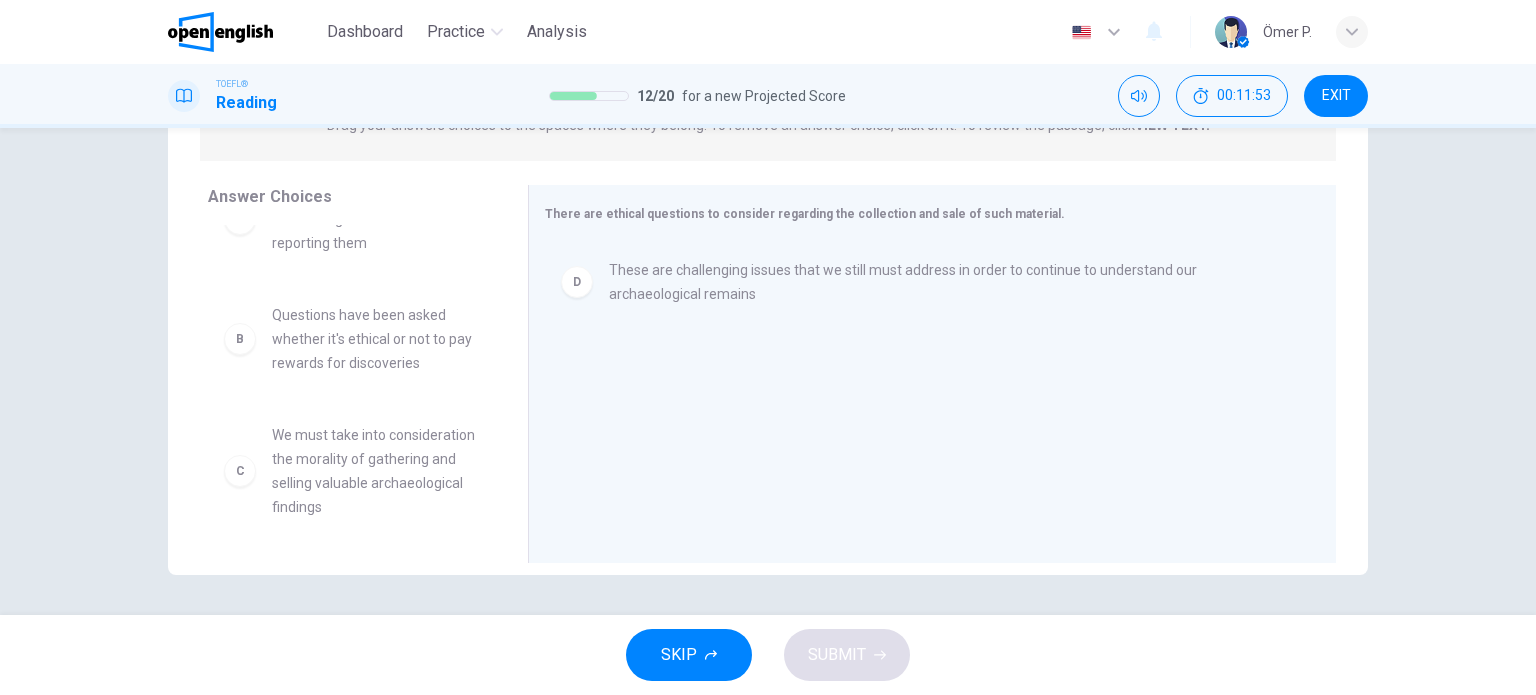 scroll, scrollTop: 0, scrollLeft: 0, axis: both 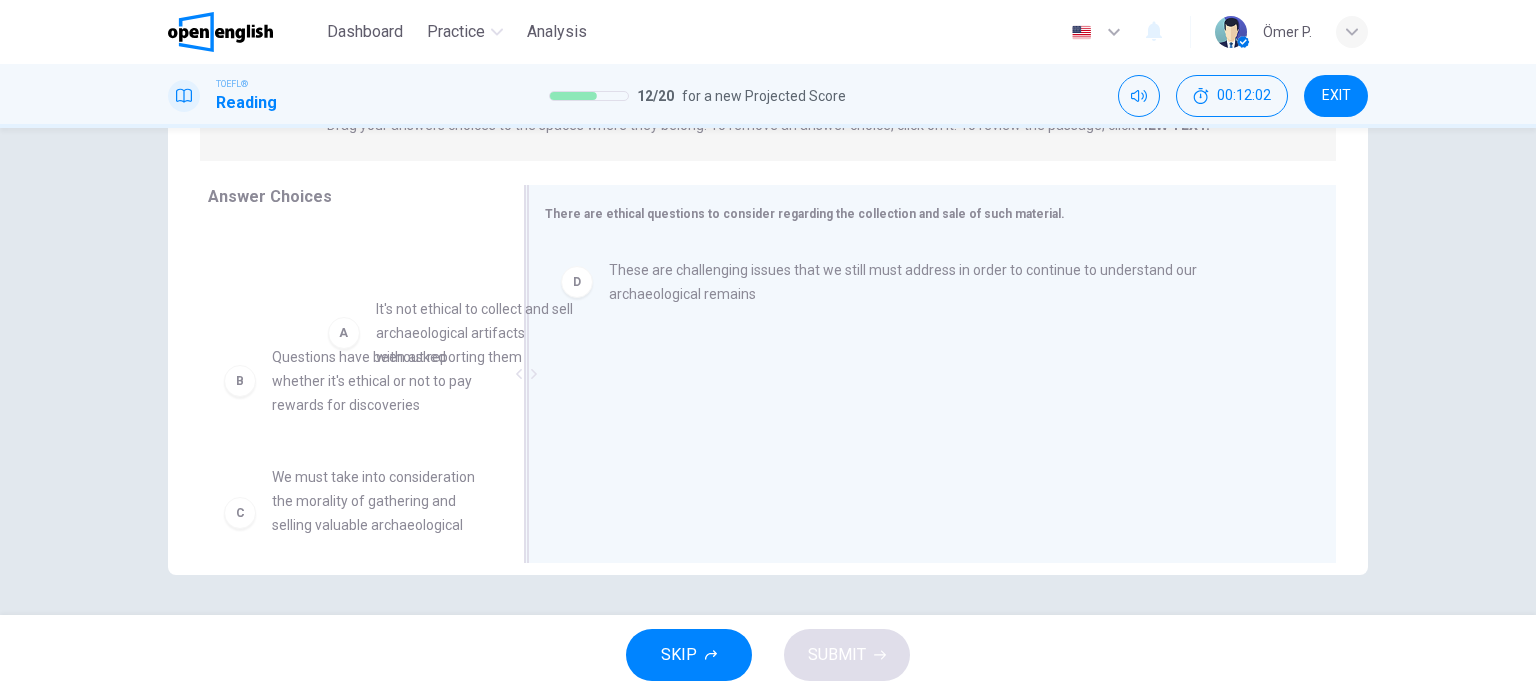 drag, startPoint x: 391, startPoint y: 303, endPoint x: 720, endPoint y: 395, distance: 341.62112 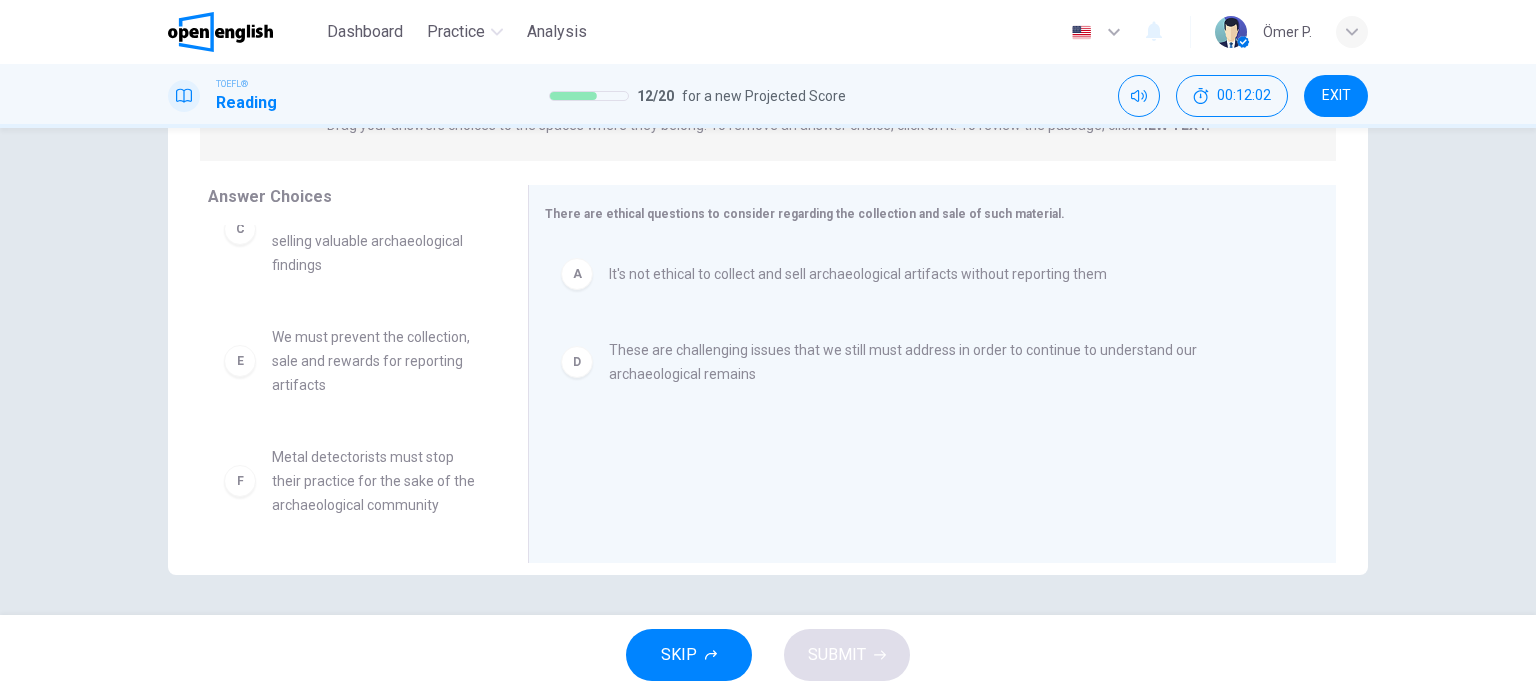 scroll, scrollTop: 180, scrollLeft: 0, axis: vertical 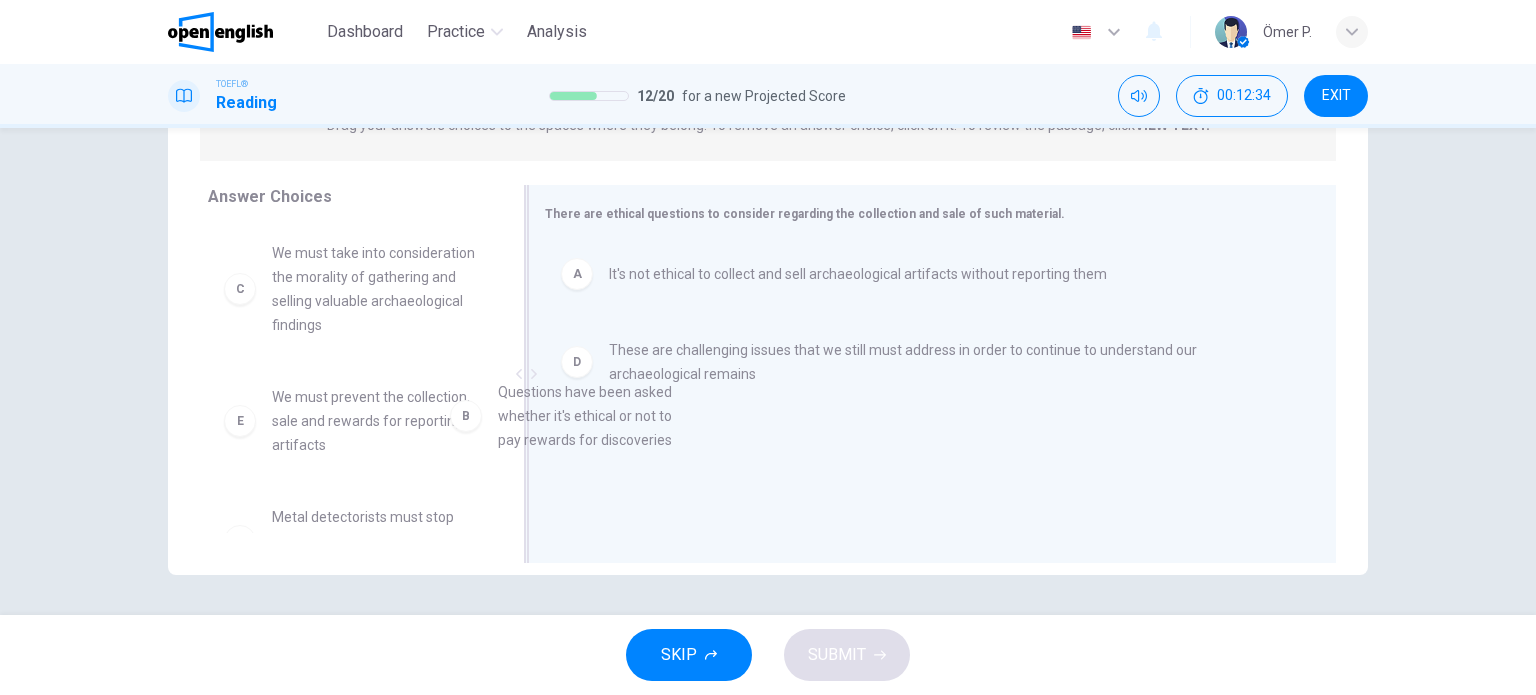 drag, startPoint x: 400, startPoint y: 297, endPoint x: 636, endPoint y: 438, distance: 274.91272 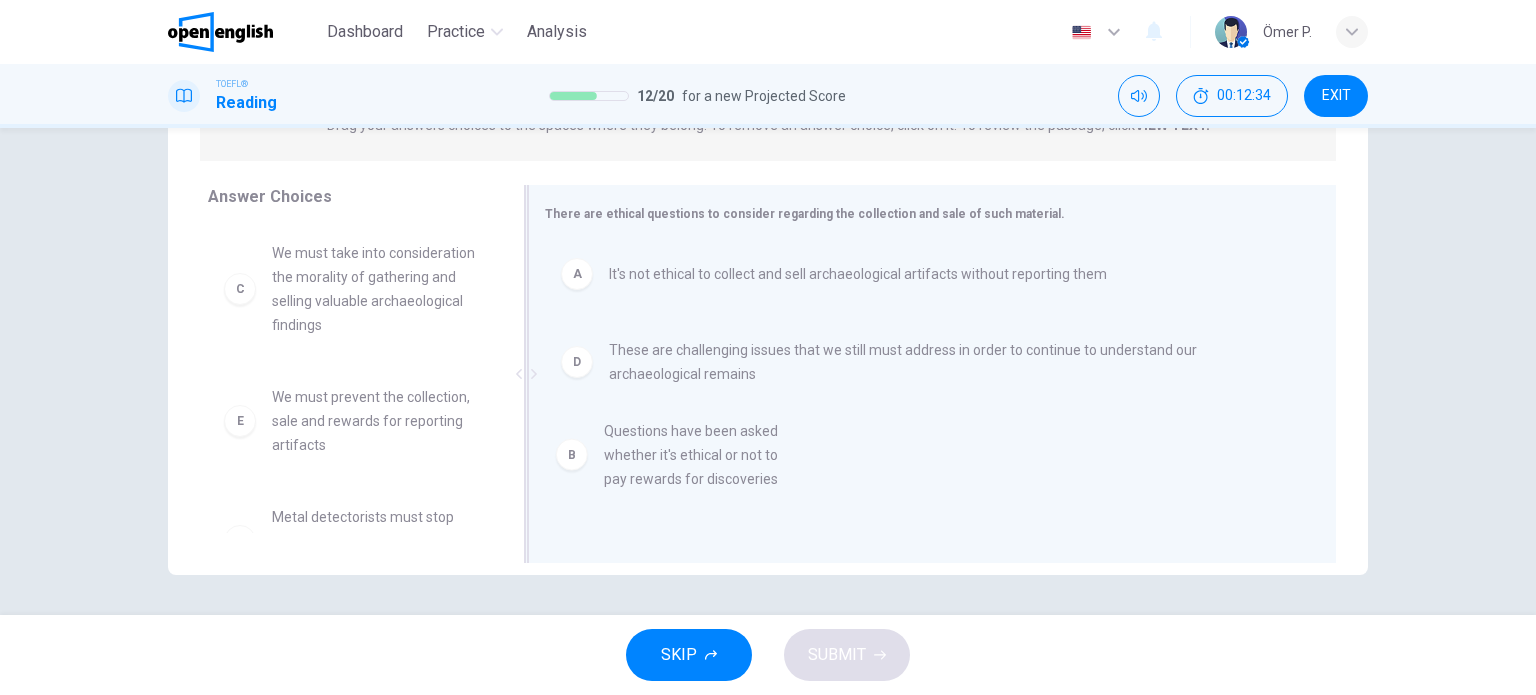 click on "A It's not ethical to collect and sell archaeological artifacts without reporting them D These are challenging issues that we still must address in order to continue to understand our archaeological remains" at bounding box center [924, 376] 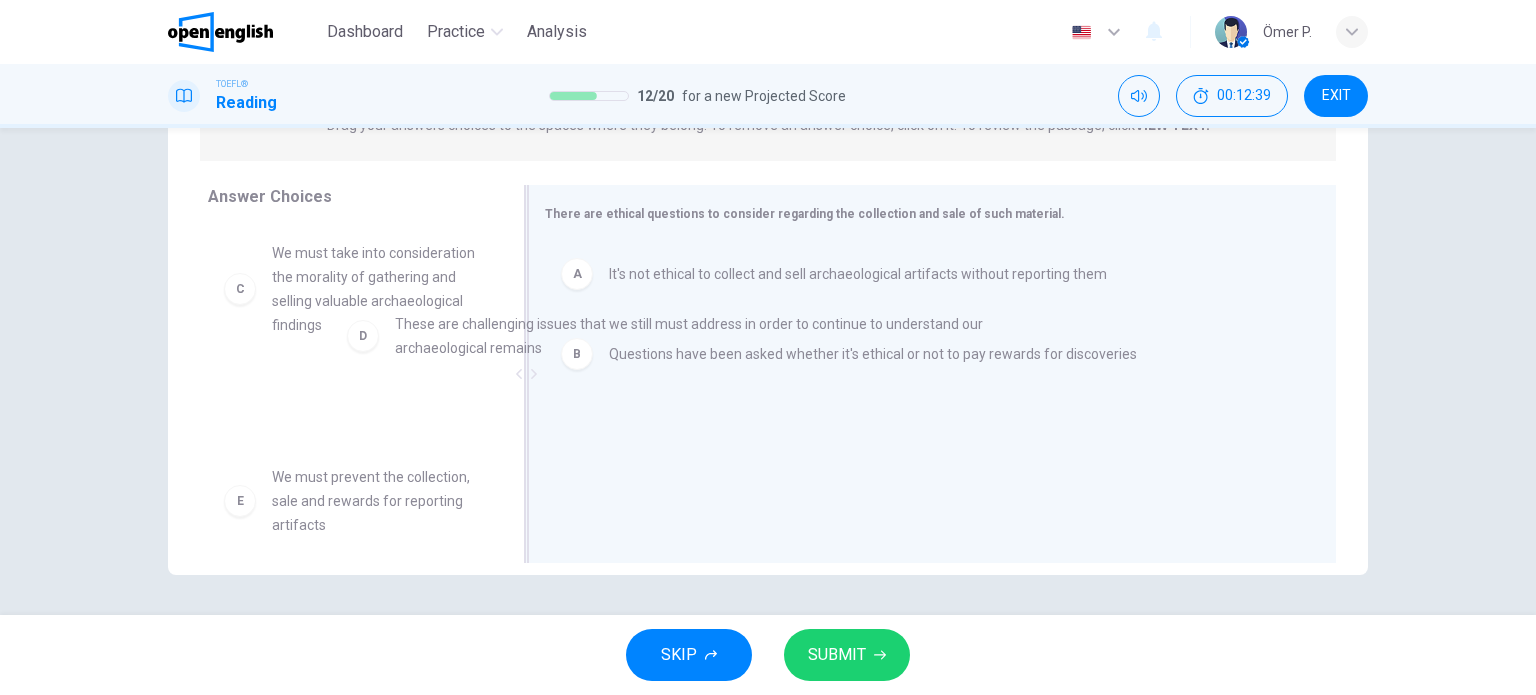 drag, startPoint x: 627, startPoint y: 455, endPoint x: 343, endPoint y: 309, distance: 319.33054 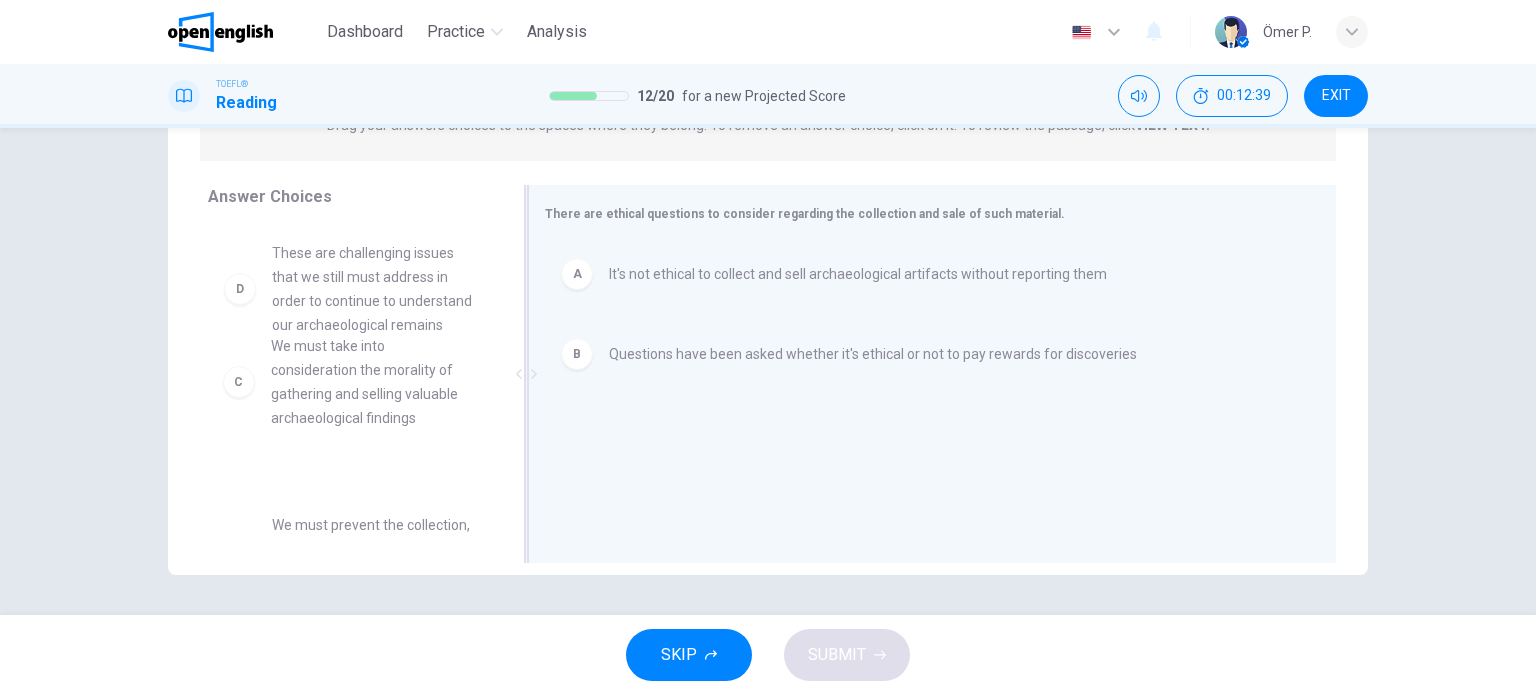 drag, startPoint x: 343, startPoint y: 309, endPoint x: 351, endPoint y: 330, distance: 22.472204 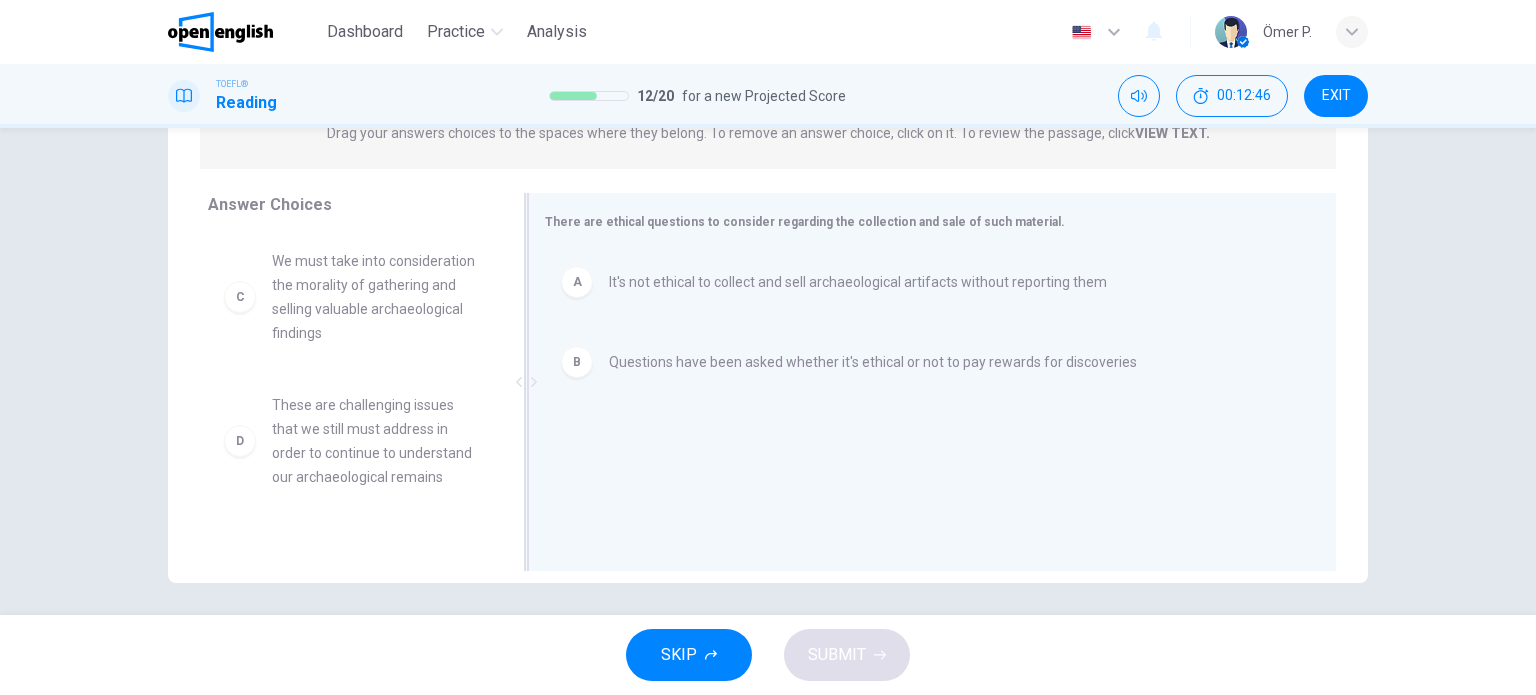scroll, scrollTop: 288, scrollLeft: 0, axis: vertical 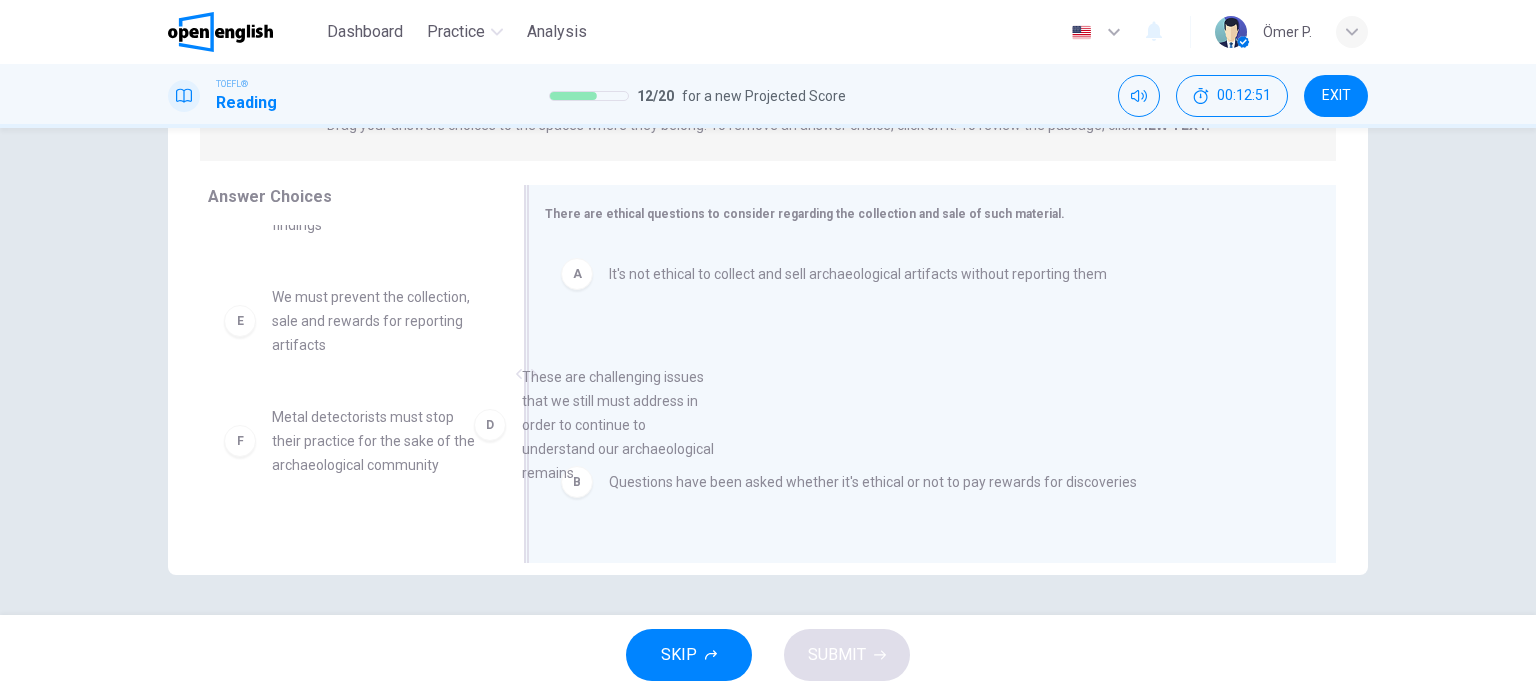 drag, startPoint x: 396, startPoint y: 352, endPoint x: 696, endPoint y: 436, distance: 311.53812 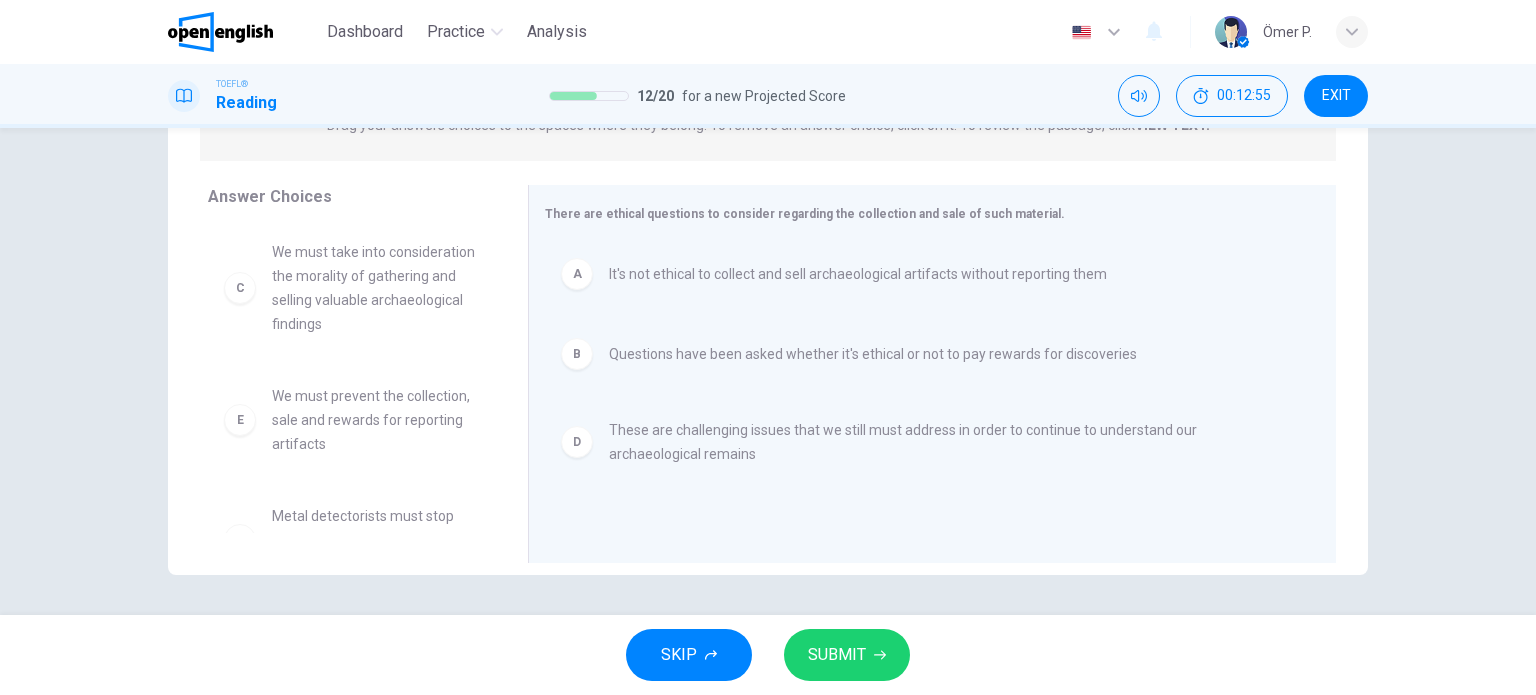 scroll, scrollTop: 0, scrollLeft: 0, axis: both 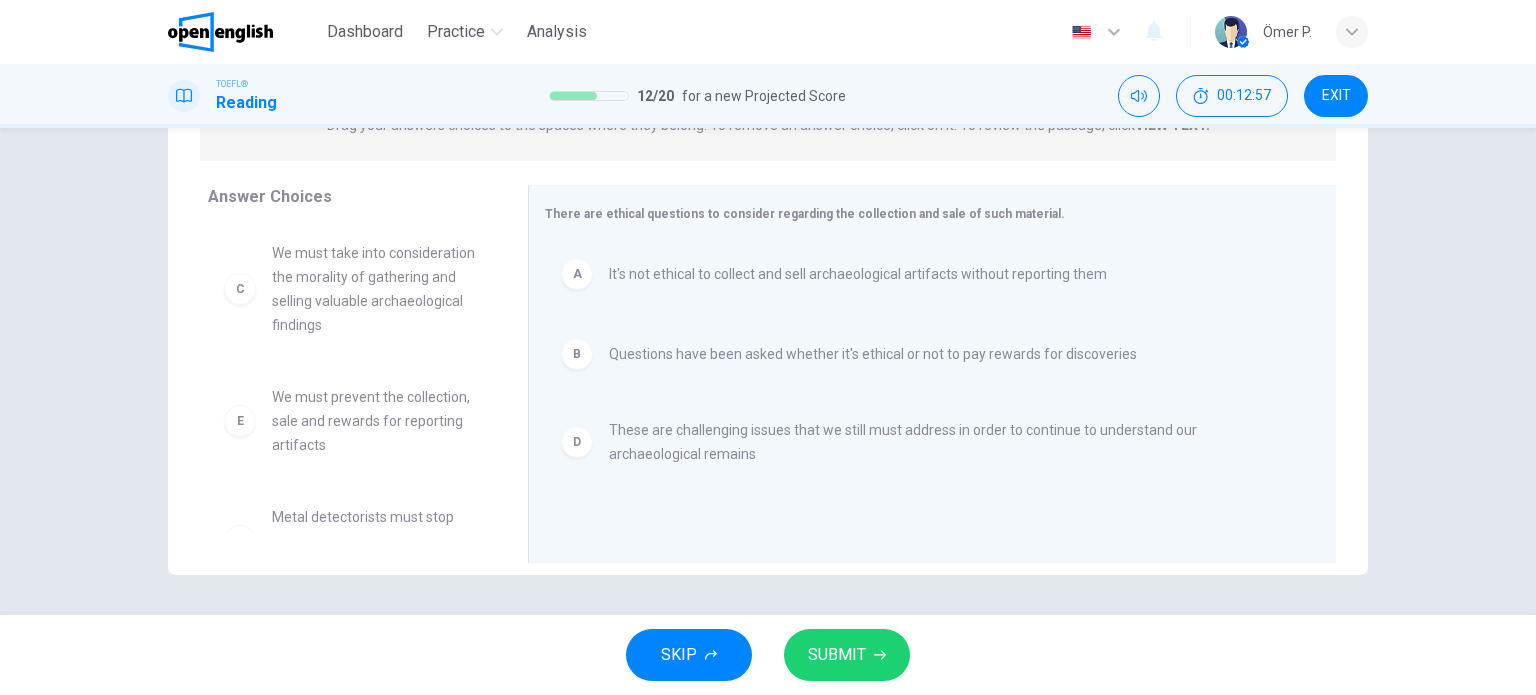 drag, startPoint x: 849, startPoint y: 655, endPoint x: 833, endPoint y: 639, distance: 22.627417 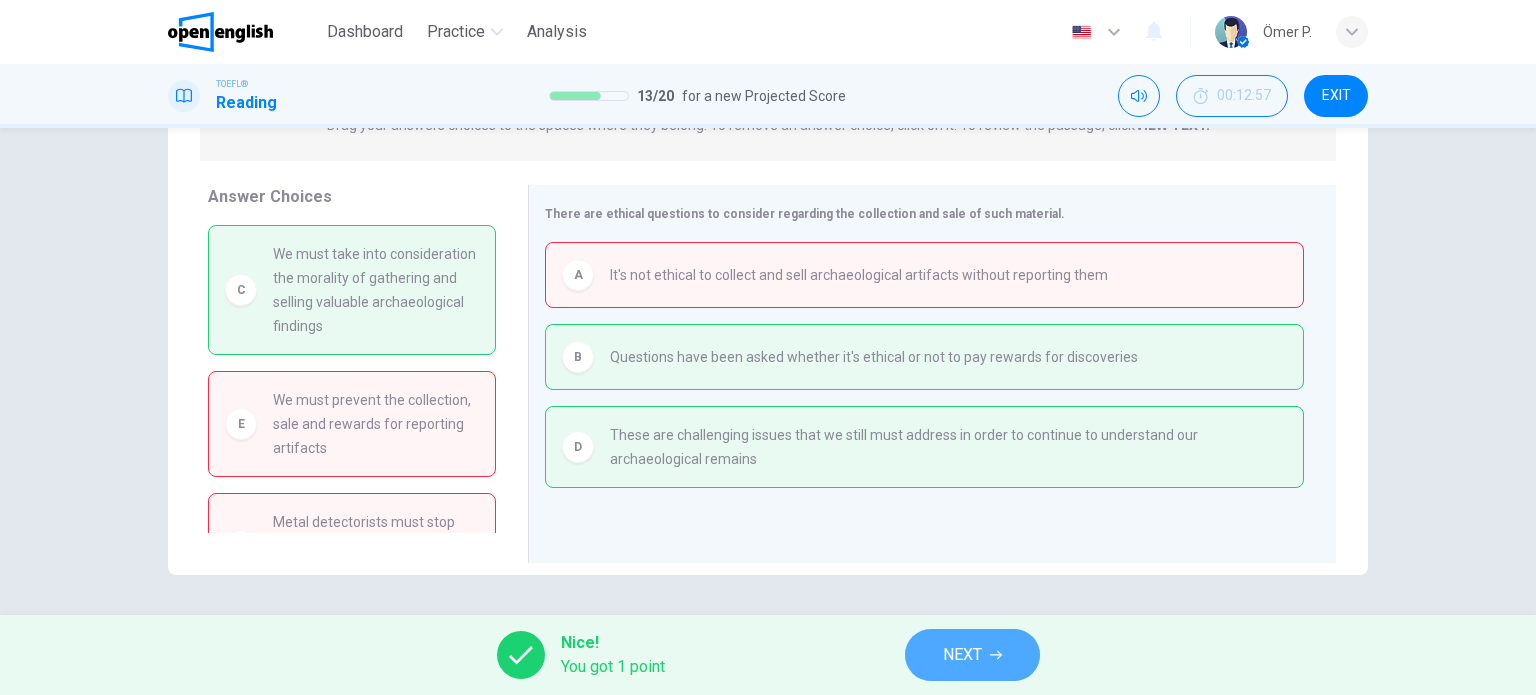 click on "NEXT" at bounding box center (972, 655) 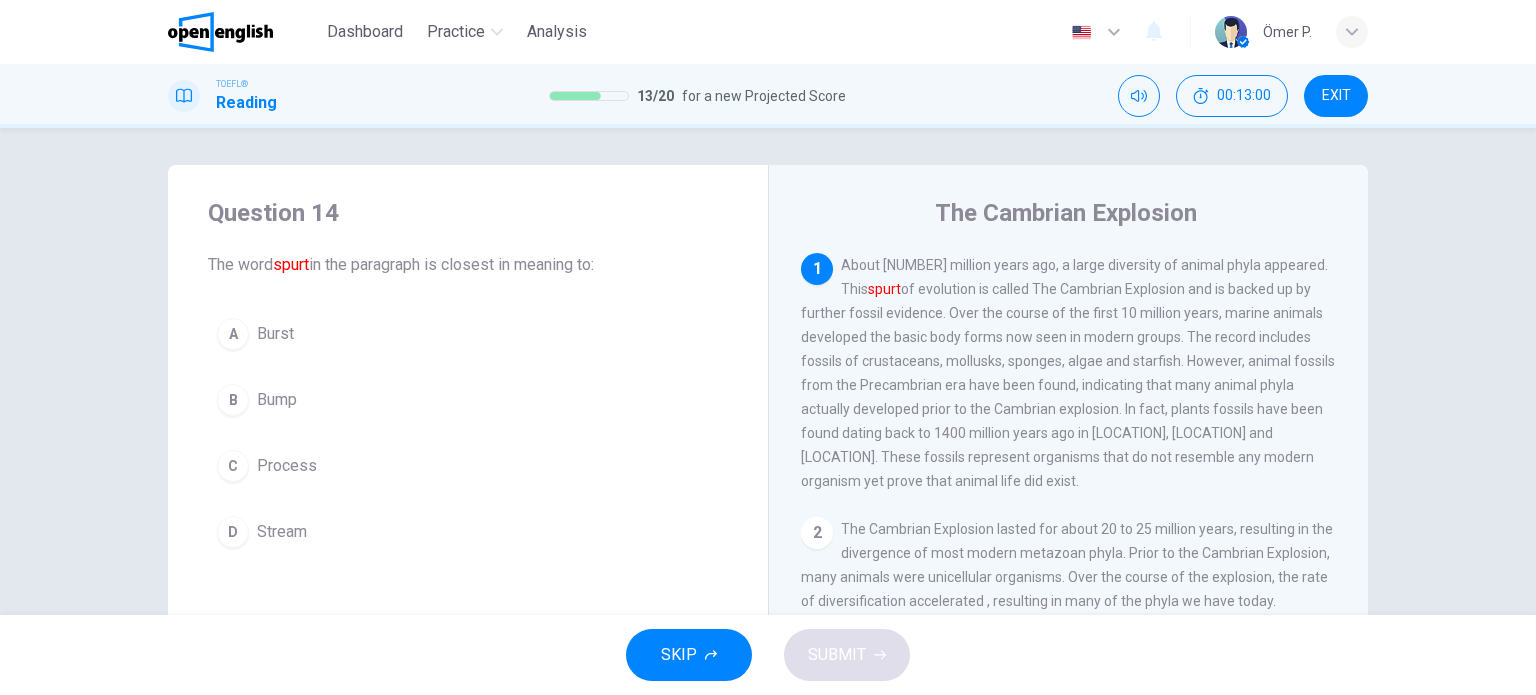 scroll, scrollTop: 0, scrollLeft: 0, axis: both 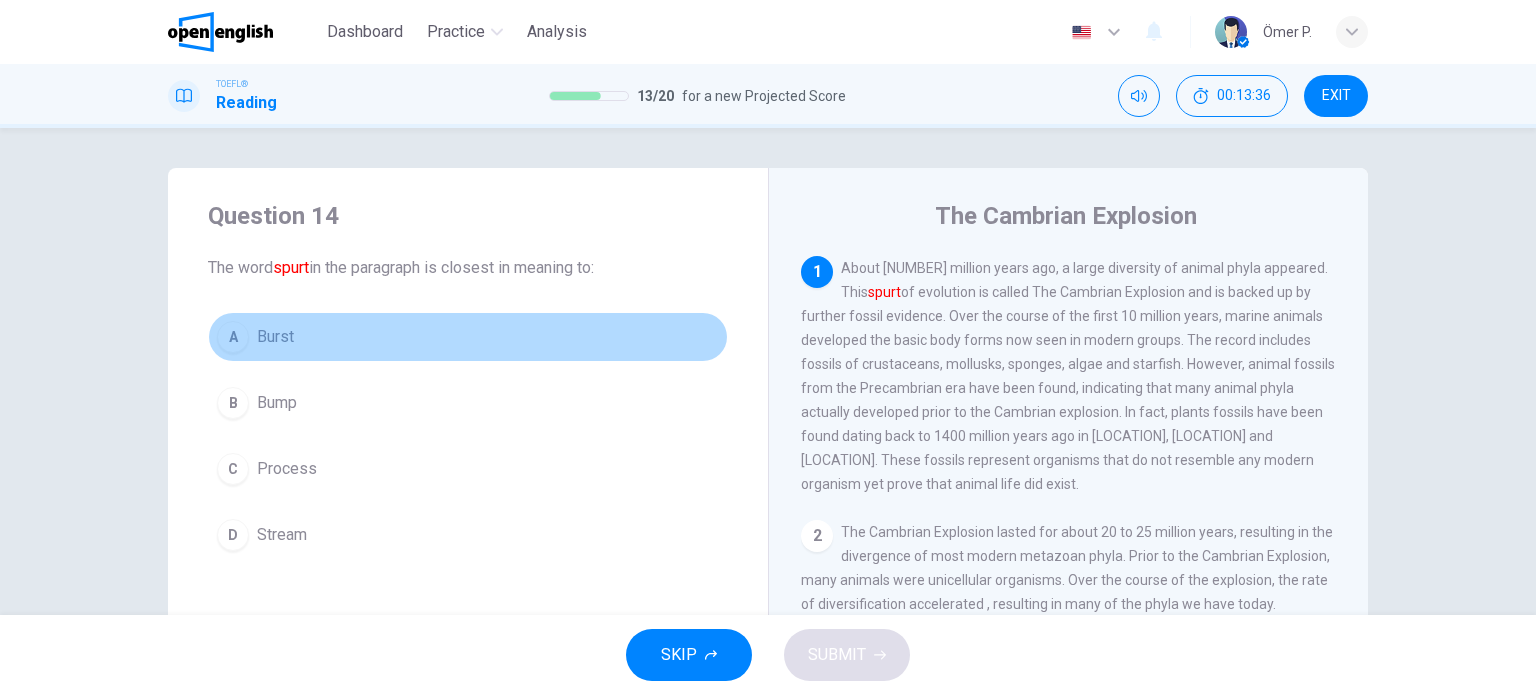 click on "A Burst" at bounding box center [468, 337] 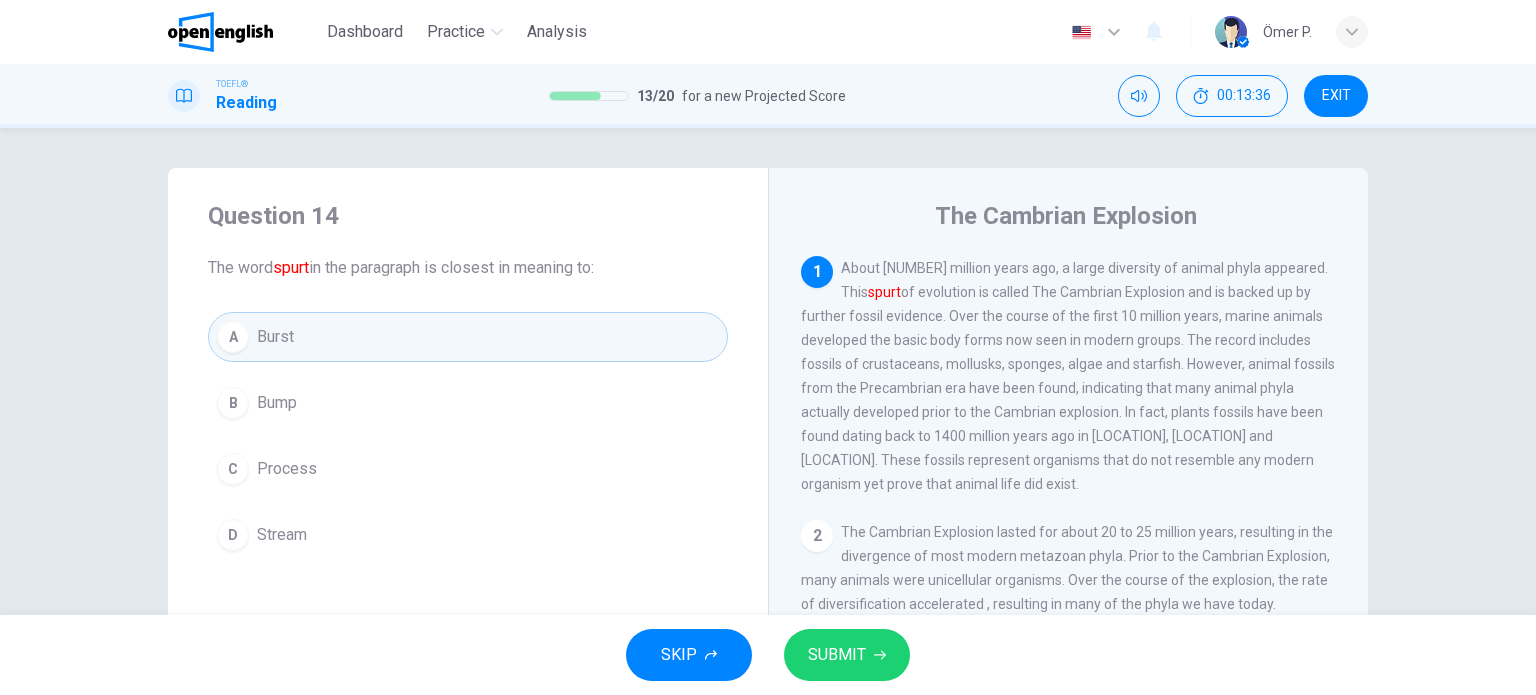 click on "B Bump" at bounding box center (468, 403) 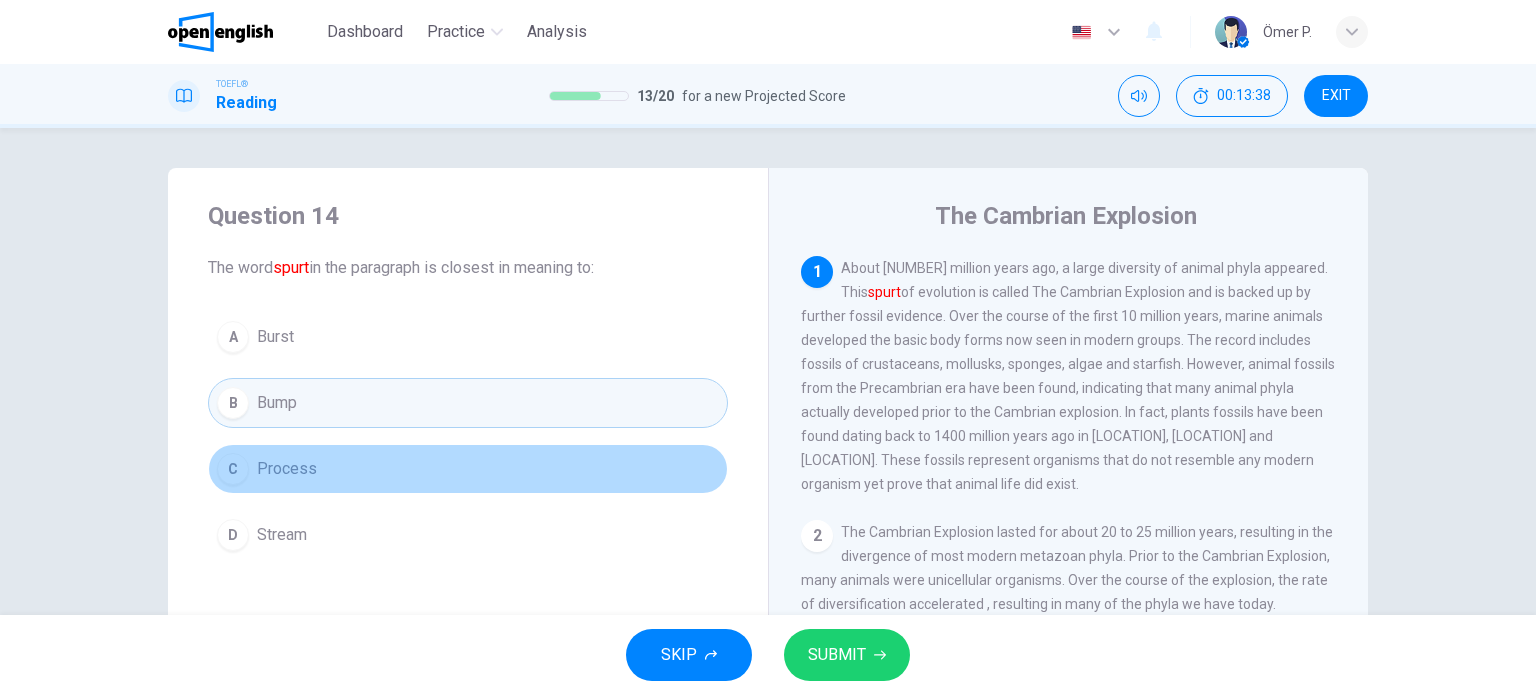 click on "C Process" at bounding box center [468, 469] 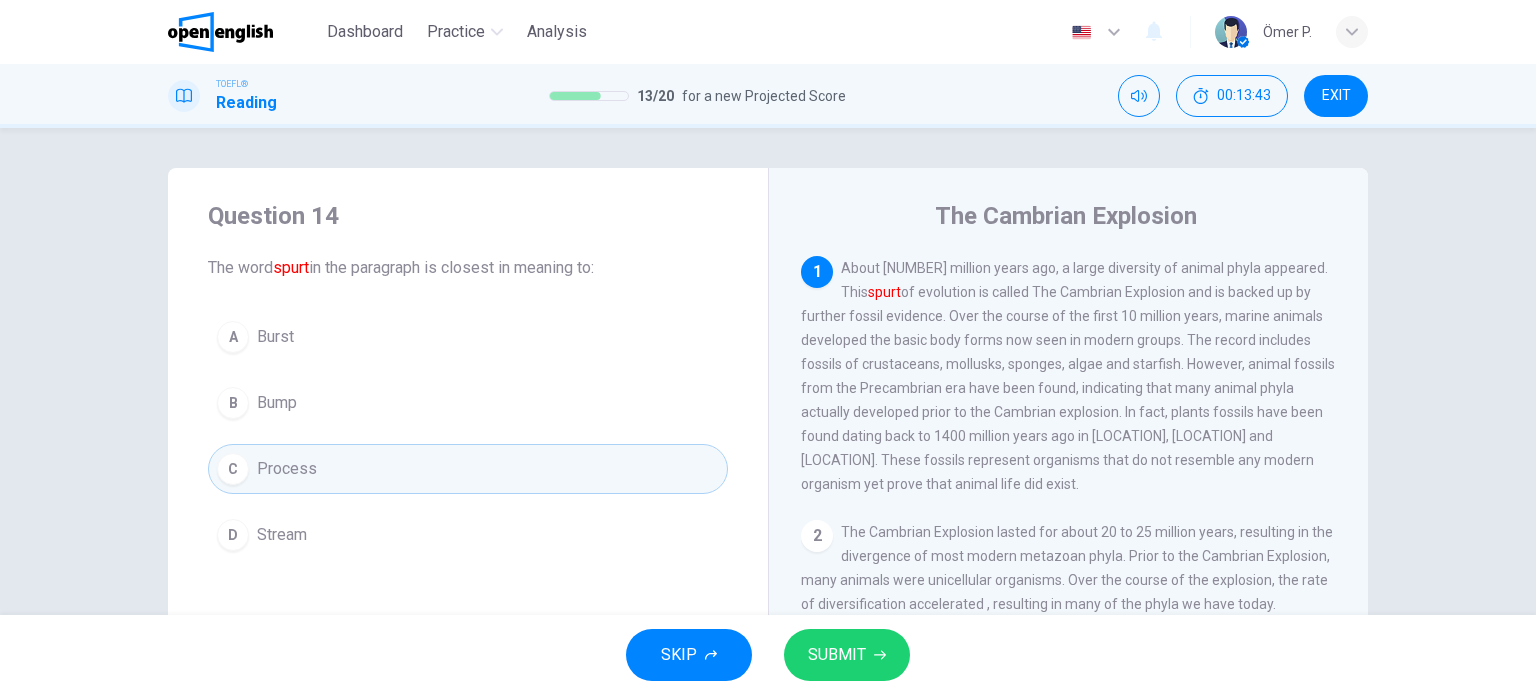 click on "D Stream" at bounding box center (468, 535) 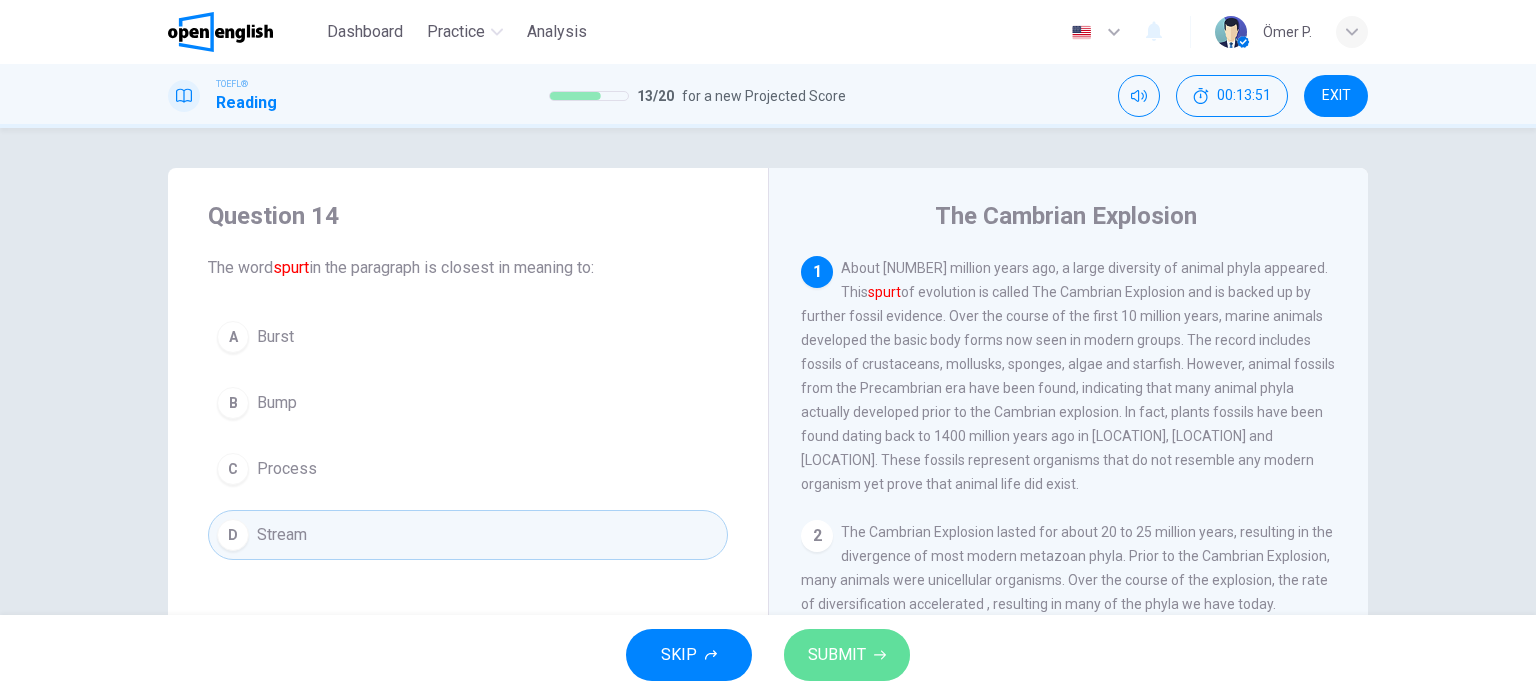click on "SUBMIT" at bounding box center [837, 655] 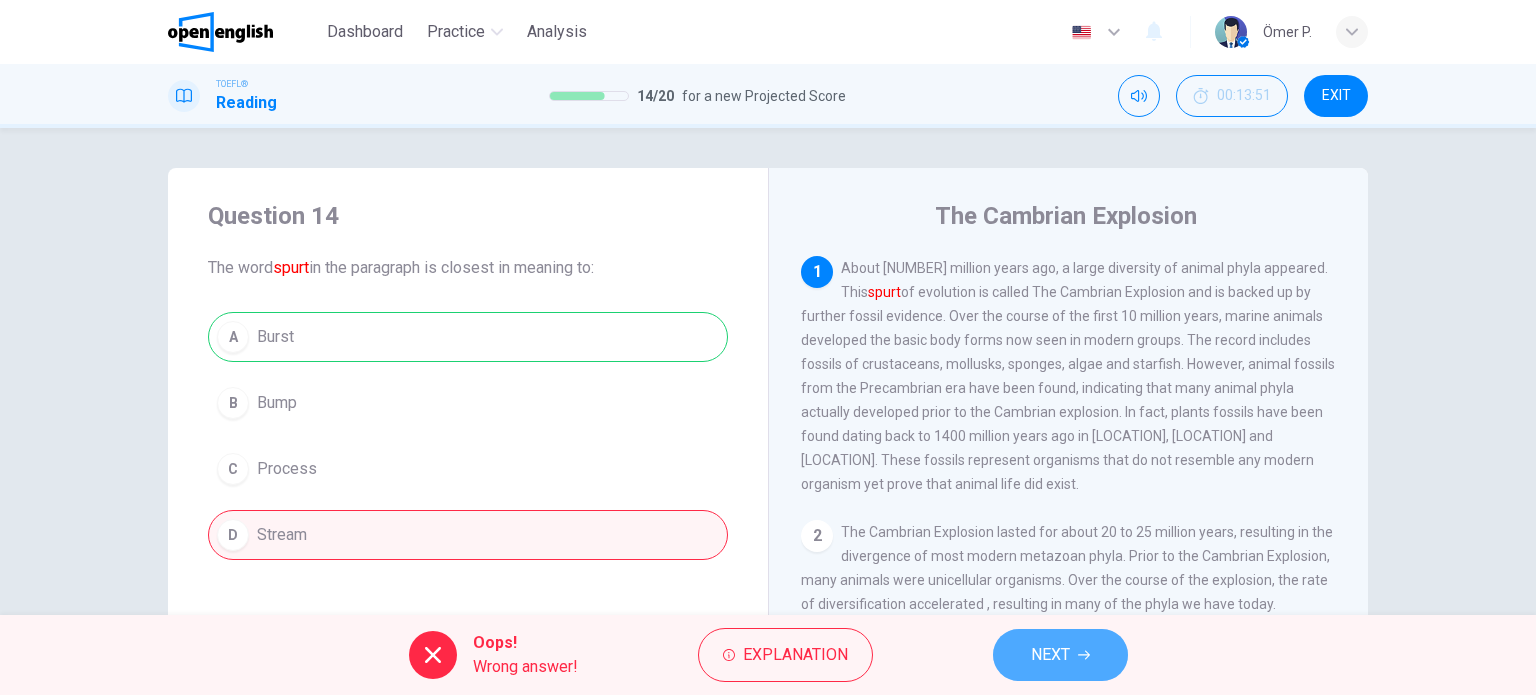 click on "NEXT" at bounding box center (1050, 655) 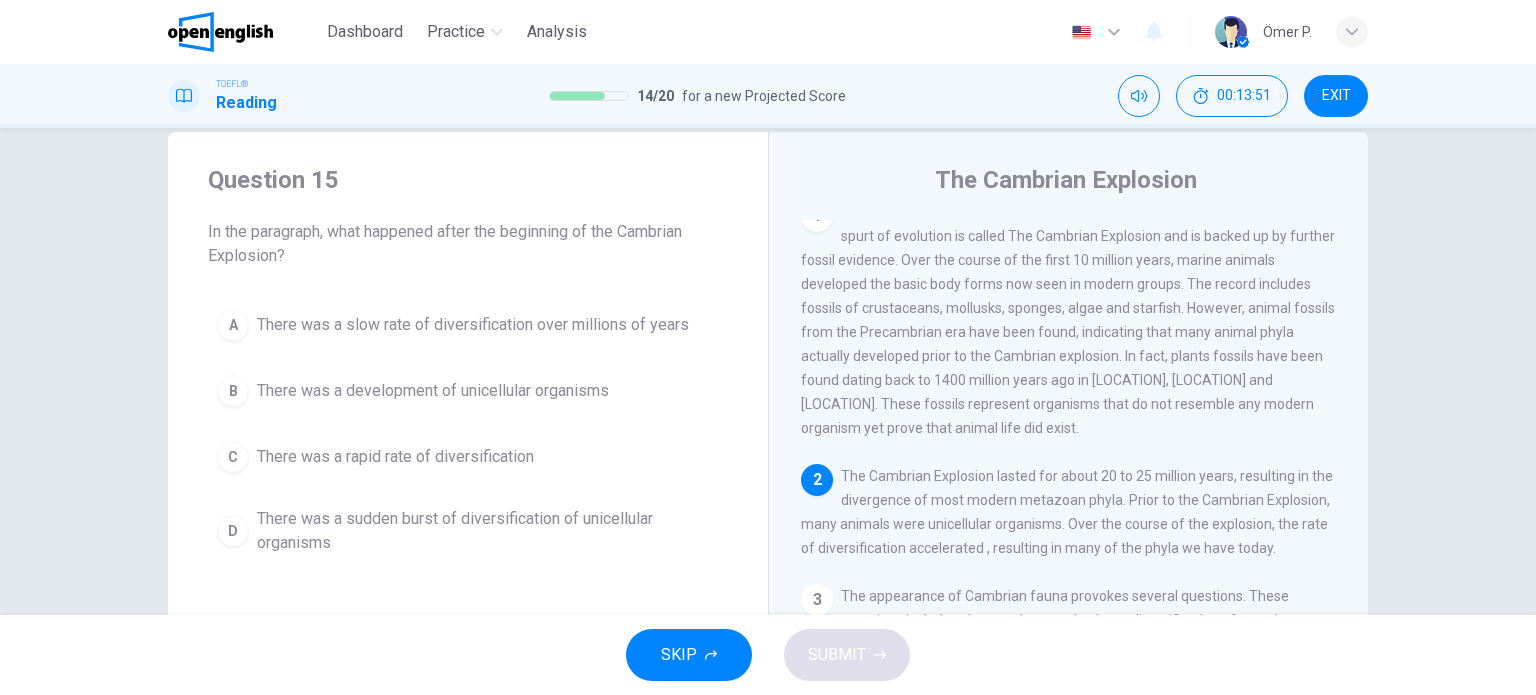 scroll, scrollTop: 100, scrollLeft: 0, axis: vertical 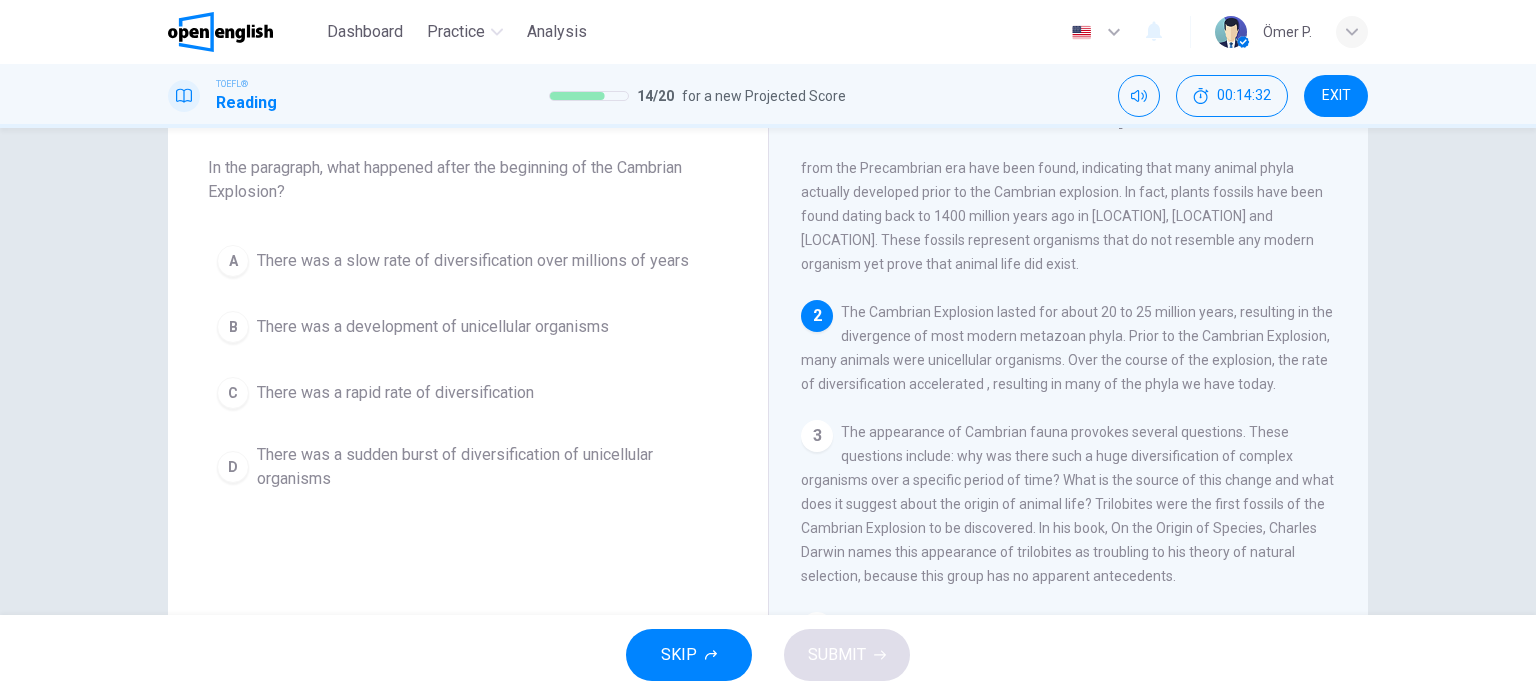 click on "C There was a rapid rate of diversification" at bounding box center (468, 393) 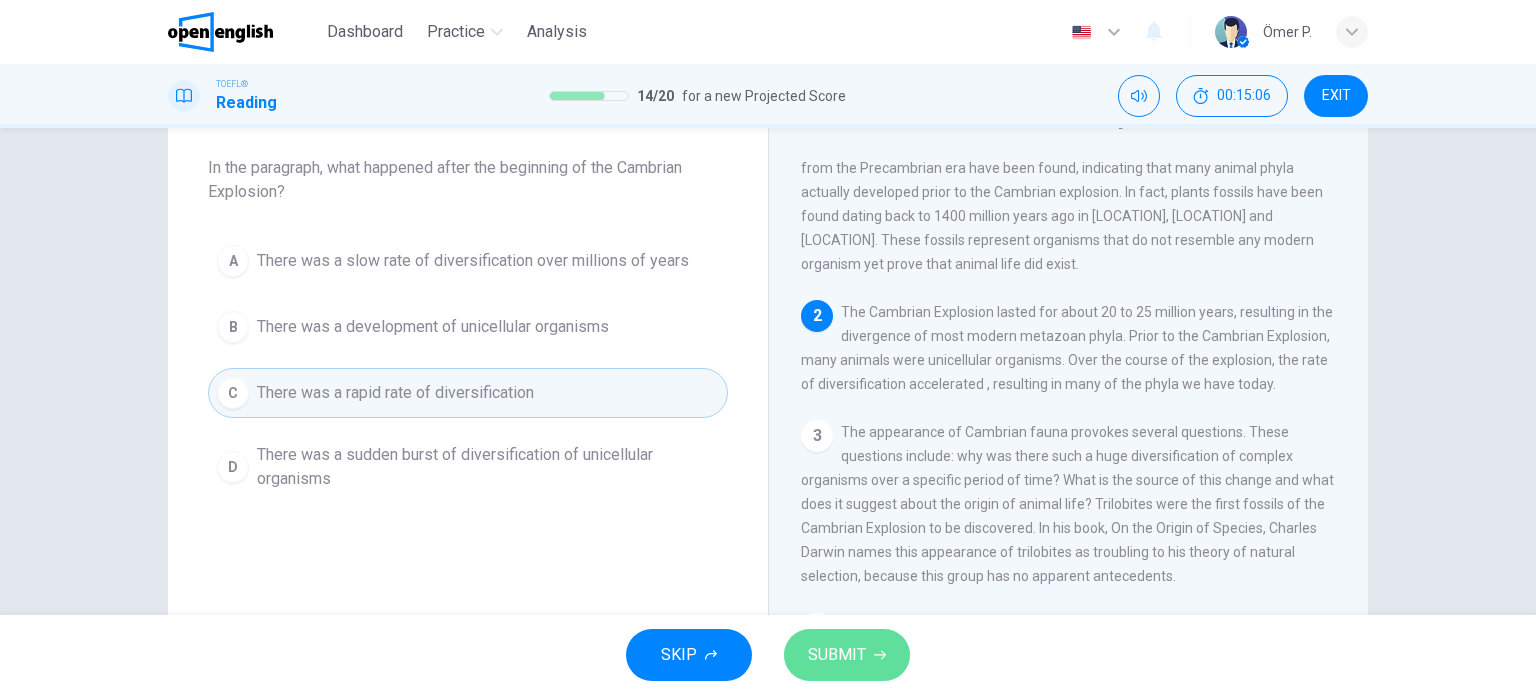 click on "SUBMIT" at bounding box center [837, 655] 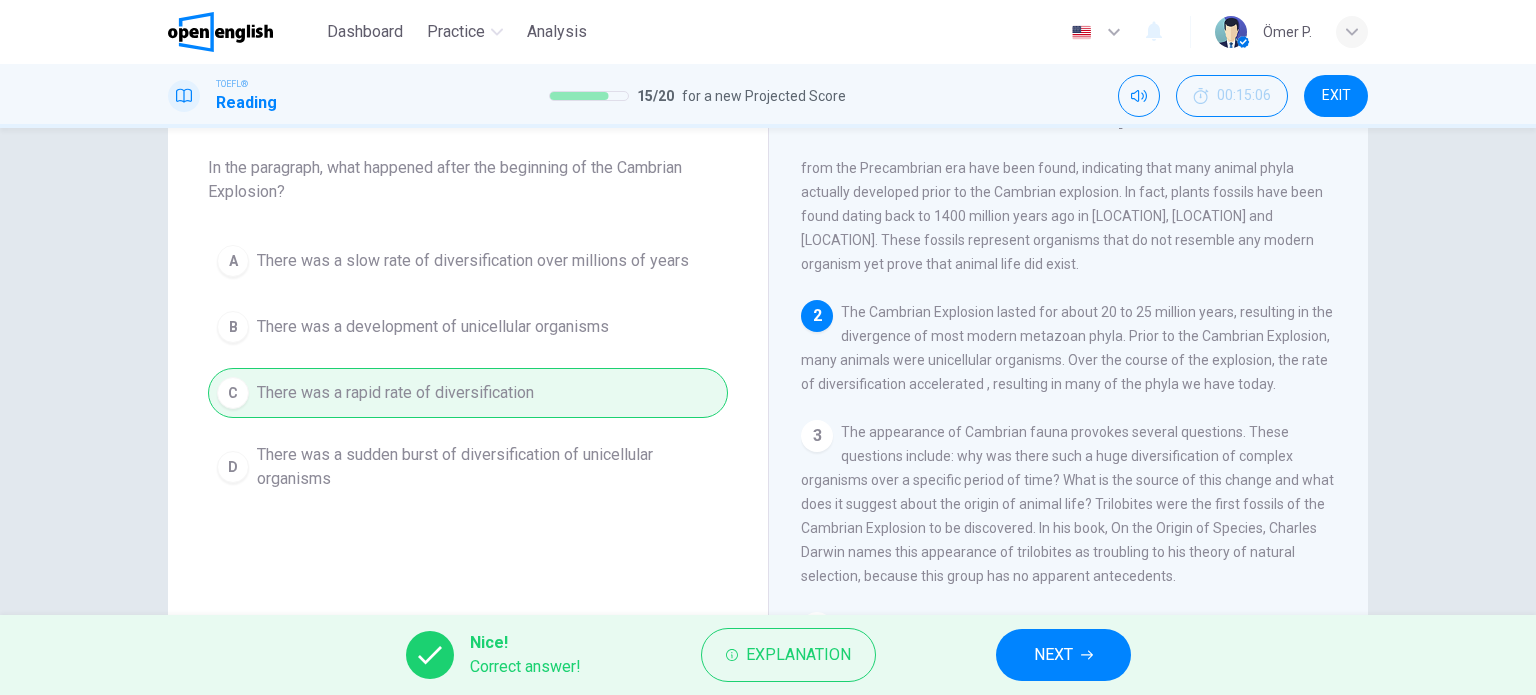 click on "NEXT" at bounding box center (1053, 655) 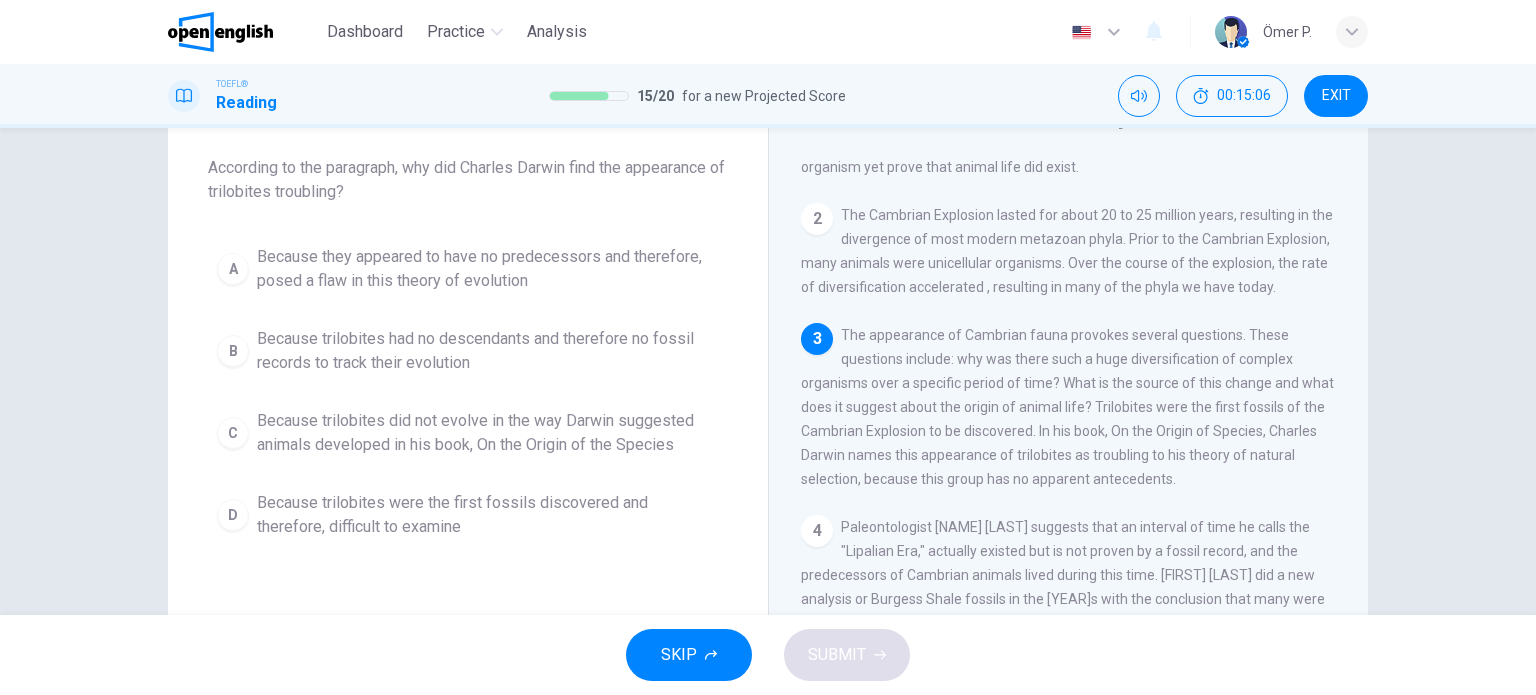 scroll, scrollTop: 218, scrollLeft: 0, axis: vertical 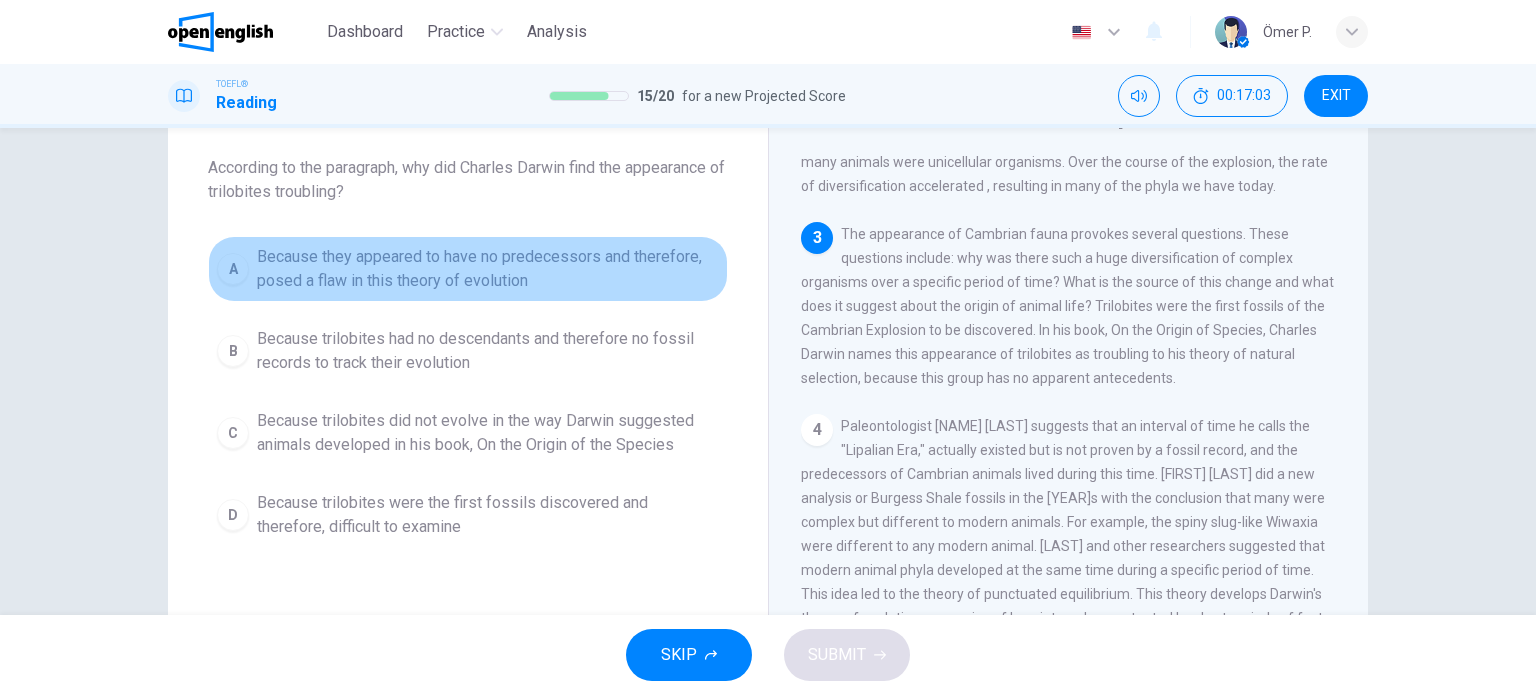 click on "A Because they appeared to have no predecessors and therefore, posed a flaw in this theory of evolution" at bounding box center [468, 269] 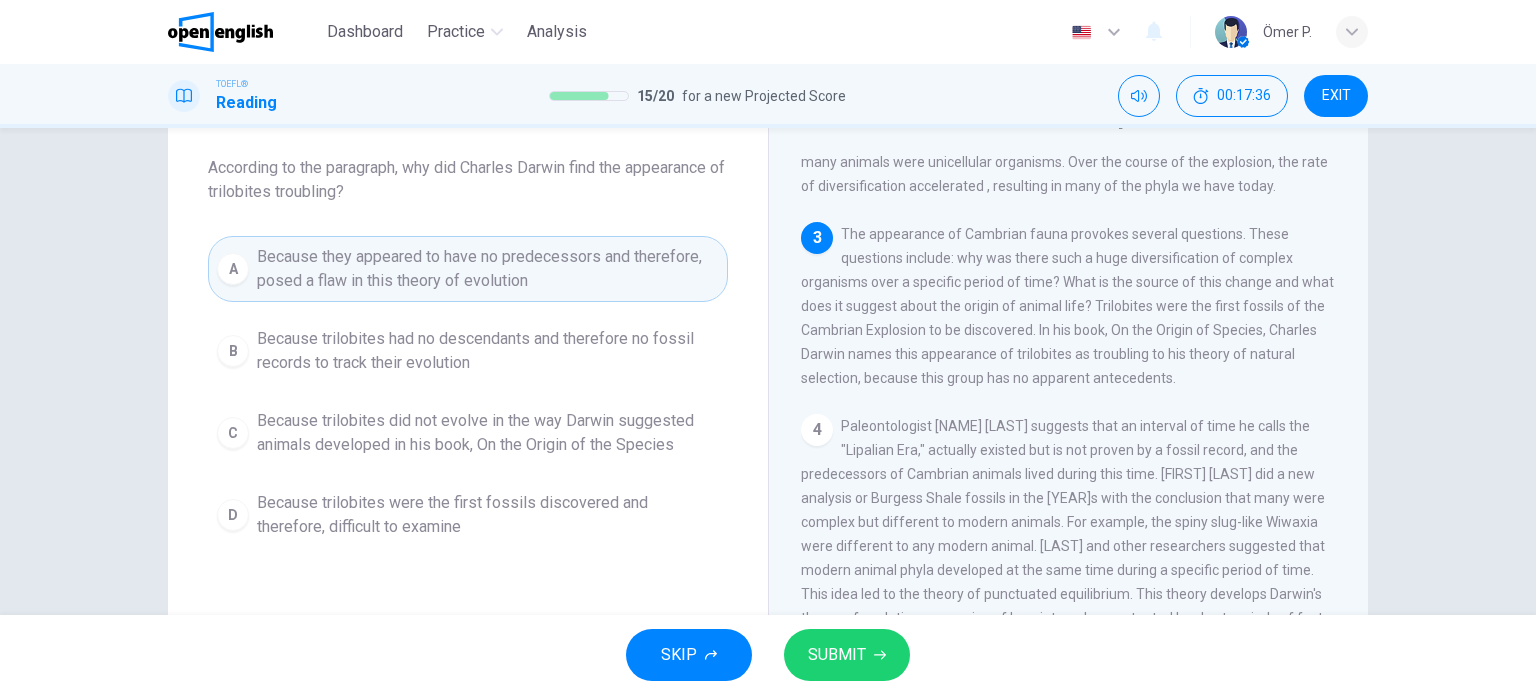 click on "SUBMIT" at bounding box center (837, 655) 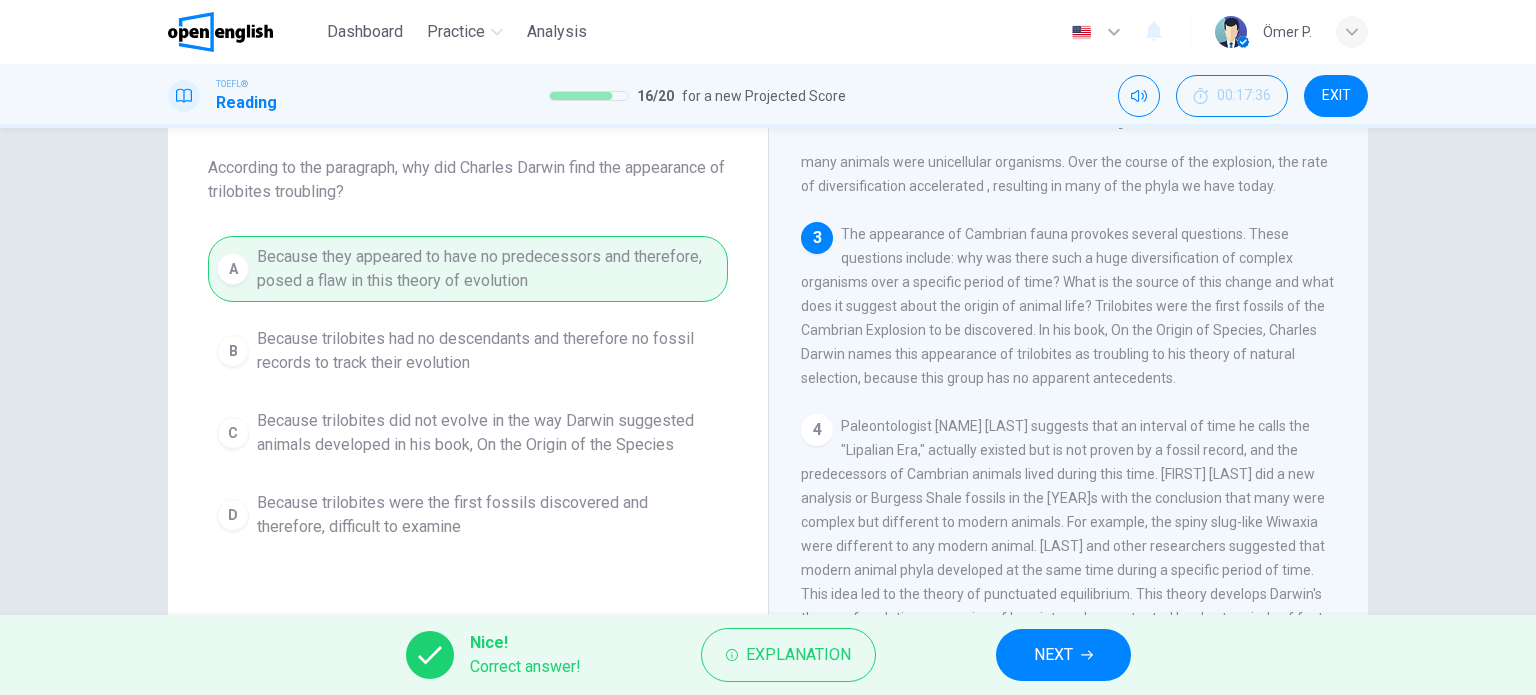 click on "NEXT" at bounding box center (1063, 655) 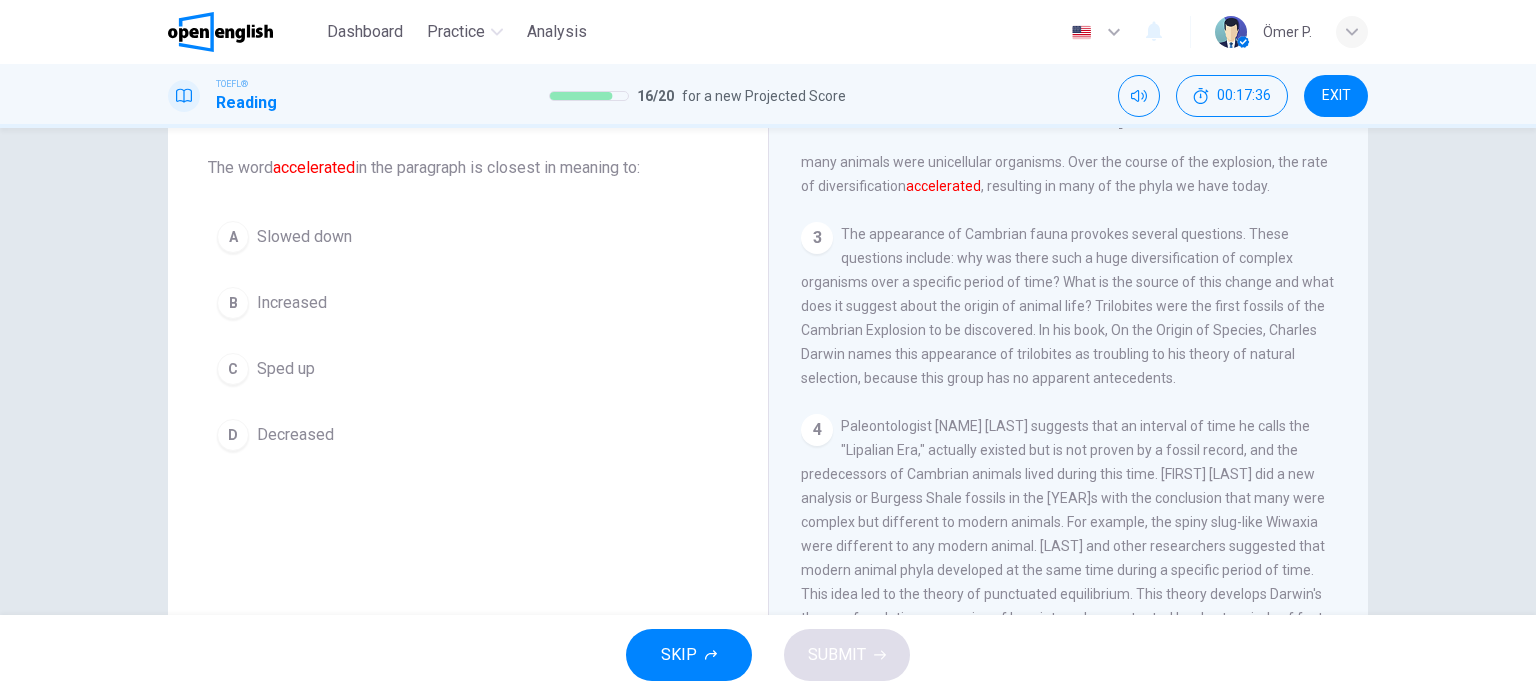 scroll, scrollTop: 272, scrollLeft: 0, axis: vertical 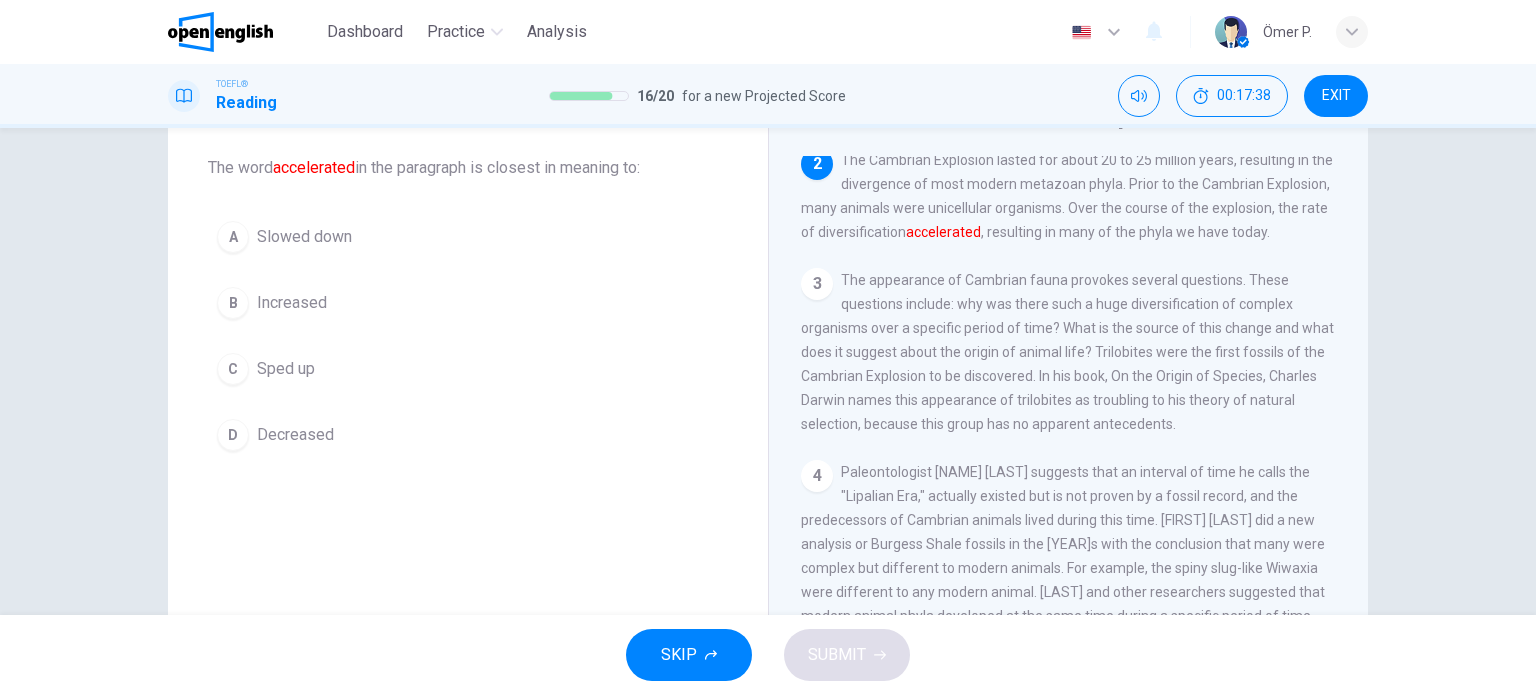 click on "B Increased" at bounding box center [468, 303] 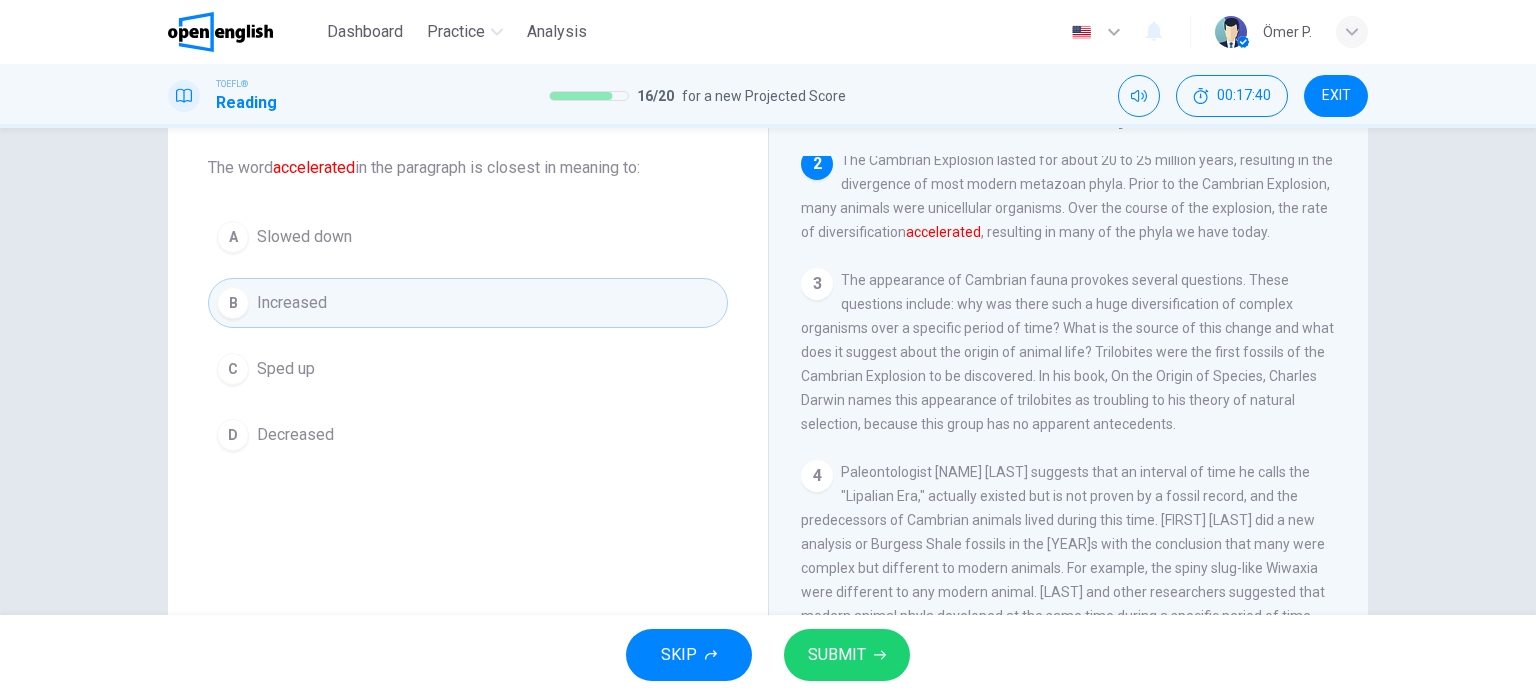 click on "C Sped up" at bounding box center (468, 369) 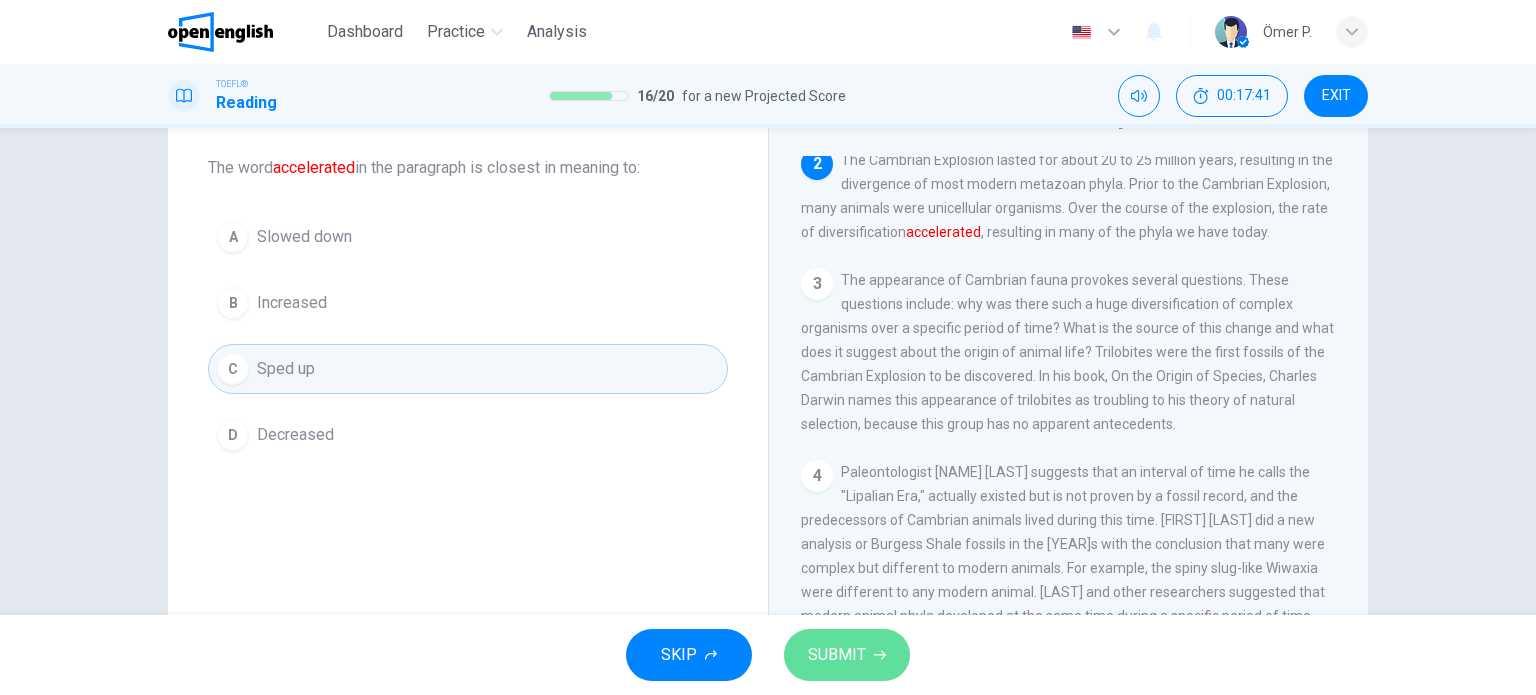 click on "SUBMIT" at bounding box center (837, 655) 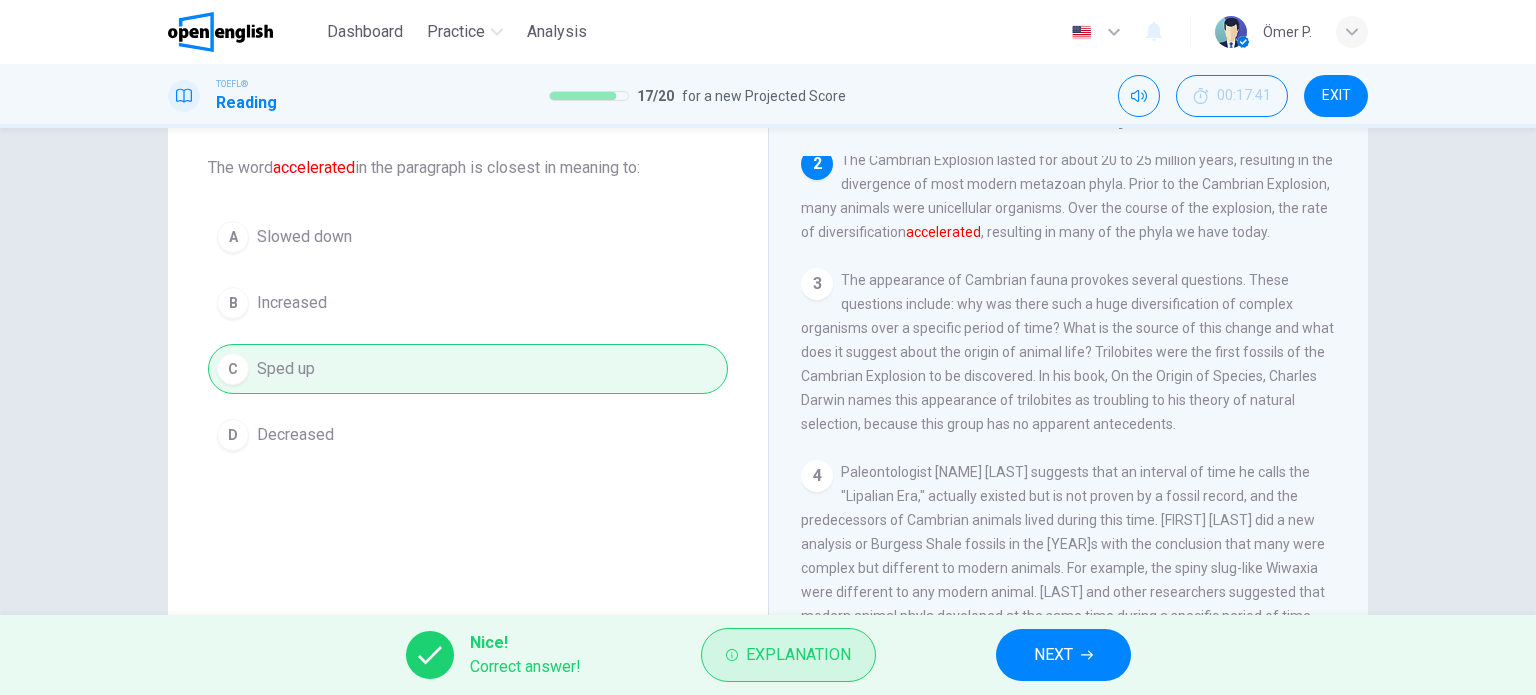 click on "Explanation" at bounding box center [798, 655] 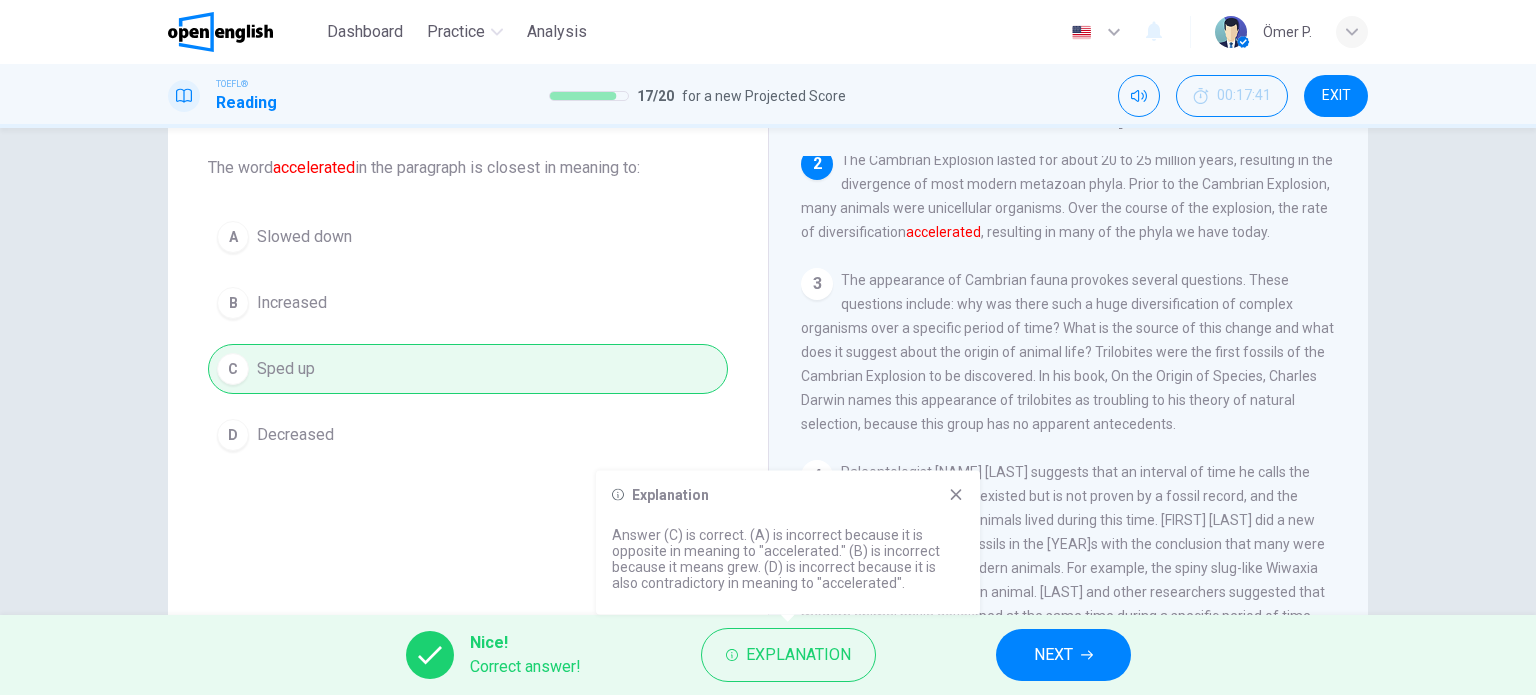click 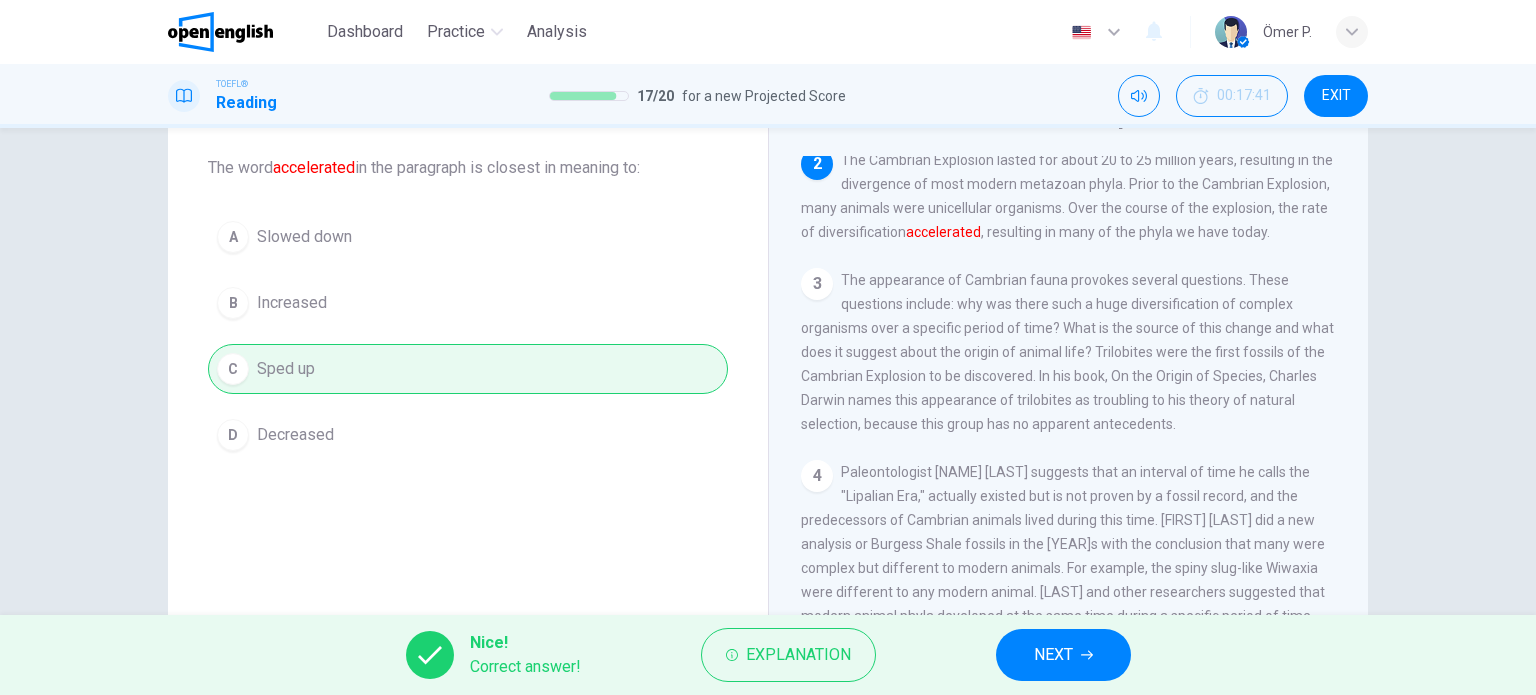 click at bounding box center (430, 655) 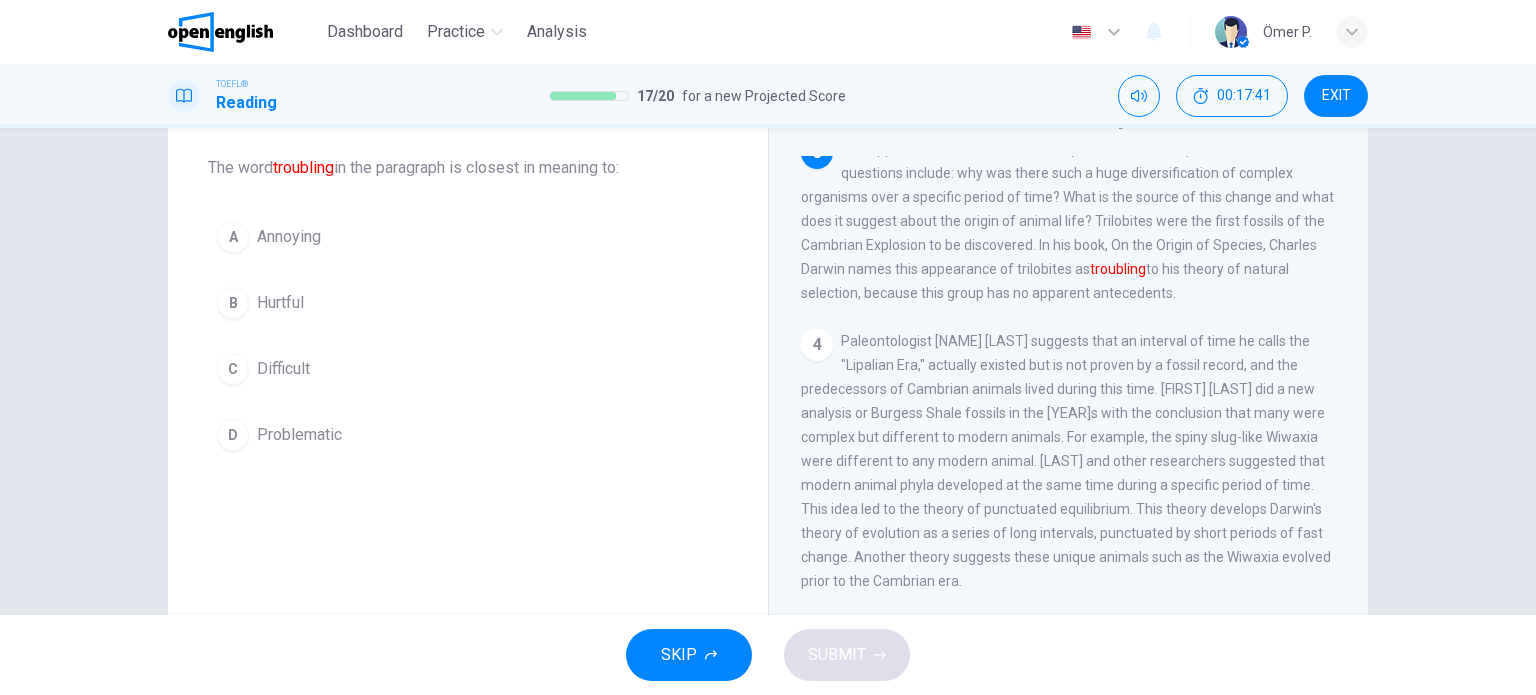 scroll, scrollTop: 420, scrollLeft: 0, axis: vertical 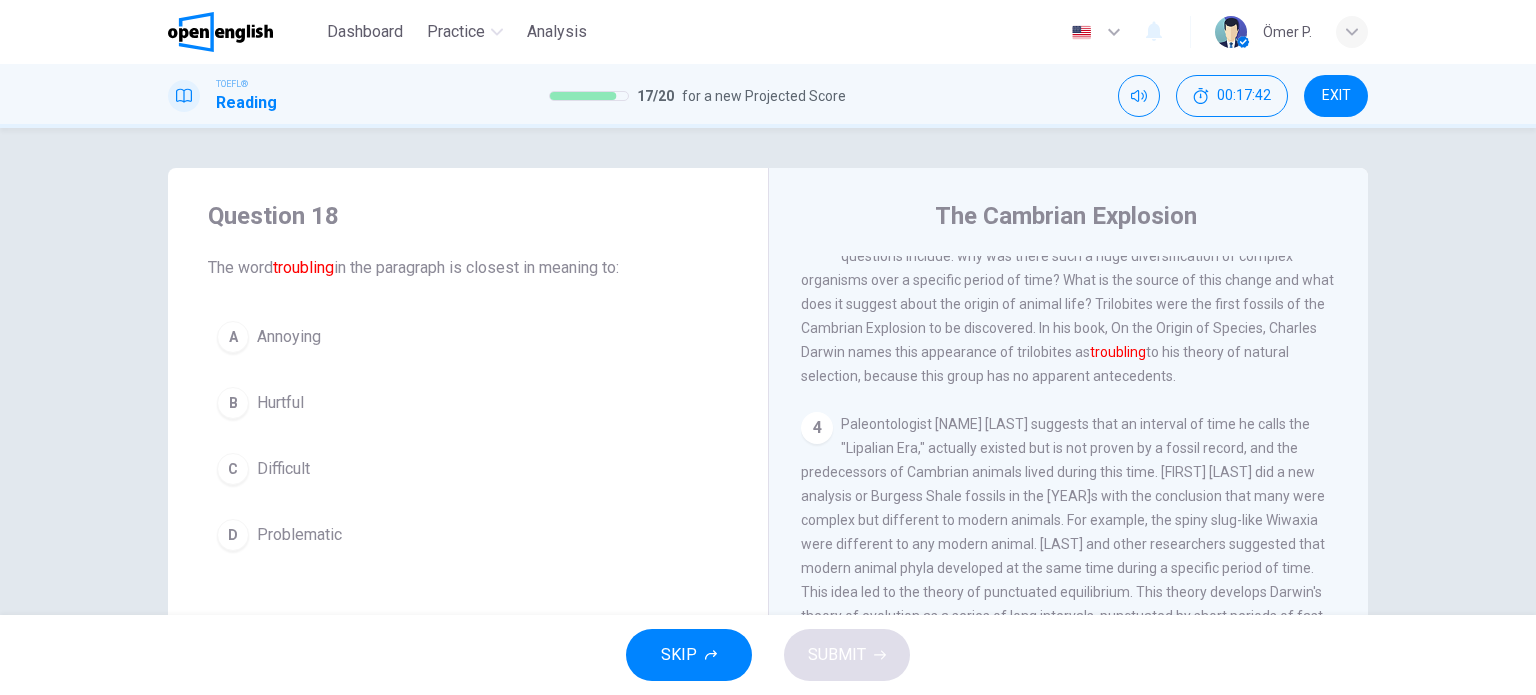 click on "A Annoying" at bounding box center [468, 337] 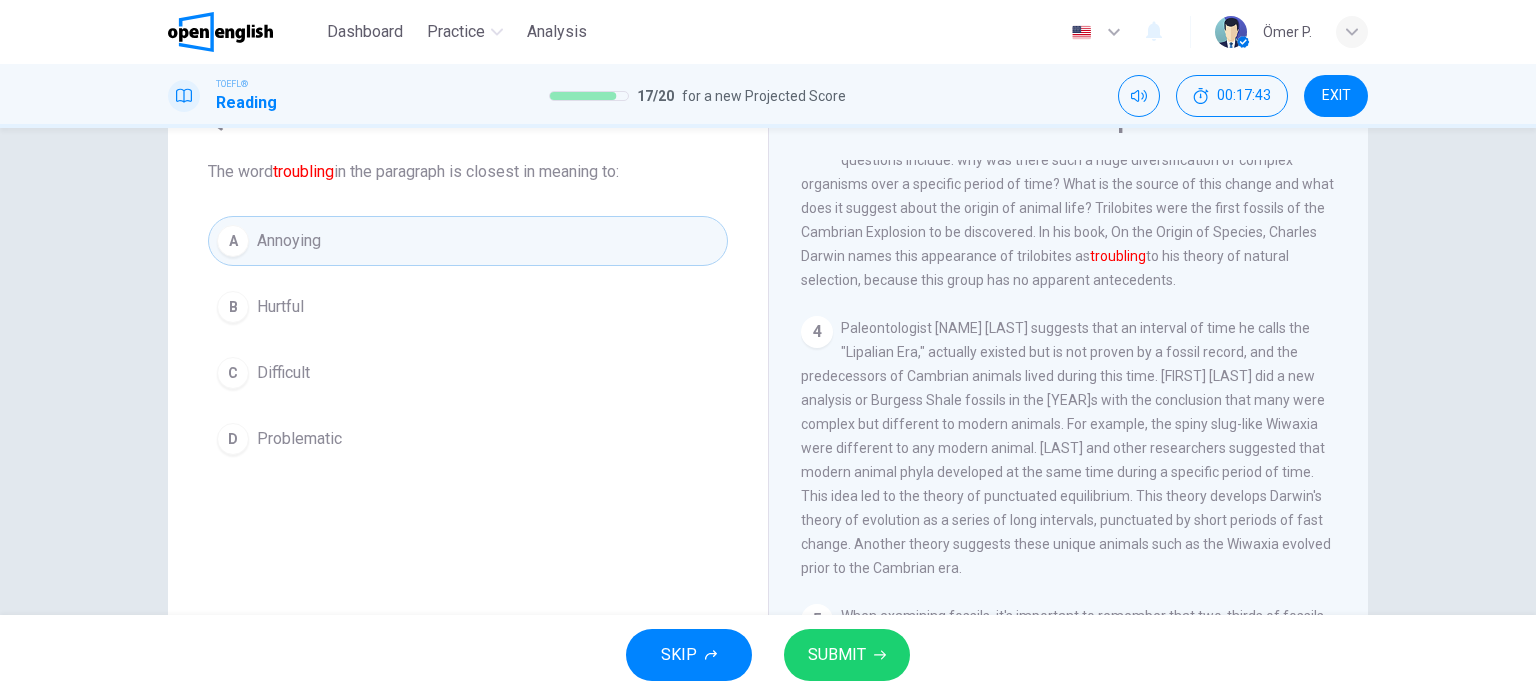 scroll, scrollTop: 100, scrollLeft: 0, axis: vertical 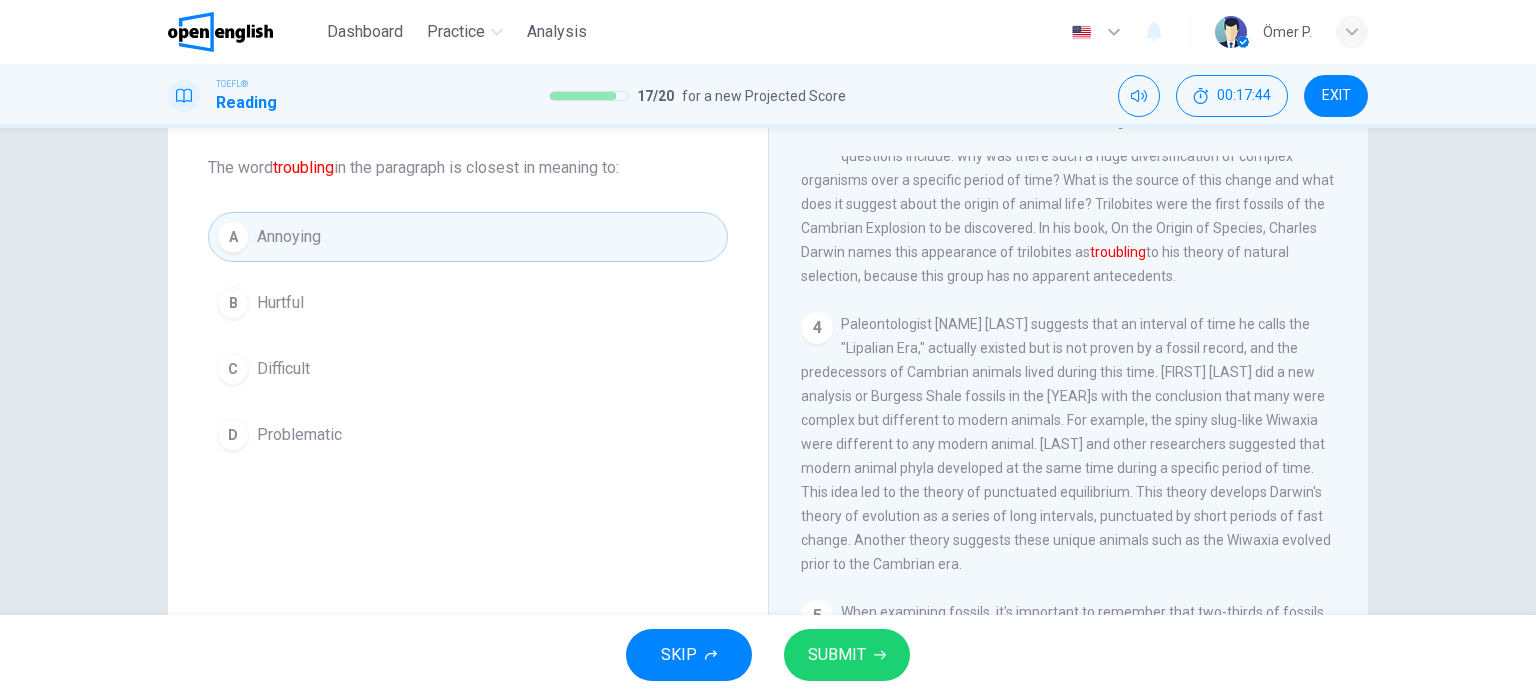click on "SKIP SUBMIT" at bounding box center (768, 655) 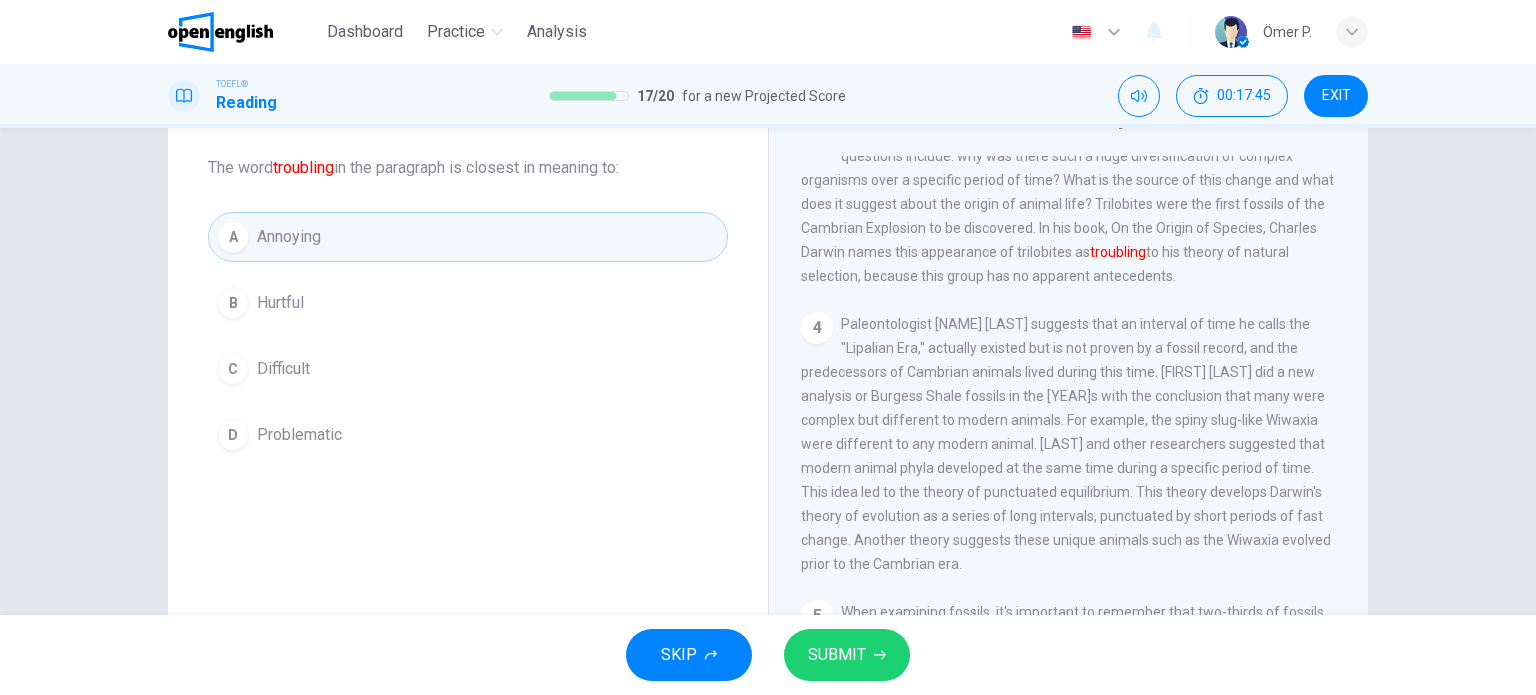 click on "SUBMIT" at bounding box center (847, 655) 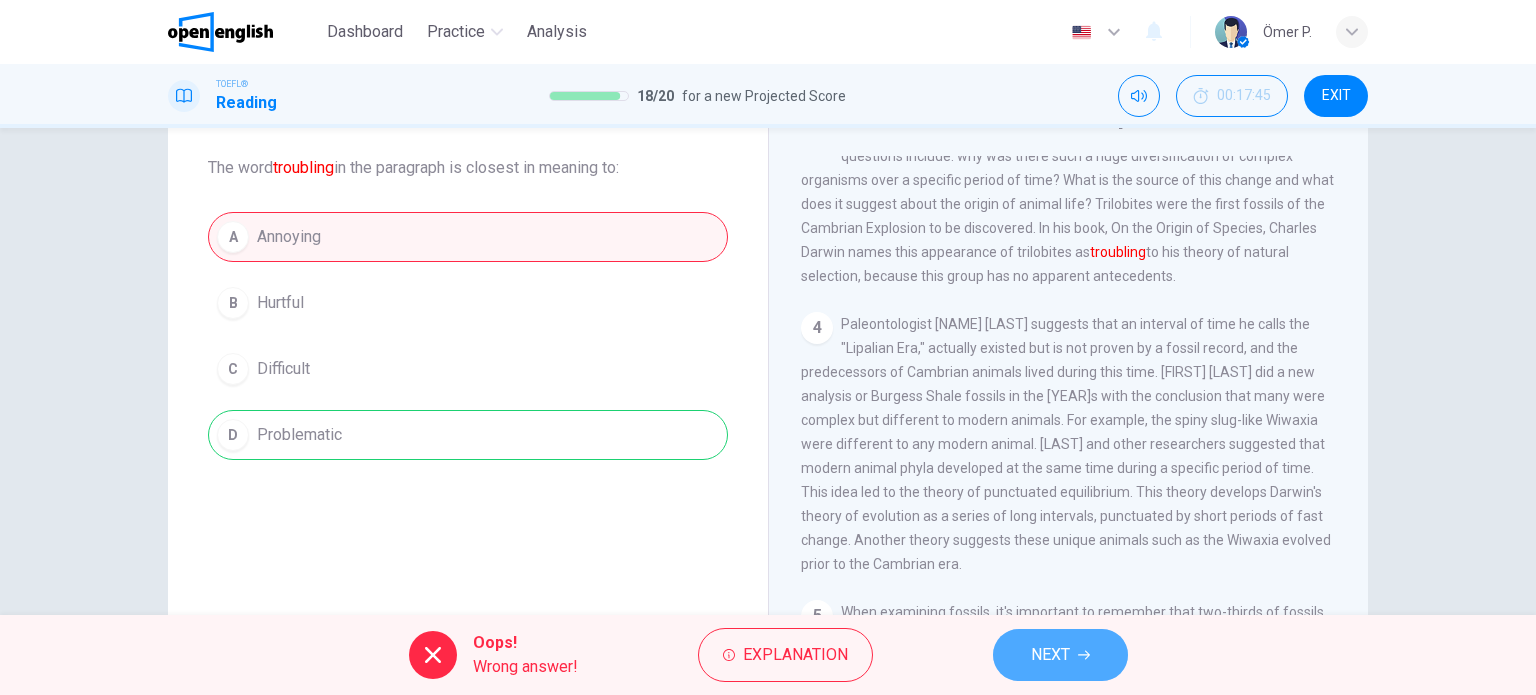 click on "NEXT" at bounding box center (1060, 655) 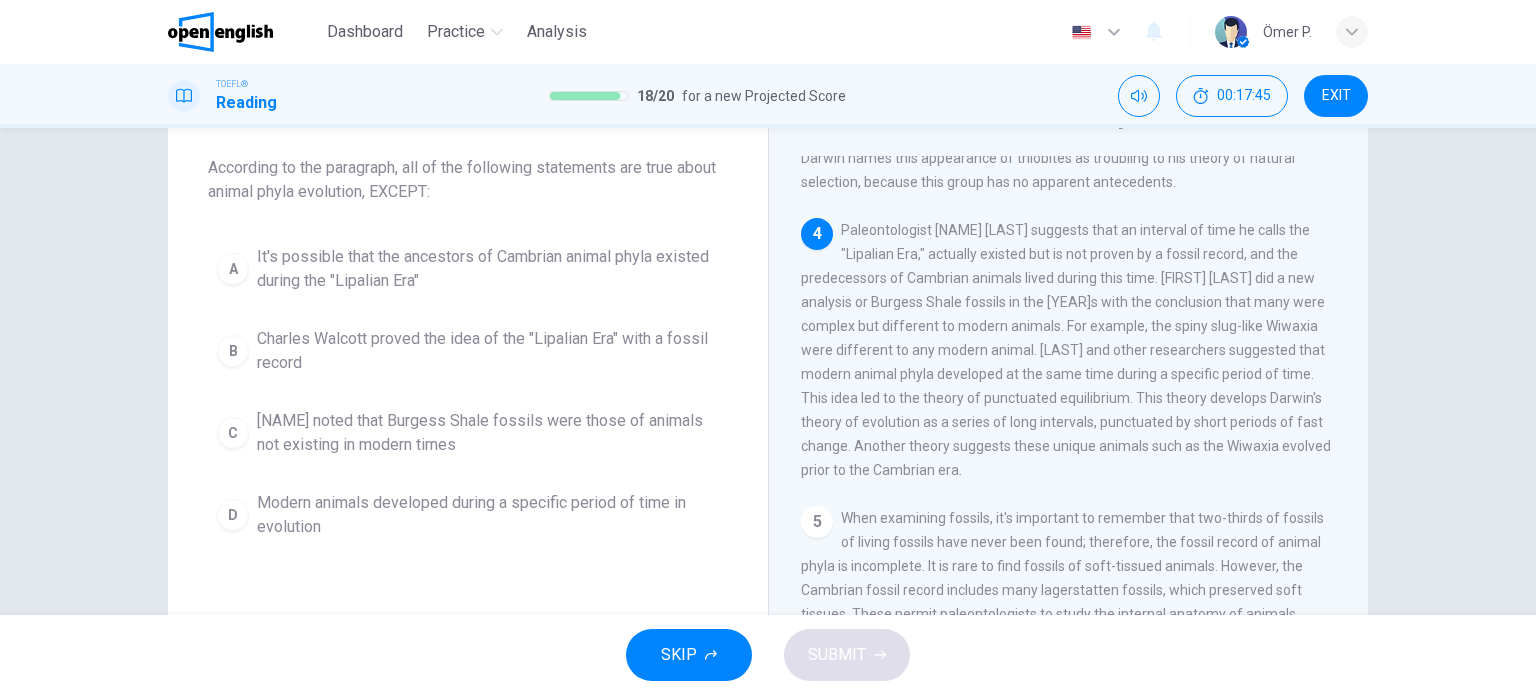 scroll, scrollTop: 515, scrollLeft: 0, axis: vertical 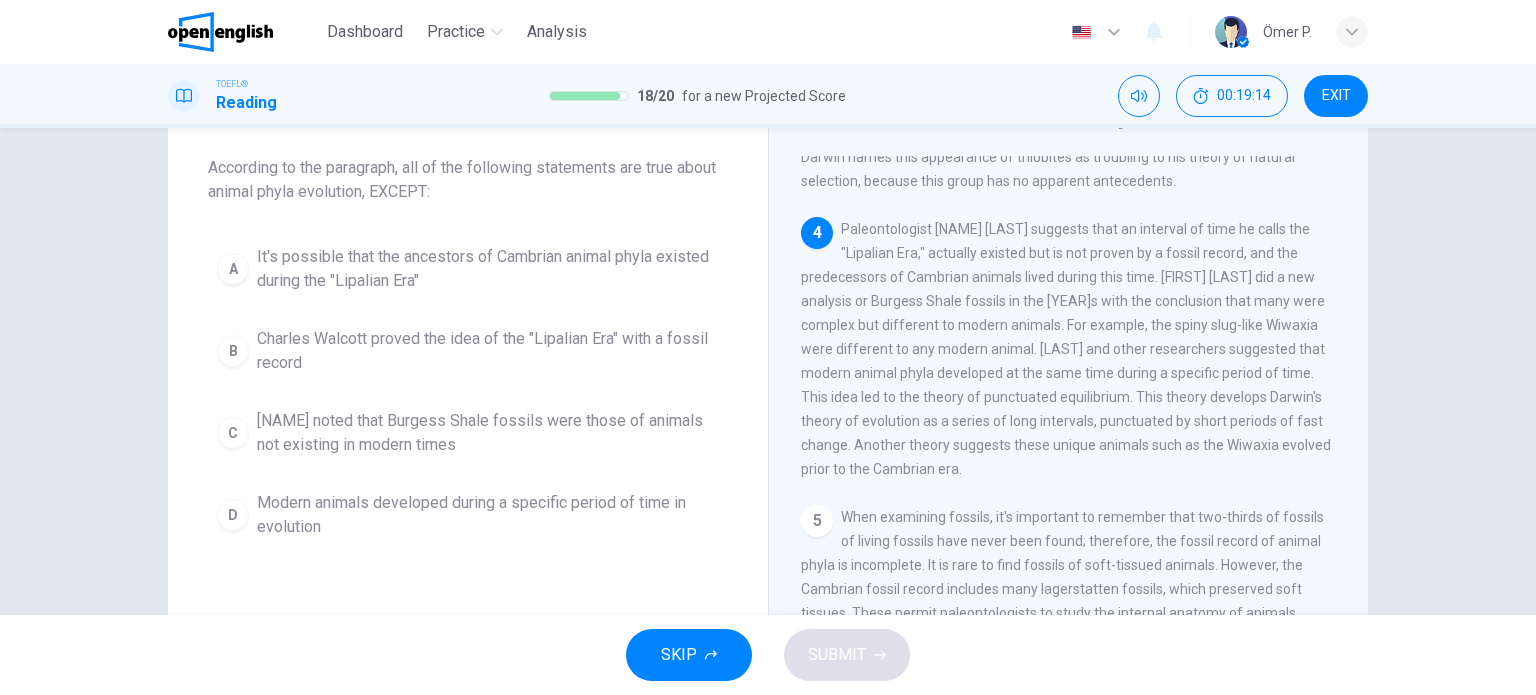 click on "[NAME] noted that Burgess Shale fossils were those of animals not existing in modern times" at bounding box center [488, 433] 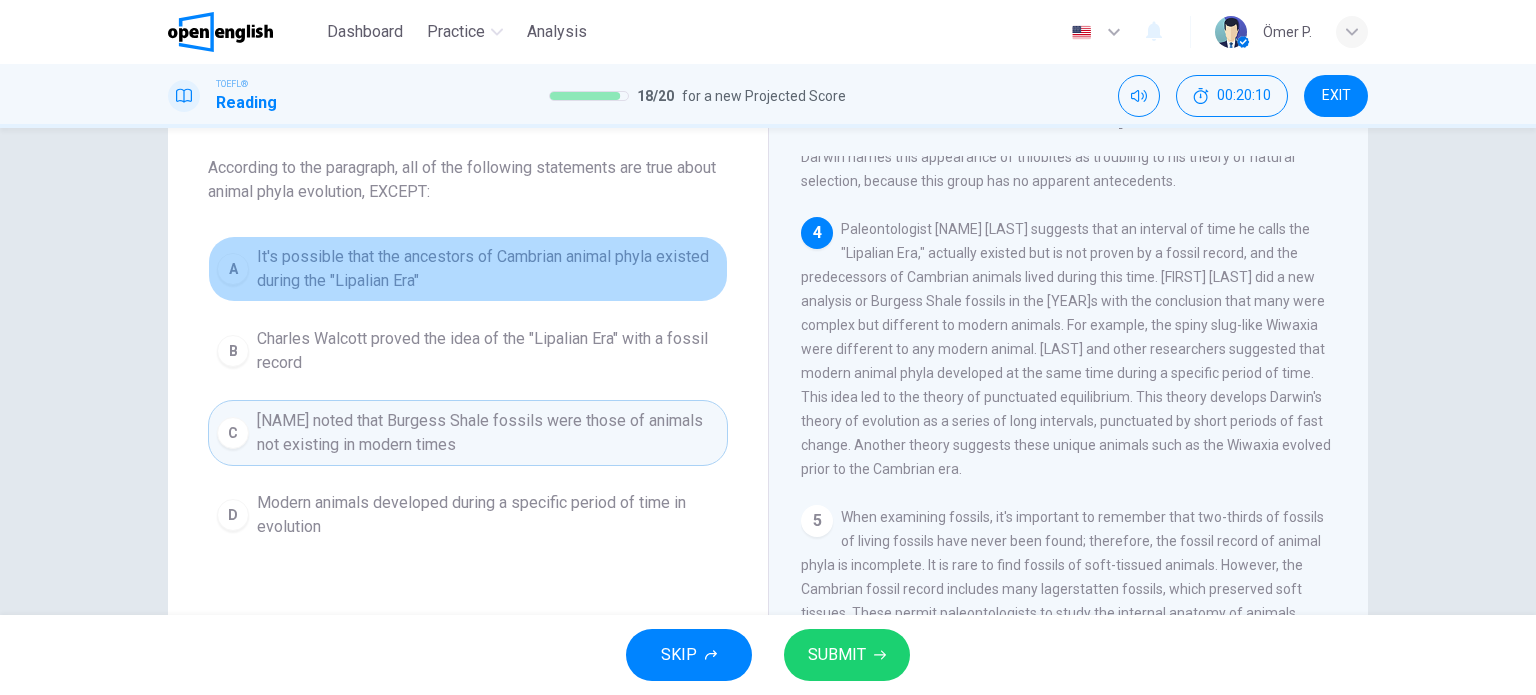 click on "It's possible that the ancestors of Cambrian animal phyla existed during the "Lipalian Era"" at bounding box center [488, 269] 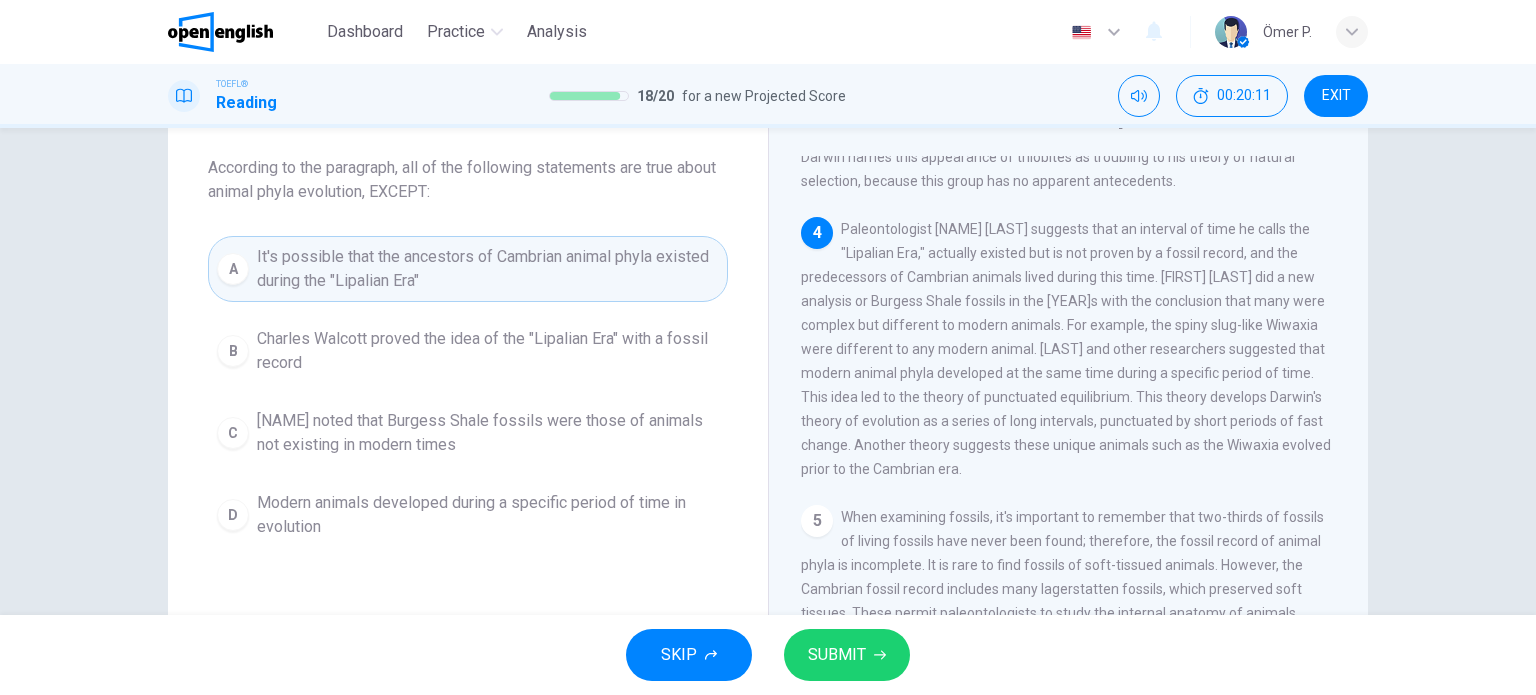 click on "SUBMIT" at bounding box center [837, 655] 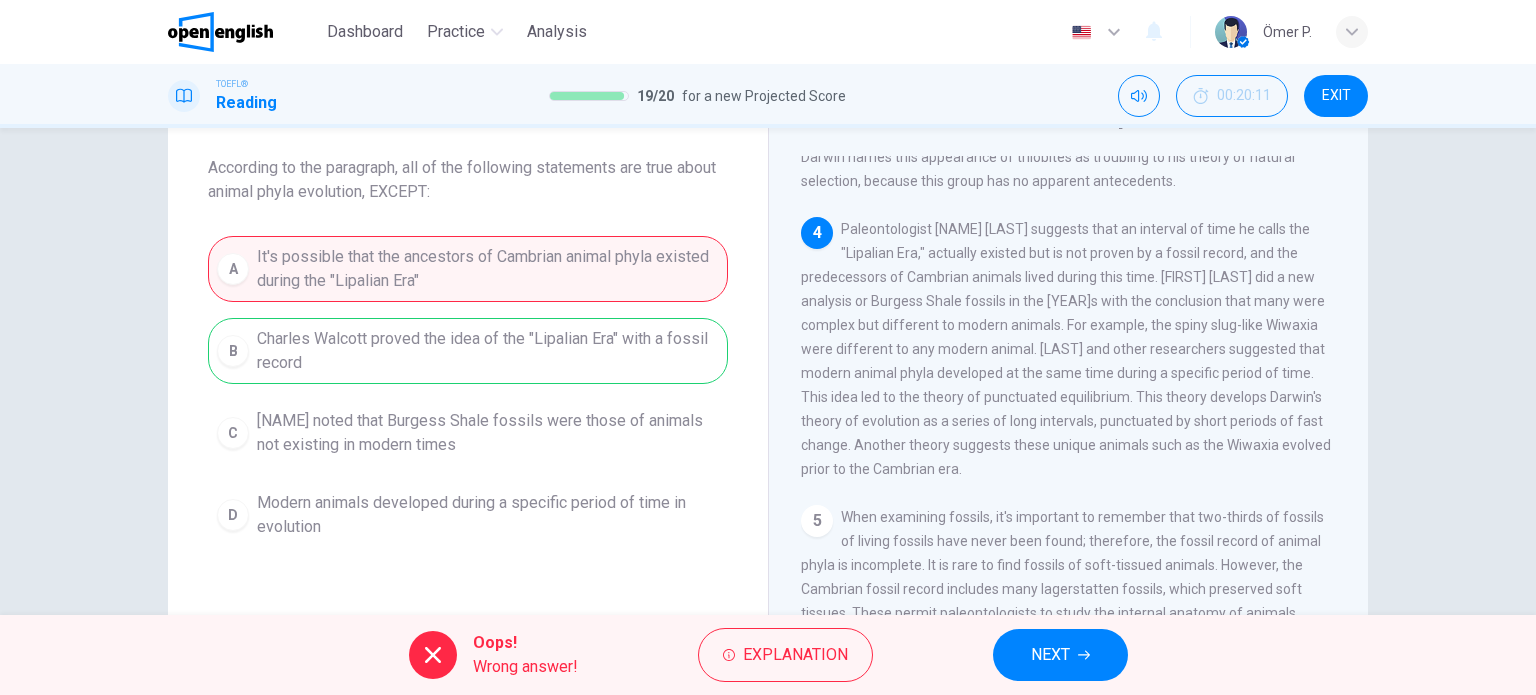click on "NEXT" at bounding box center (1060, 655) 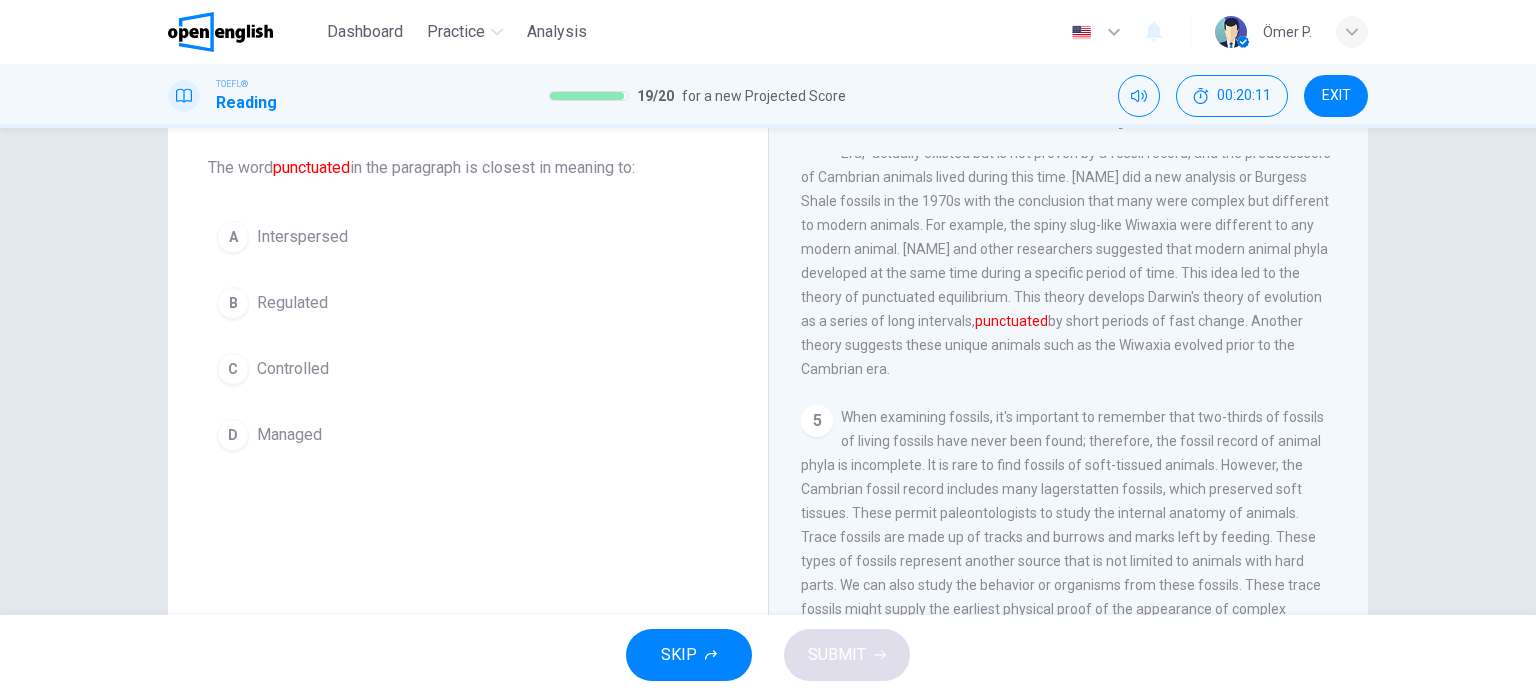 scroll, scrollTop: 617, scrollLeft: 0, axis: vertical 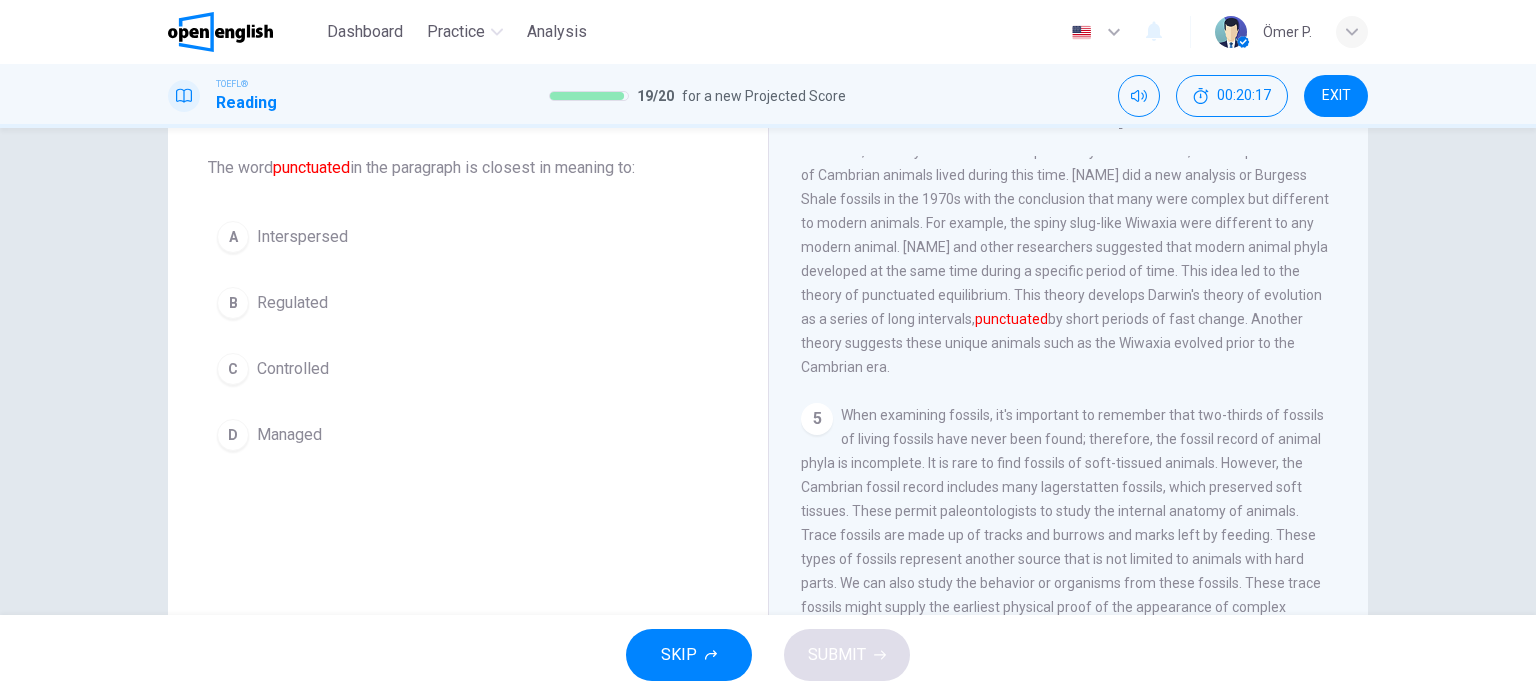 click on "B Regulated" at bounding box center [468, 303] 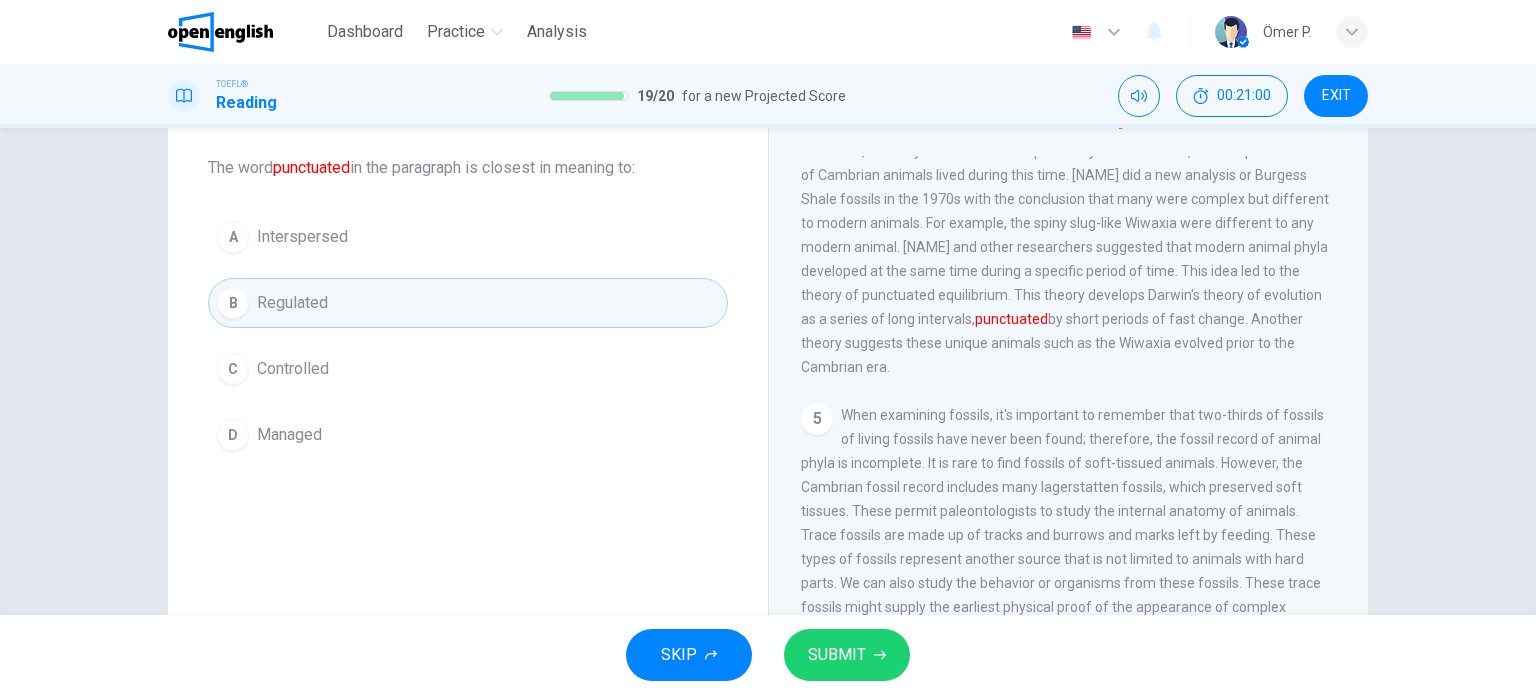 click on "SUBMIT" at bounding box center [837, 655] 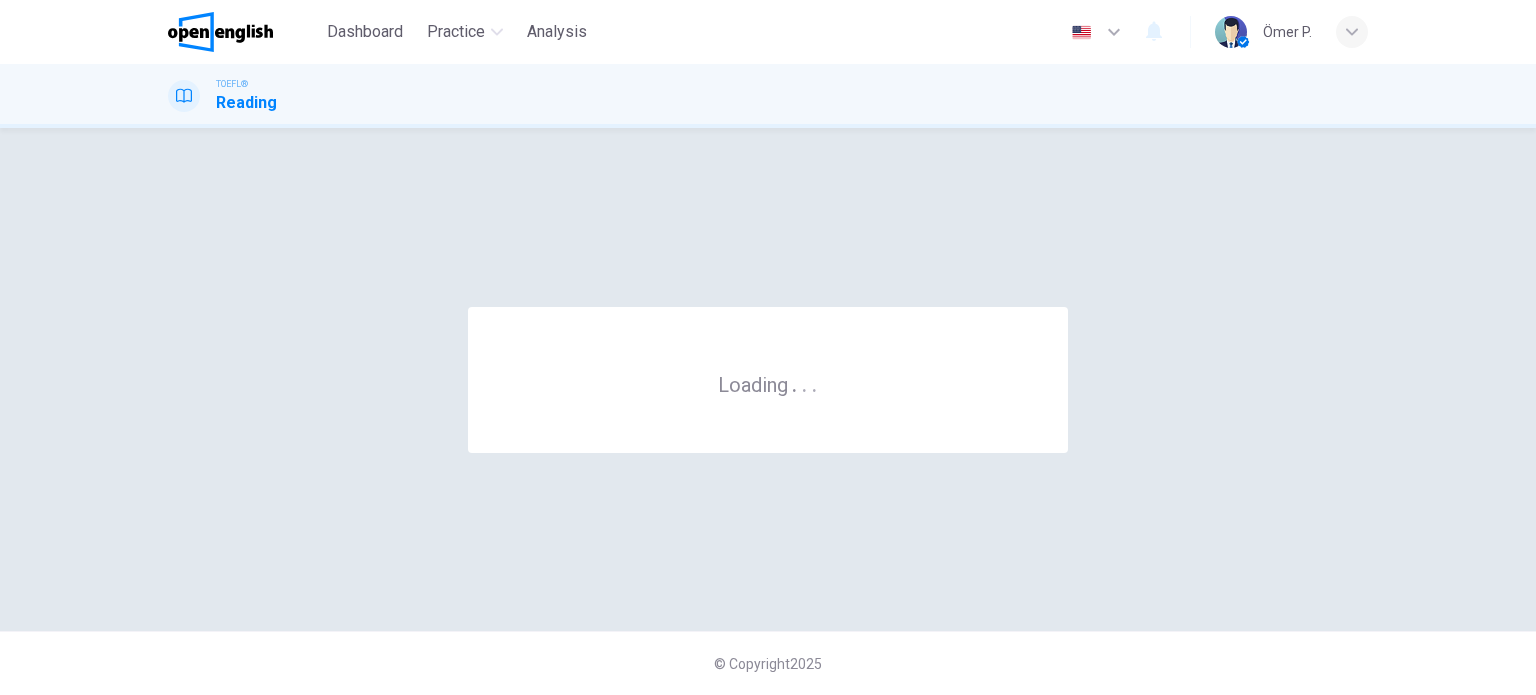 scroll, scrollTop: 0, scrollLeft: 0, axis: both 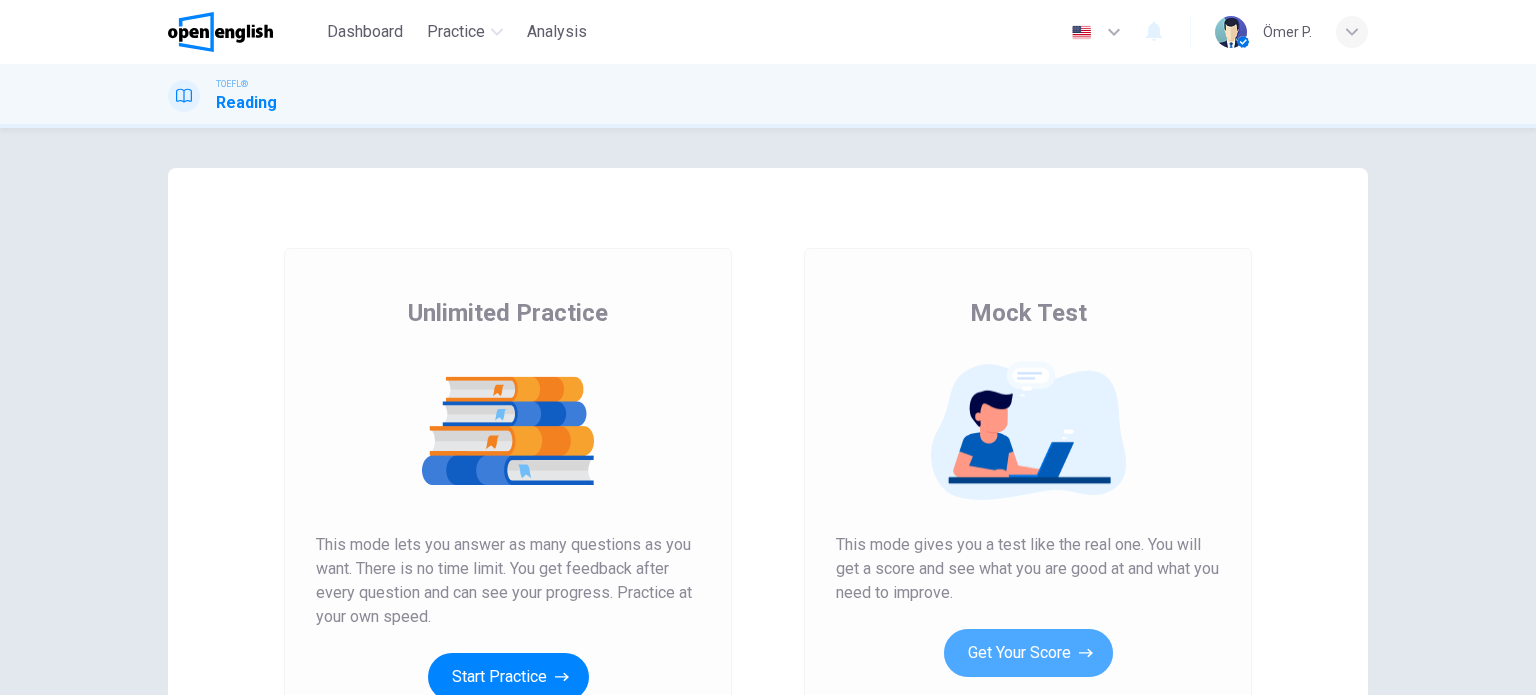 click on "Get Your Score" at bounding box center [1028, 653] 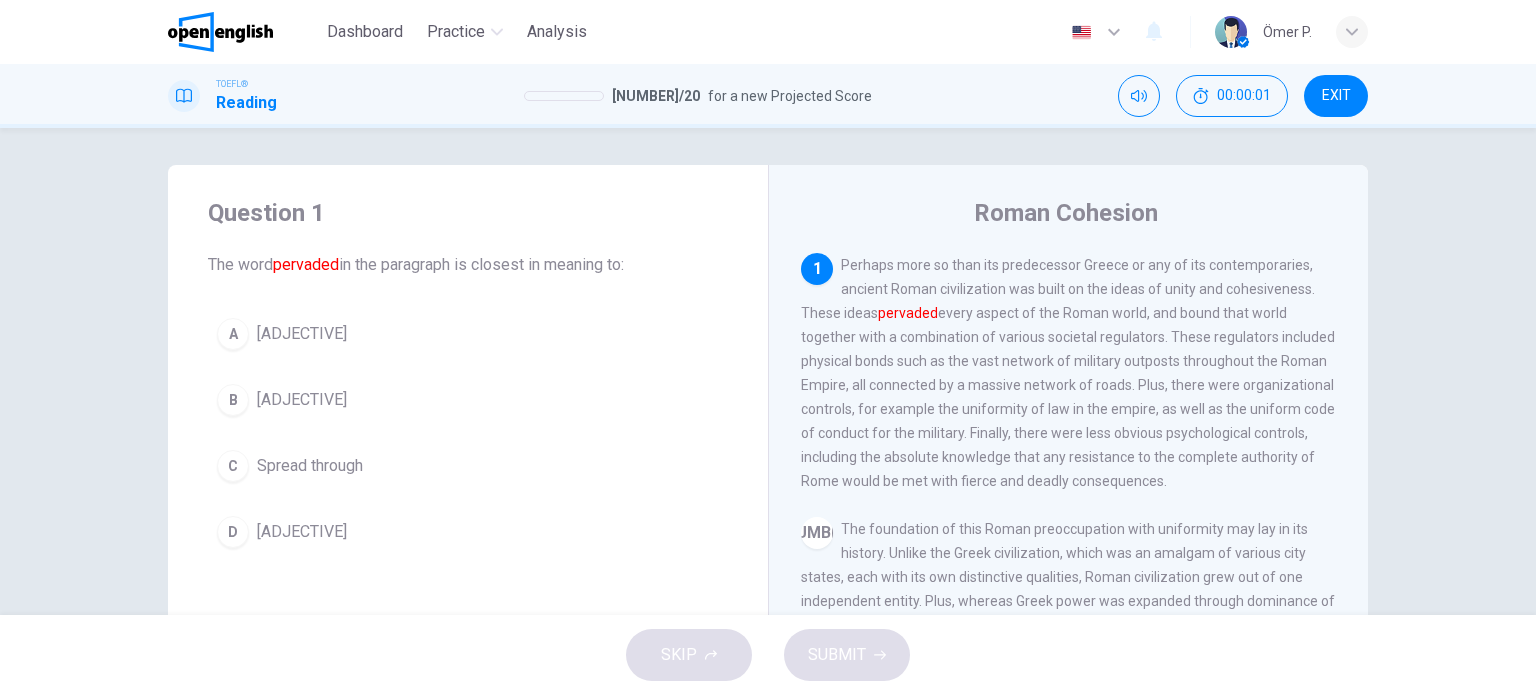 scroll, scrollTop: 0, scrollLeft: 0, axis: both 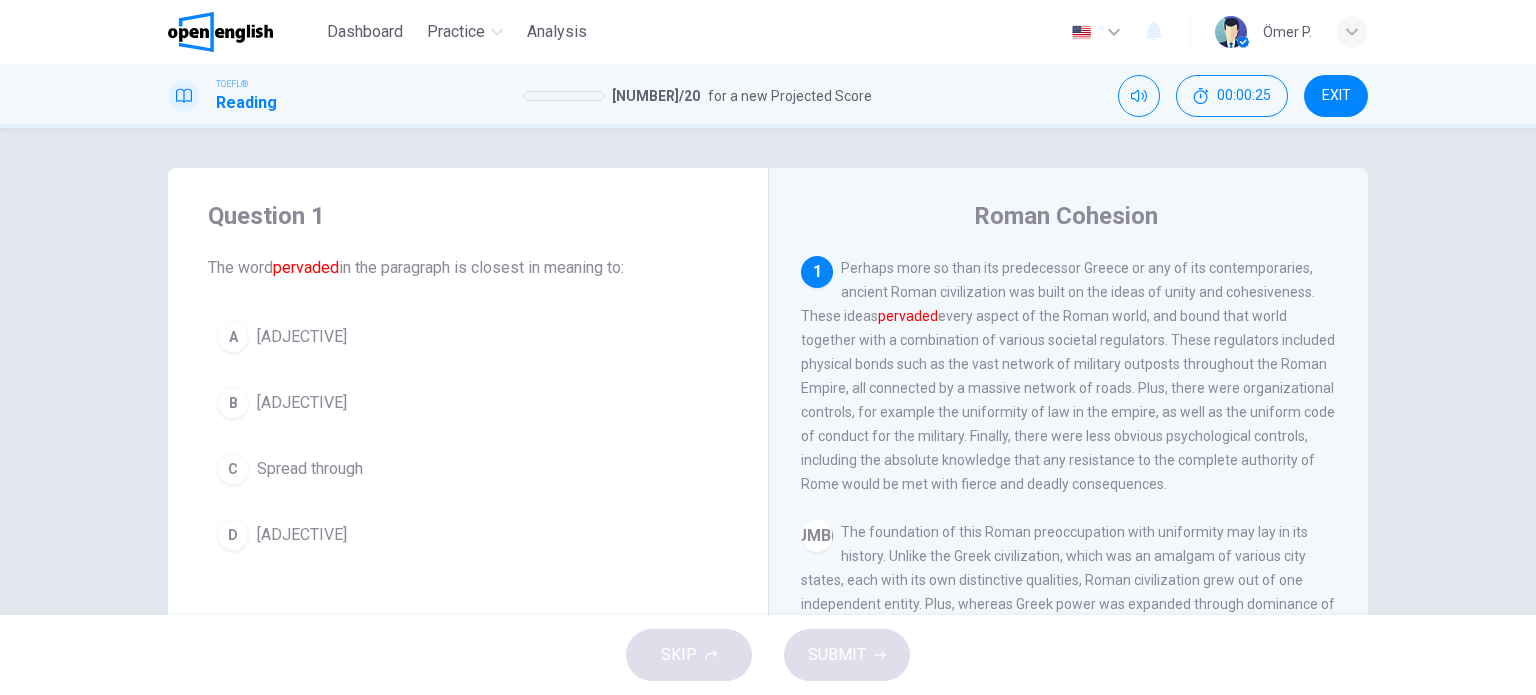 click on "[ADJECTIVE]" at bounding box center (468, 337) 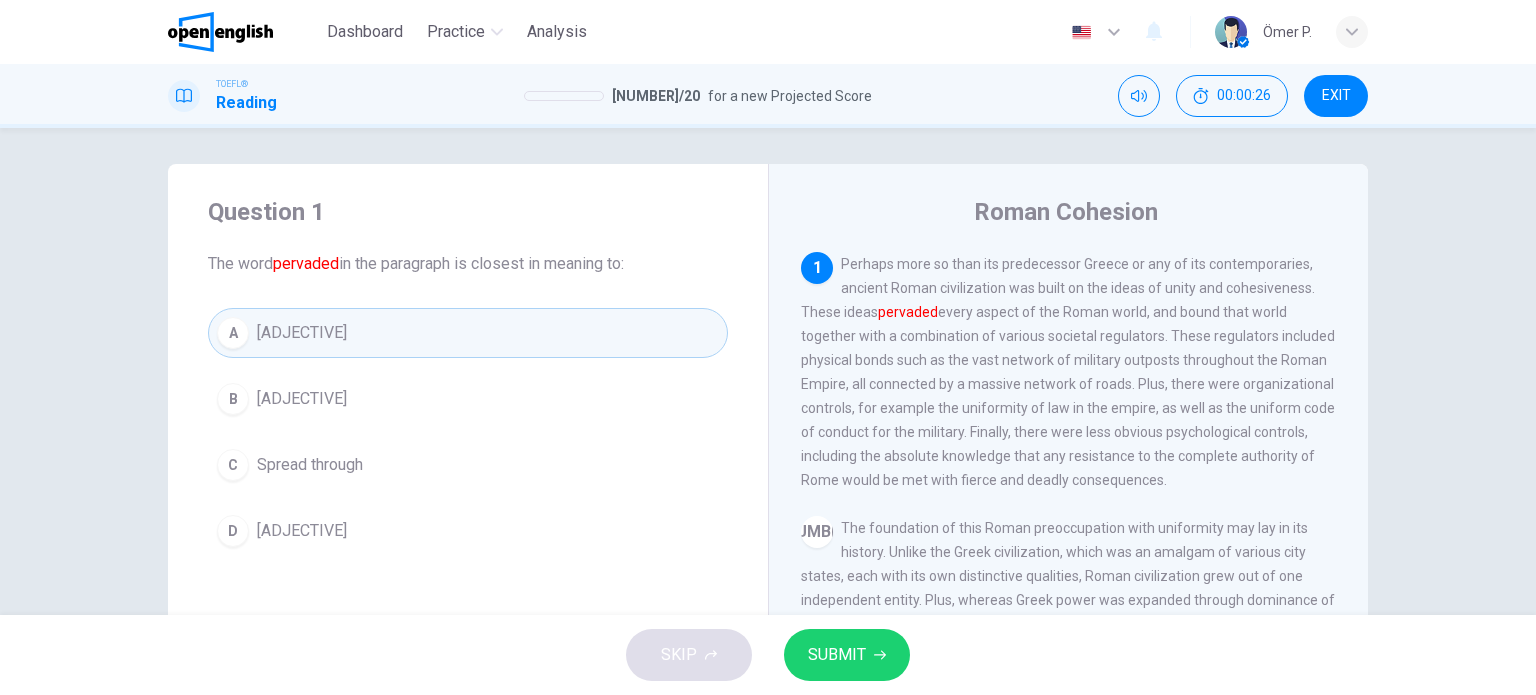 scroll, scrollTop: 0, scrollLeft: 0, axis: both 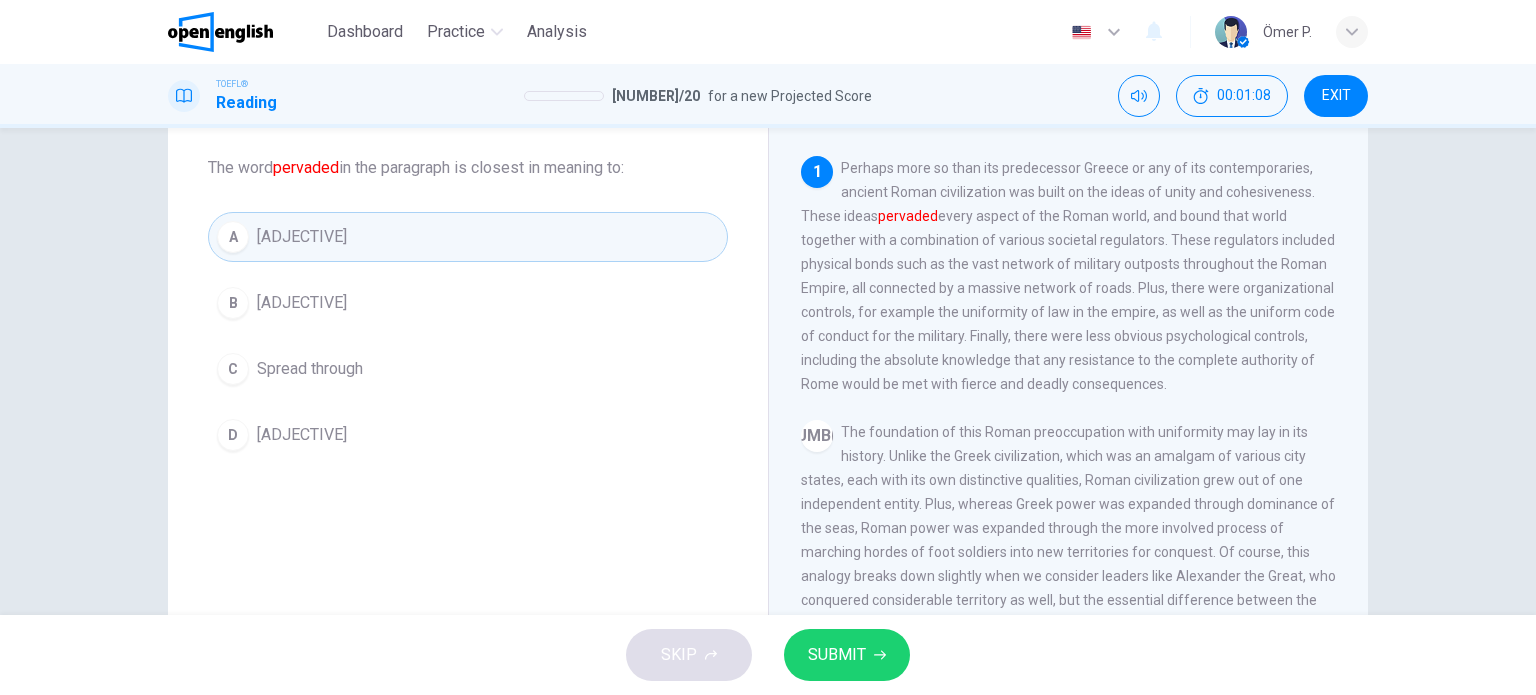 click on "C Spread through" at bounding box center [468, 369] 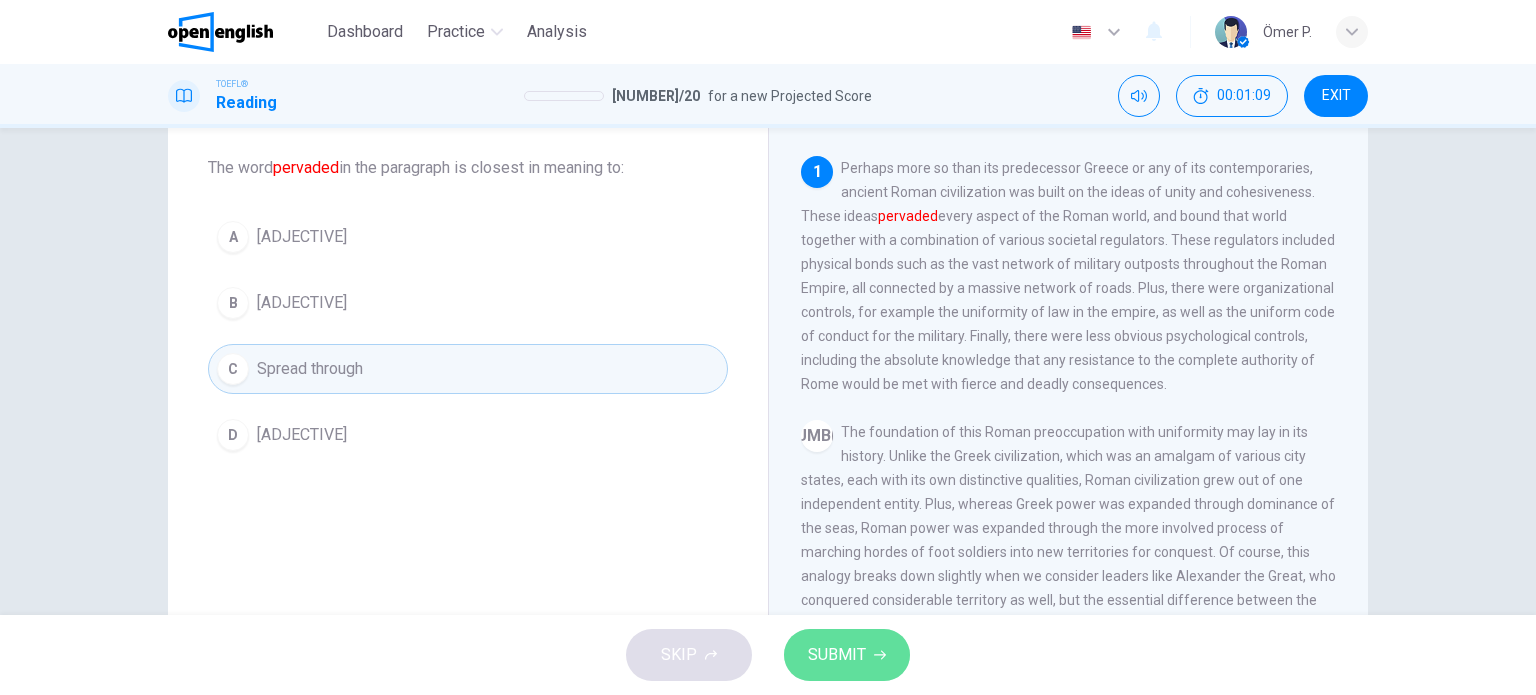 click on "SUBMIT" at bounding box center (847, 655) 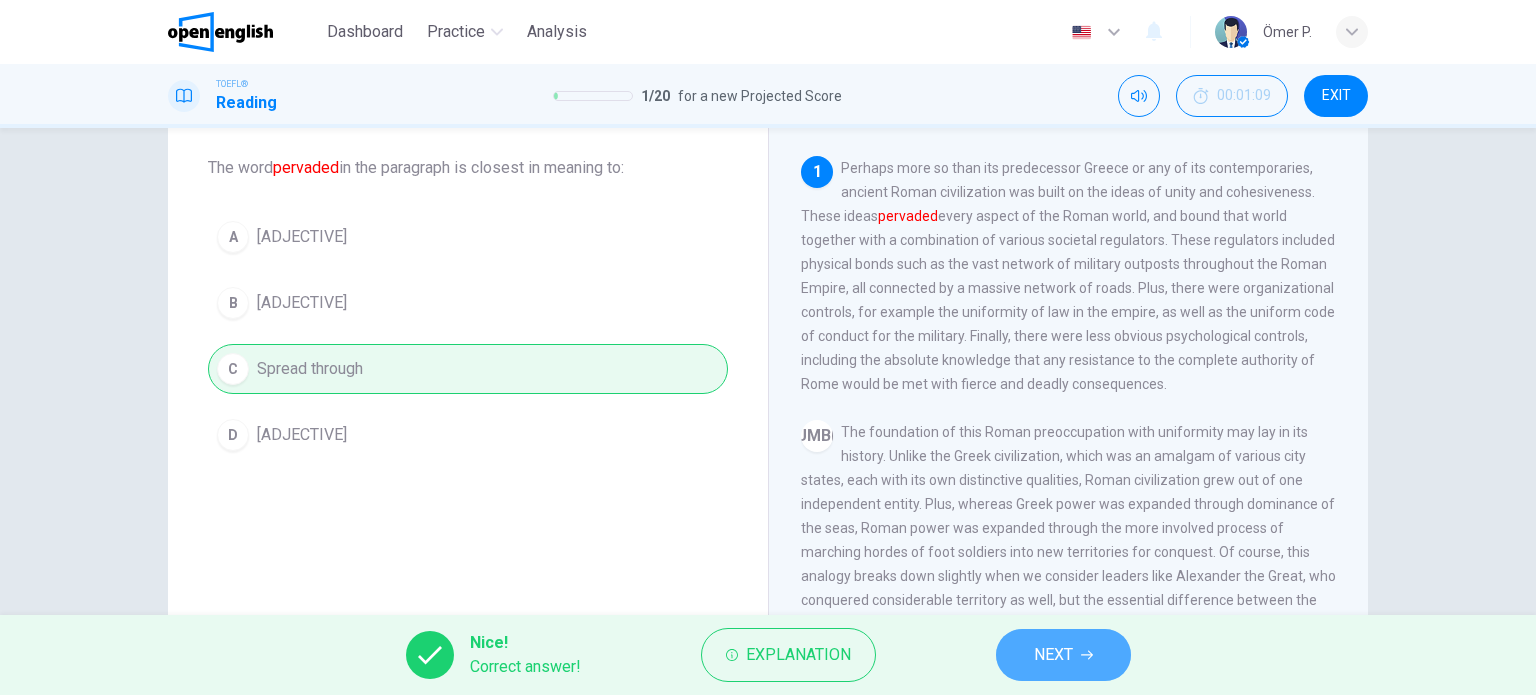 click on "NEXT" at bounding box center [1063, 655] 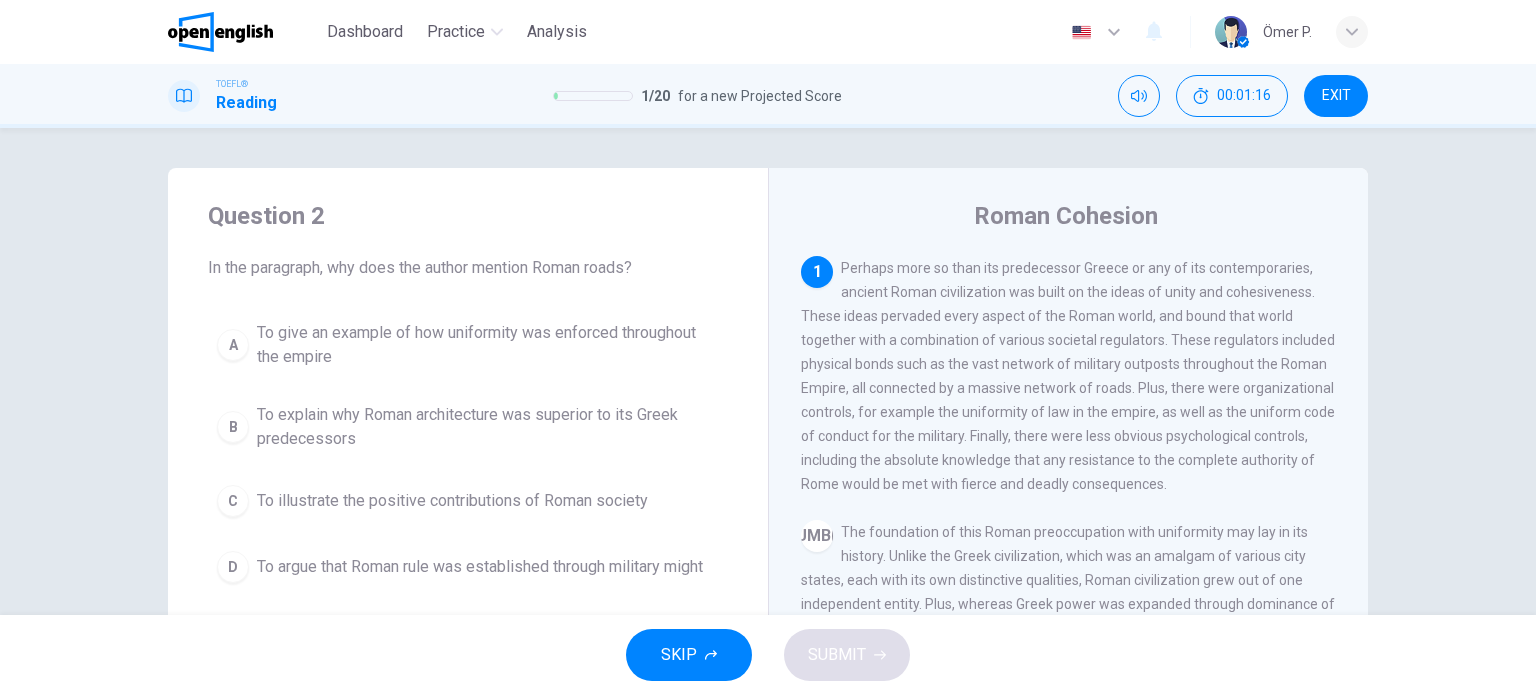 scroll, scrollTop: 0, scrollLeft: 0, axis: both 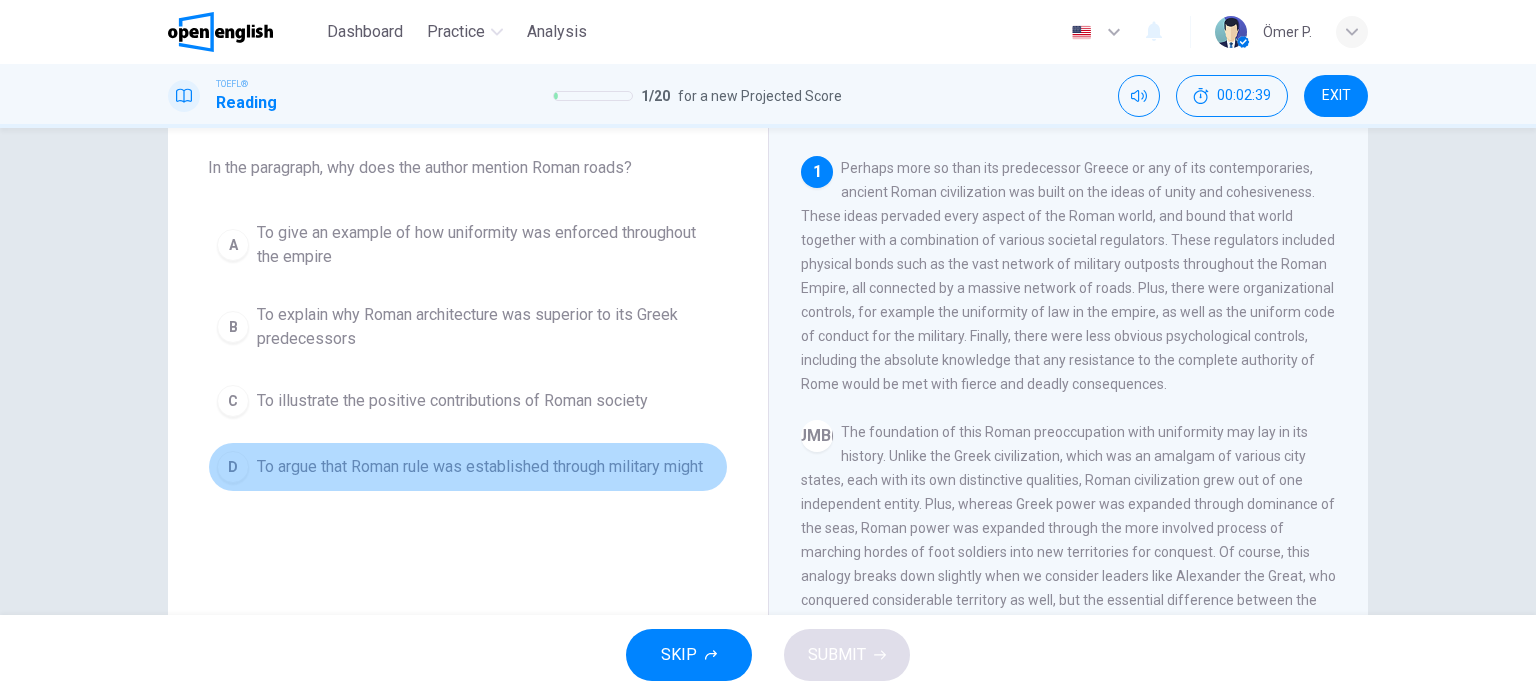 click on "To argue that Roman rule was established through military might" at bounding box center [480, 467] 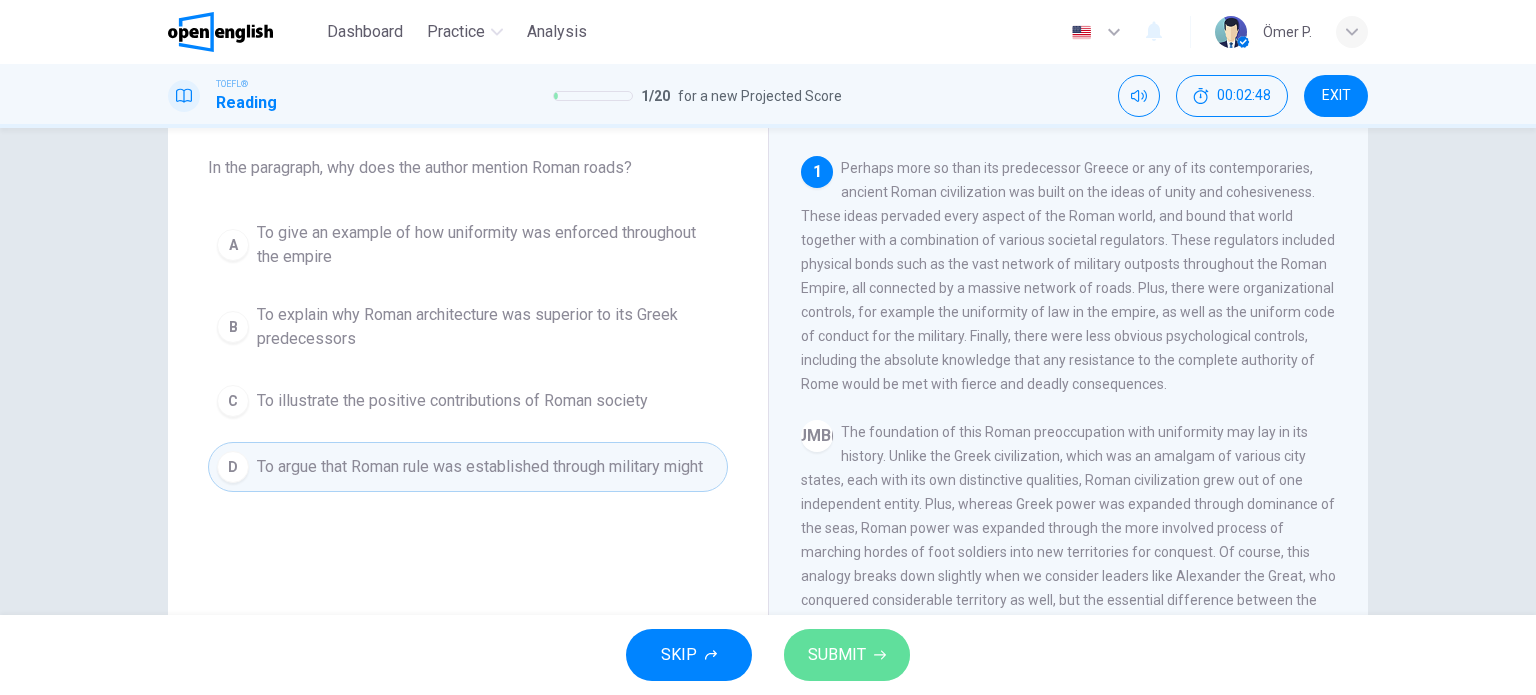click on "SUBMIT" at bounding box center (837, 655) 